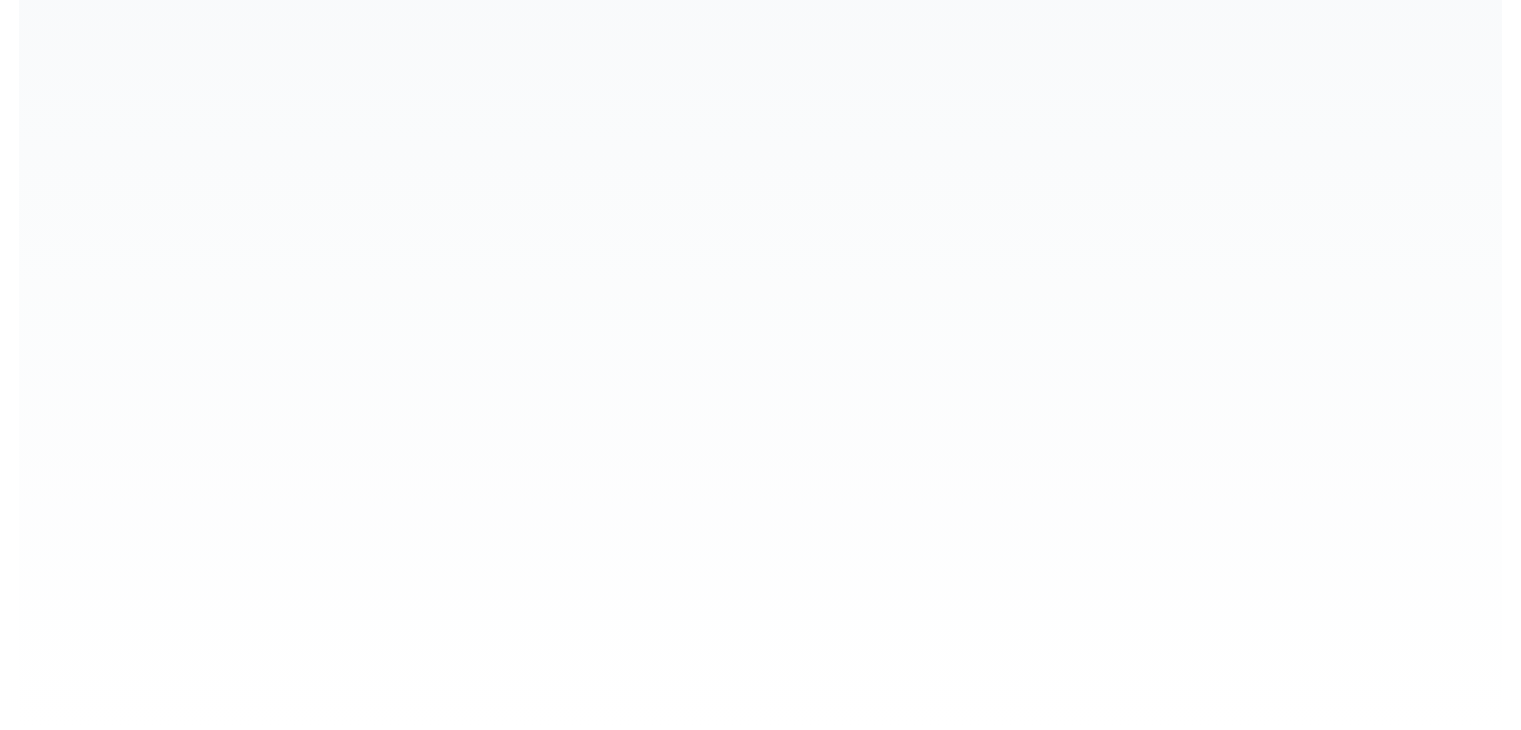 scroll, scrollTop: 0, scrollLeft: 0, axis: both 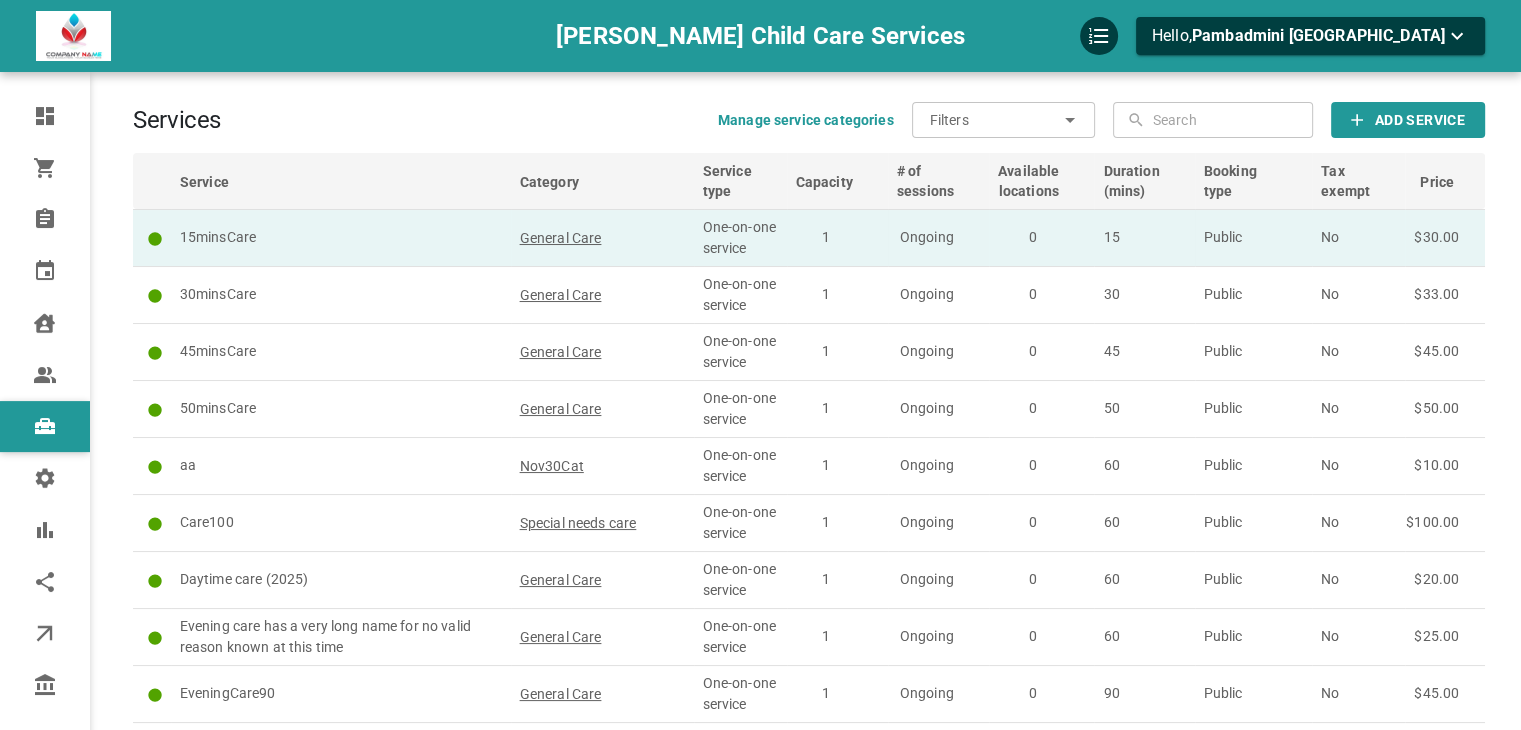 click on "Ongoing" at bounding box center [938, 237] 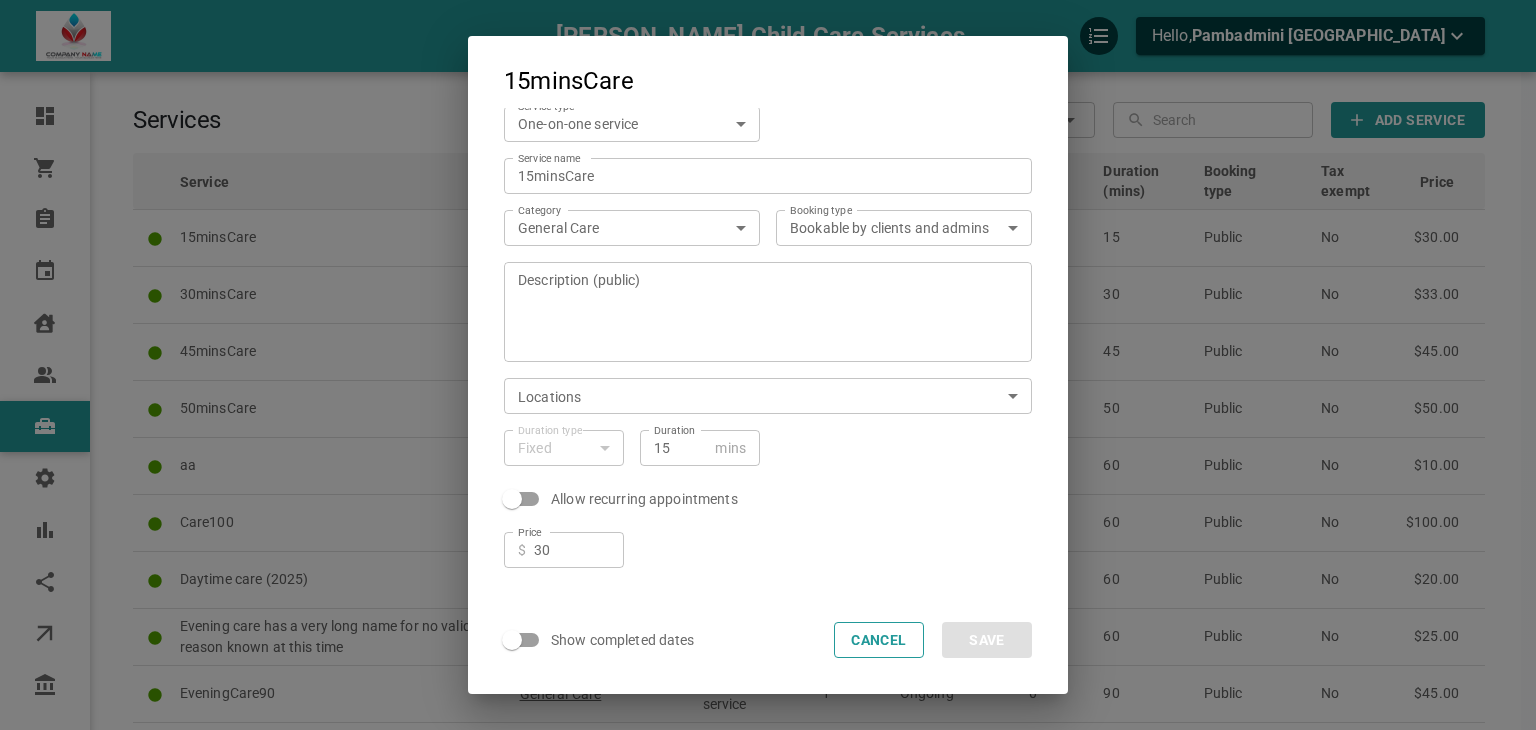 scroll, scrollTop: 100, scrollLeft: 0, axis: vertical 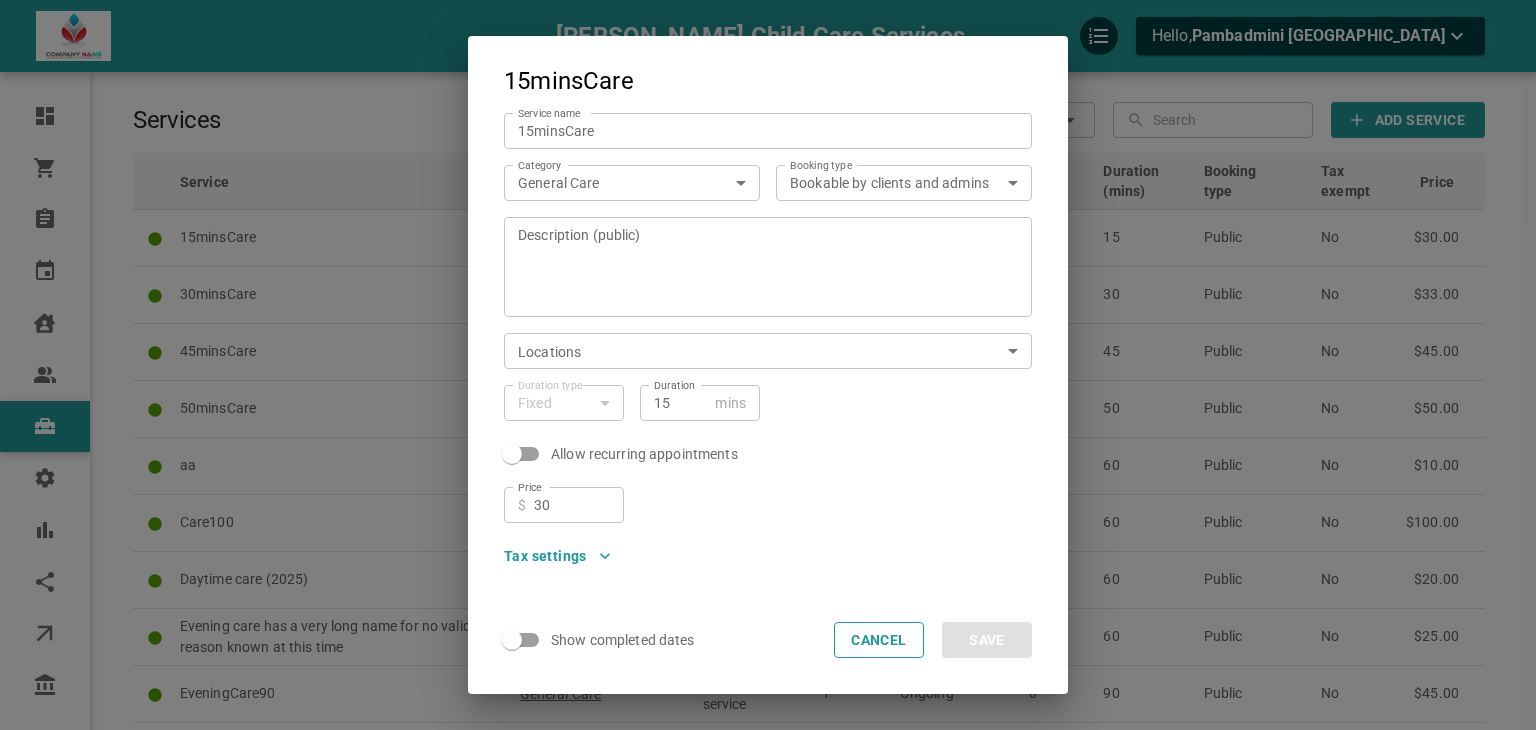 click on "15" at bounding box center (680, 403) 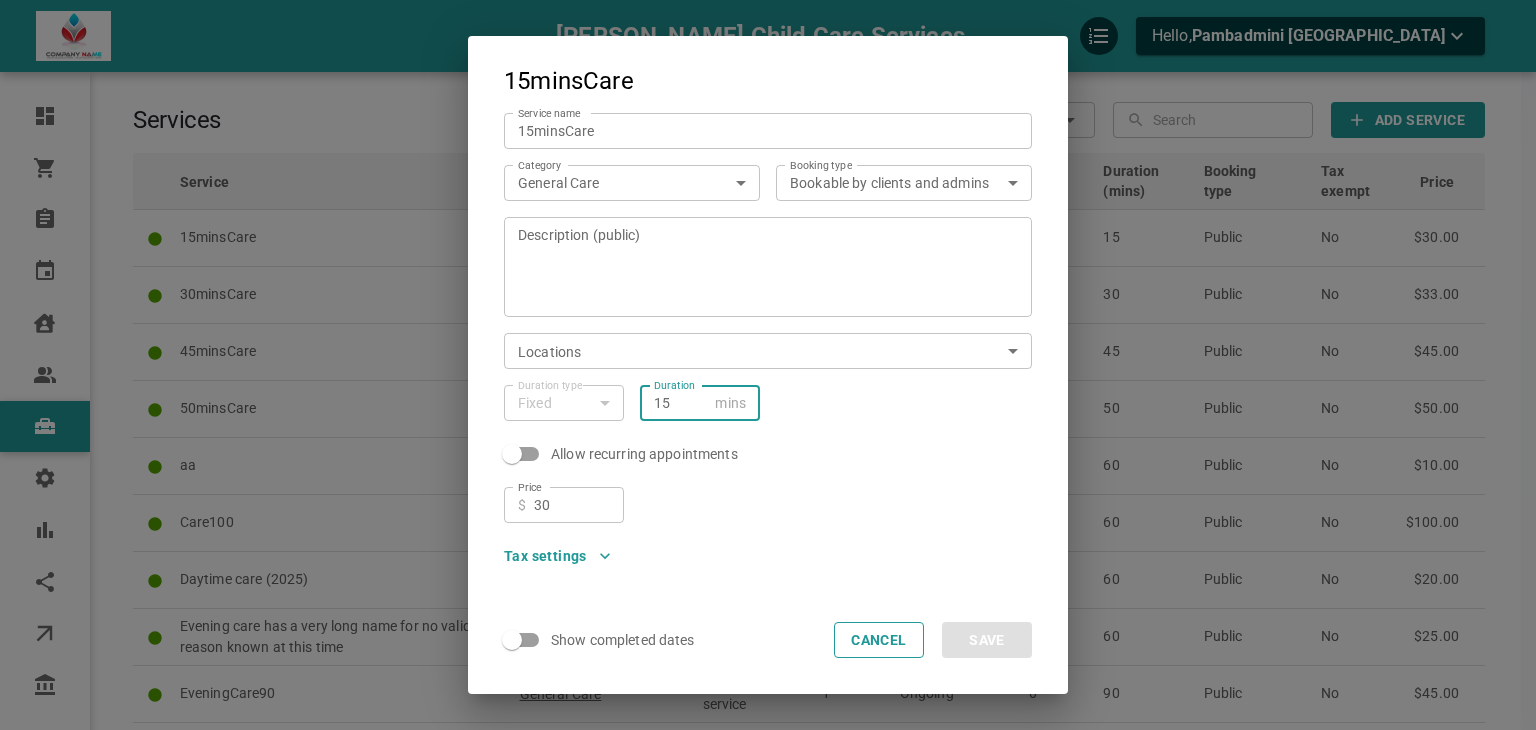 click on "15" at bounding box center (680, 403) 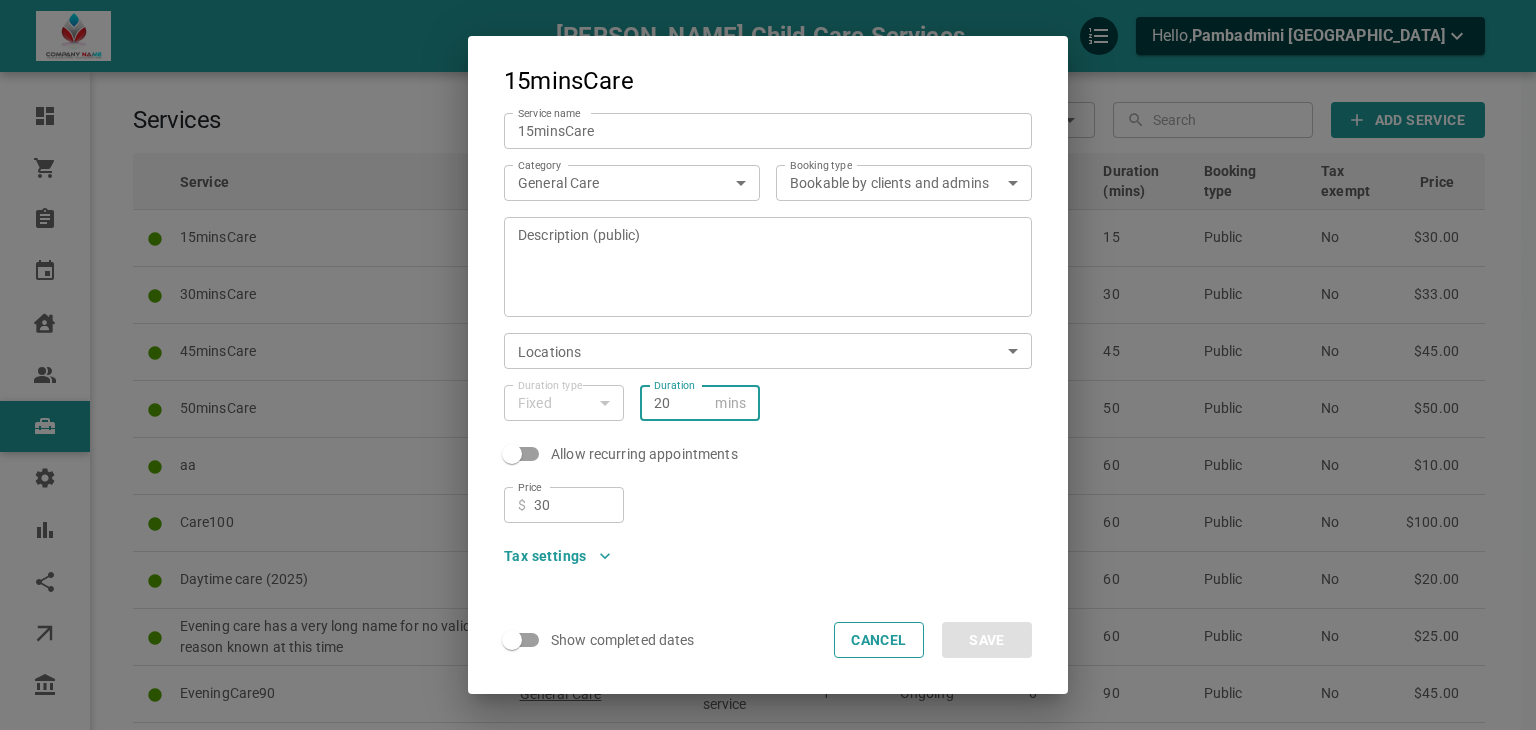 type on "20" 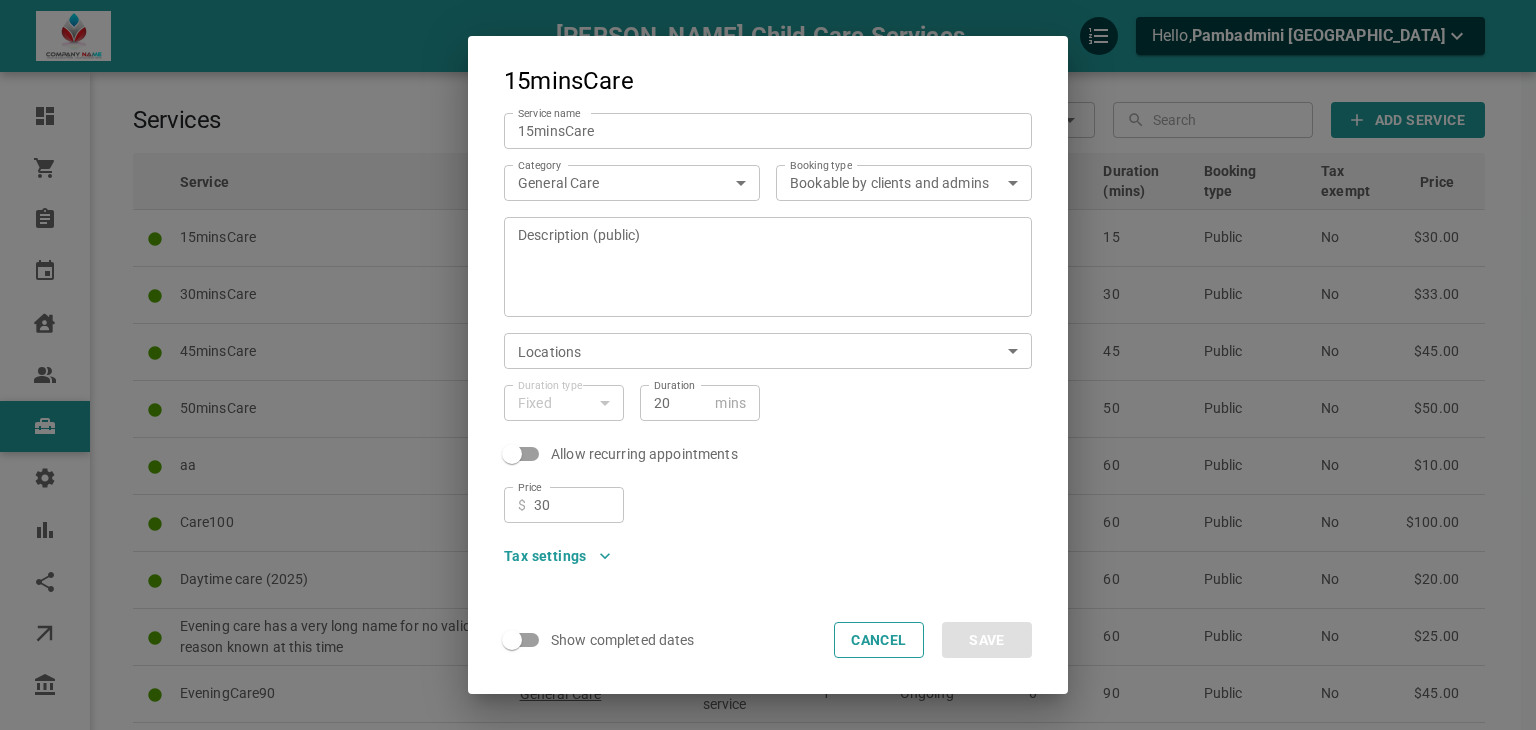 click on "Price ​ $ 30 Price" at bounding box center [760, 497] 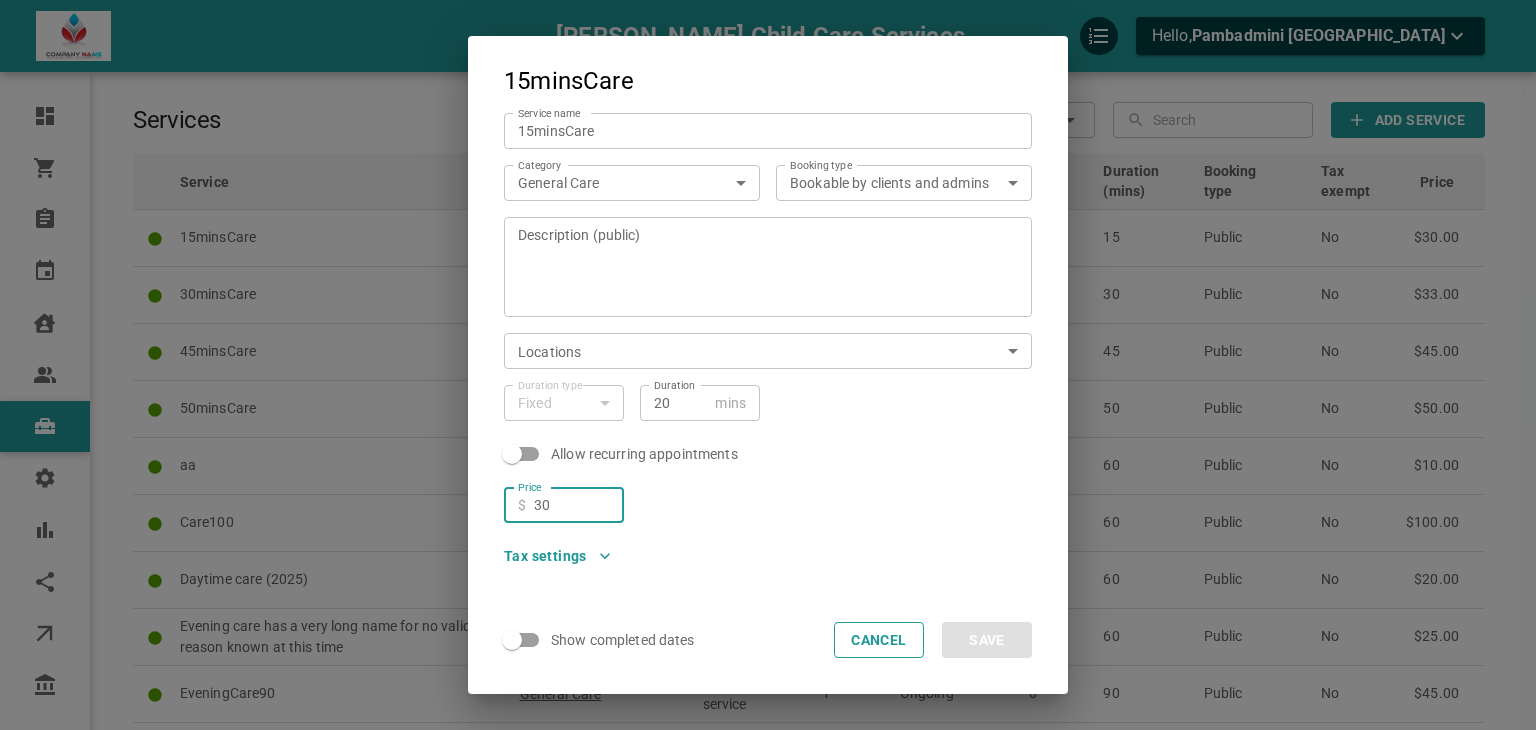 drag, startPoint x: 568, startPoint y: 501, endPoint x: 550, endPoint y: 502, distance: 18.027756 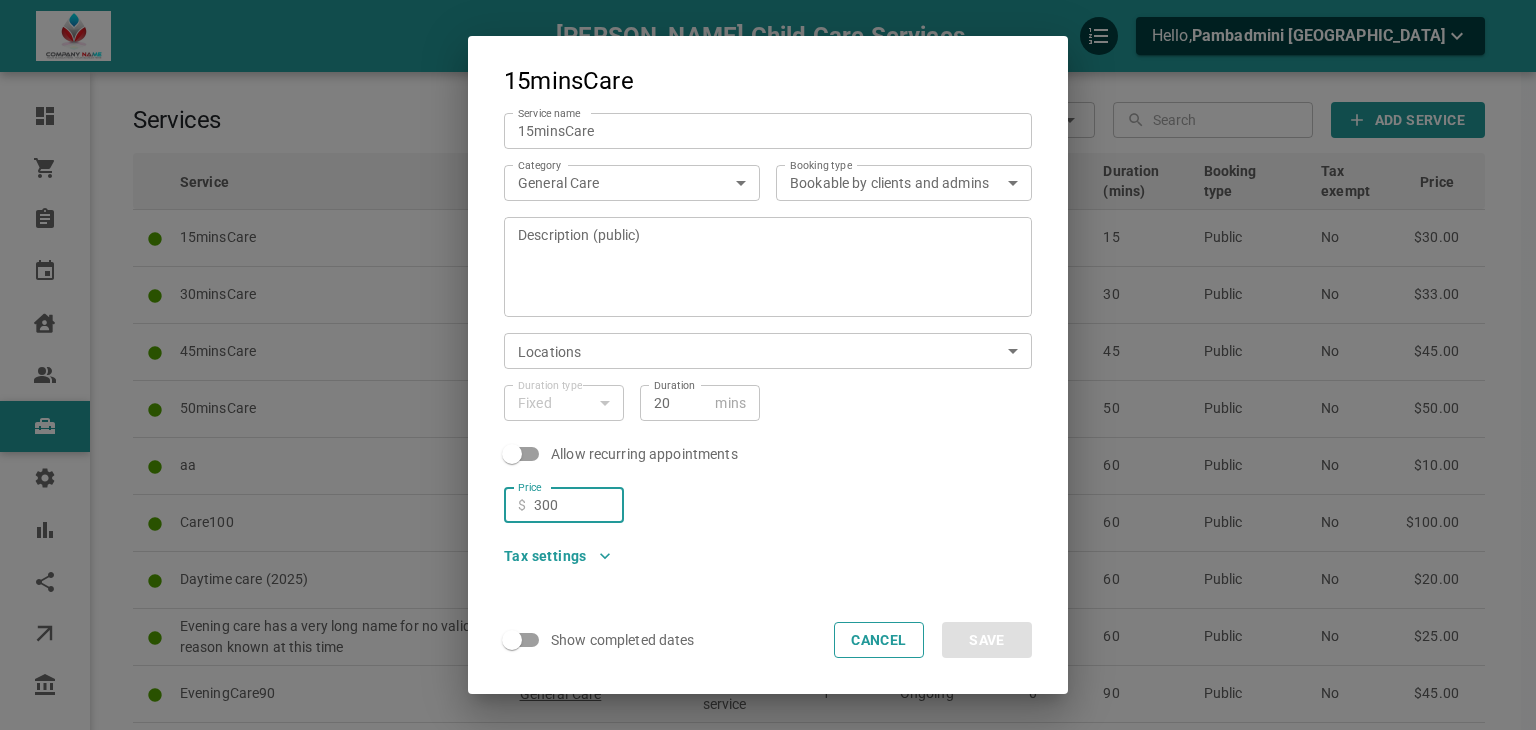 type on "300" 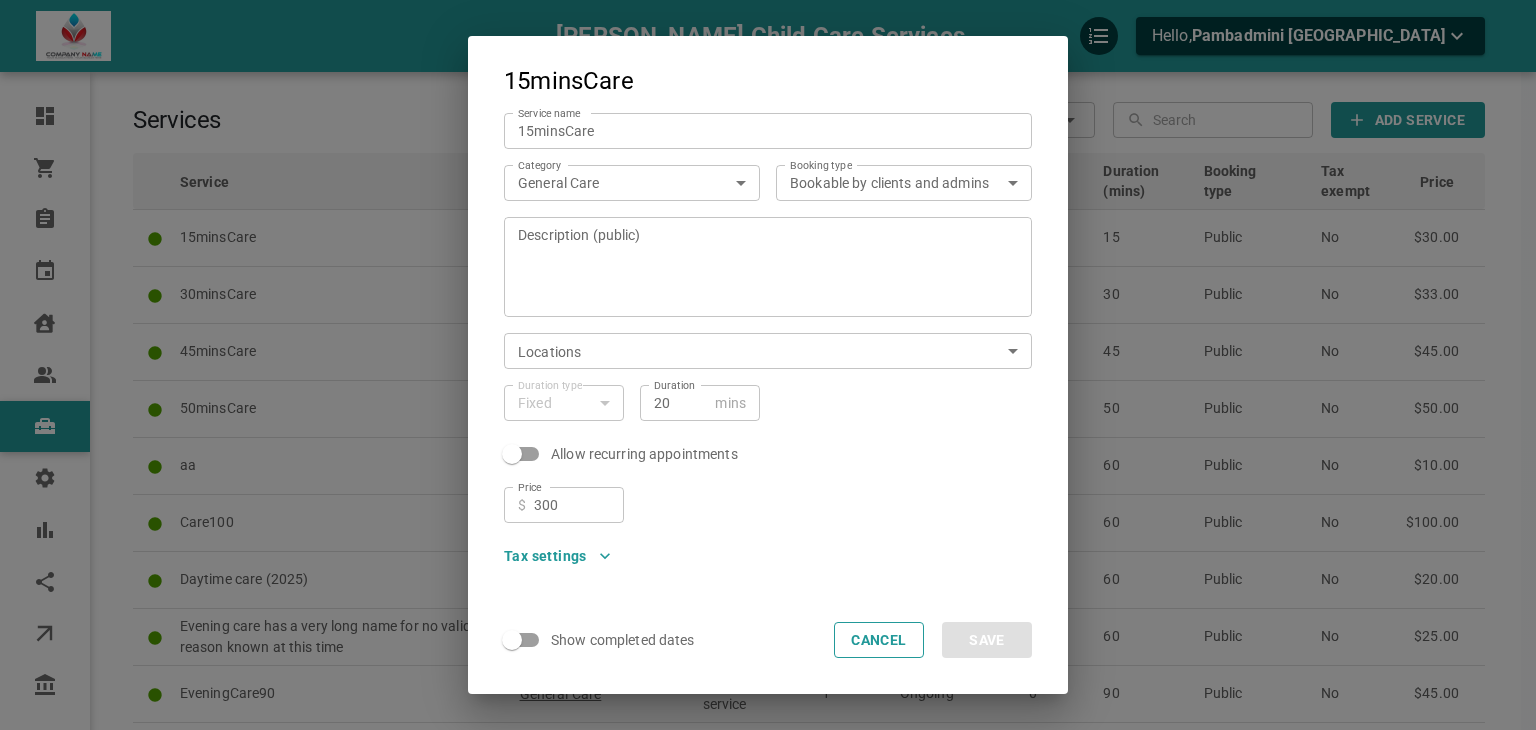 click on "Tax settings" at bounding box center (760, 548) 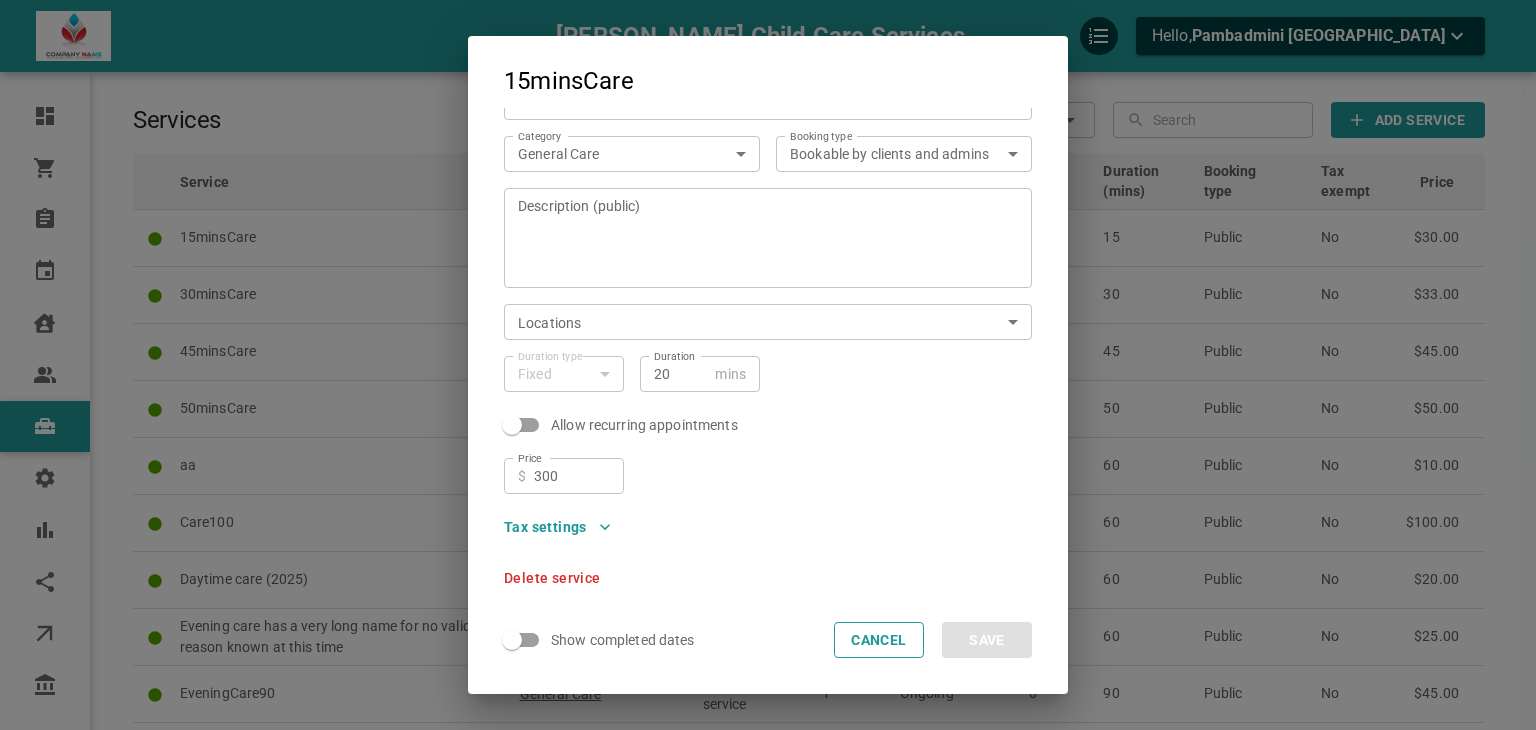 scroll, scrollTop: 0, scrollLeft: 0, axis: both 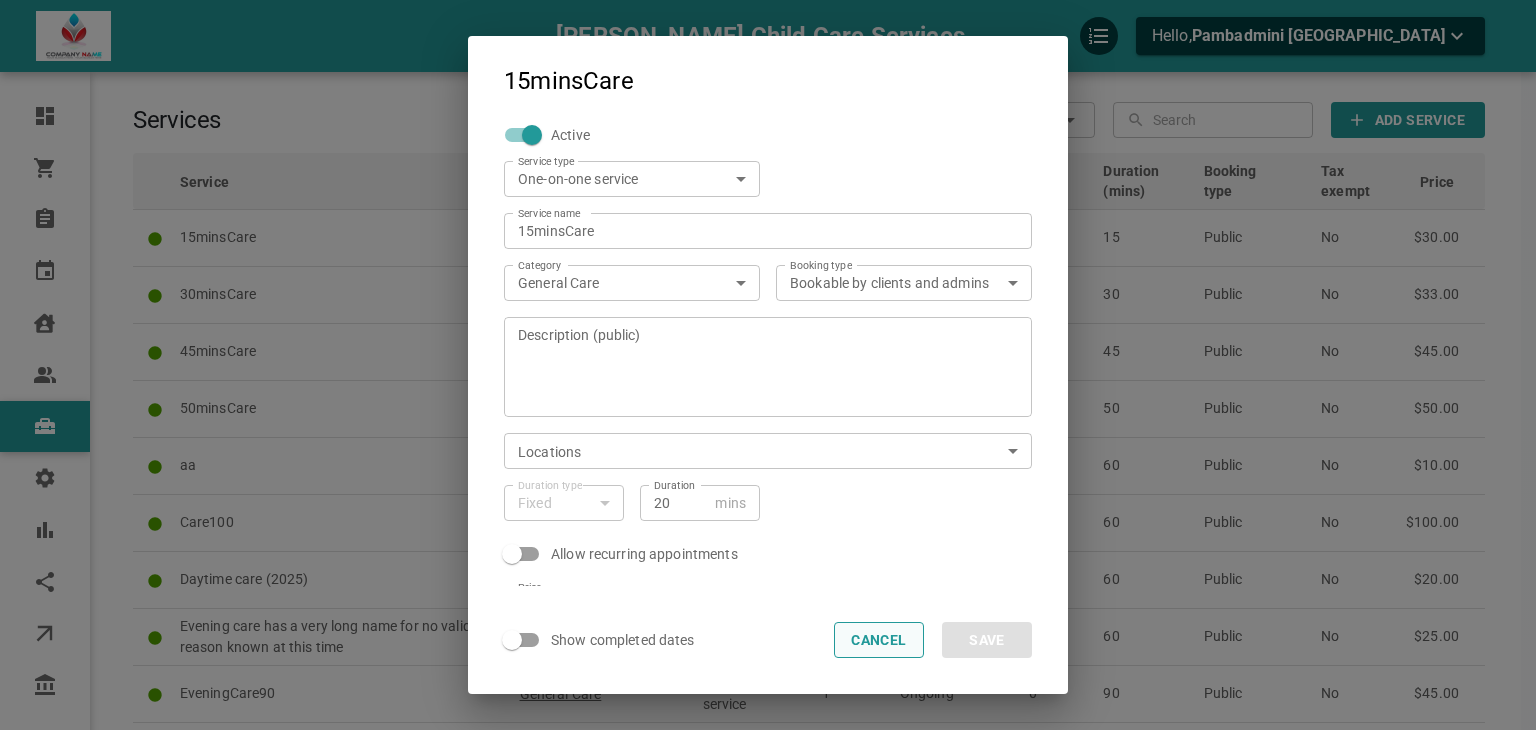 click on "Cancel" at bounding box center [879, 640] 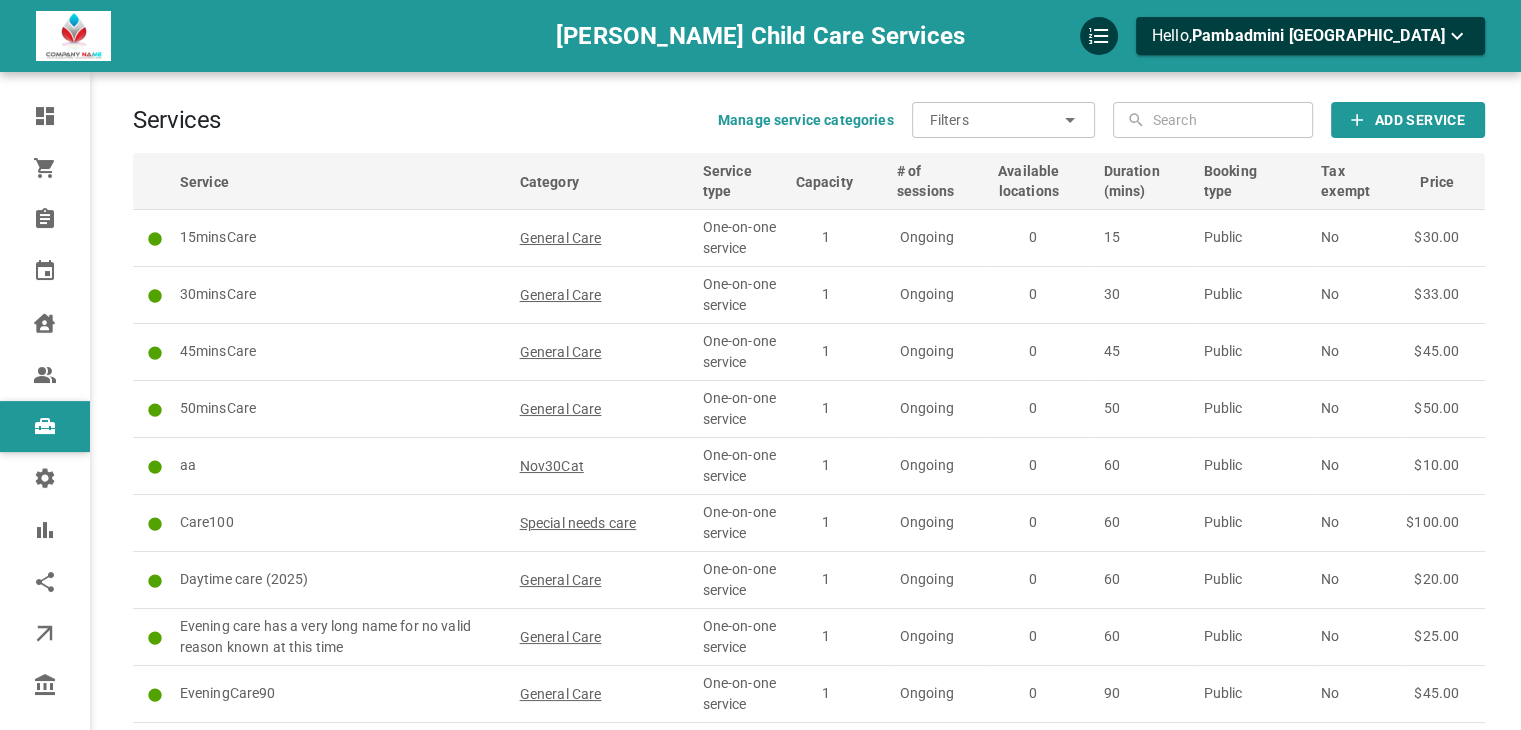 click on "[PERSON_NAME] Child Care Services" at bounding box center [760, 36] 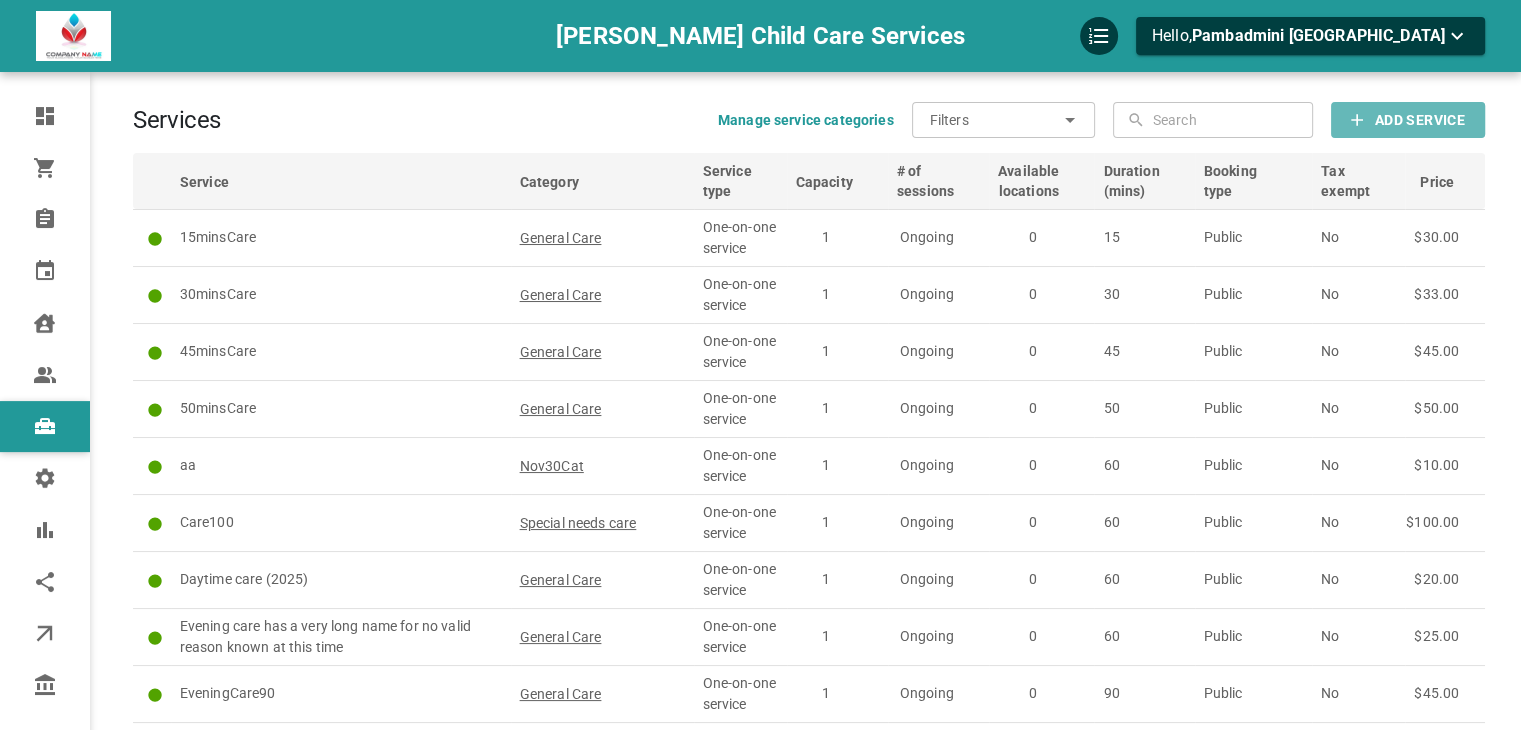 click on "Add Service" at bounding box center [1420, 120] 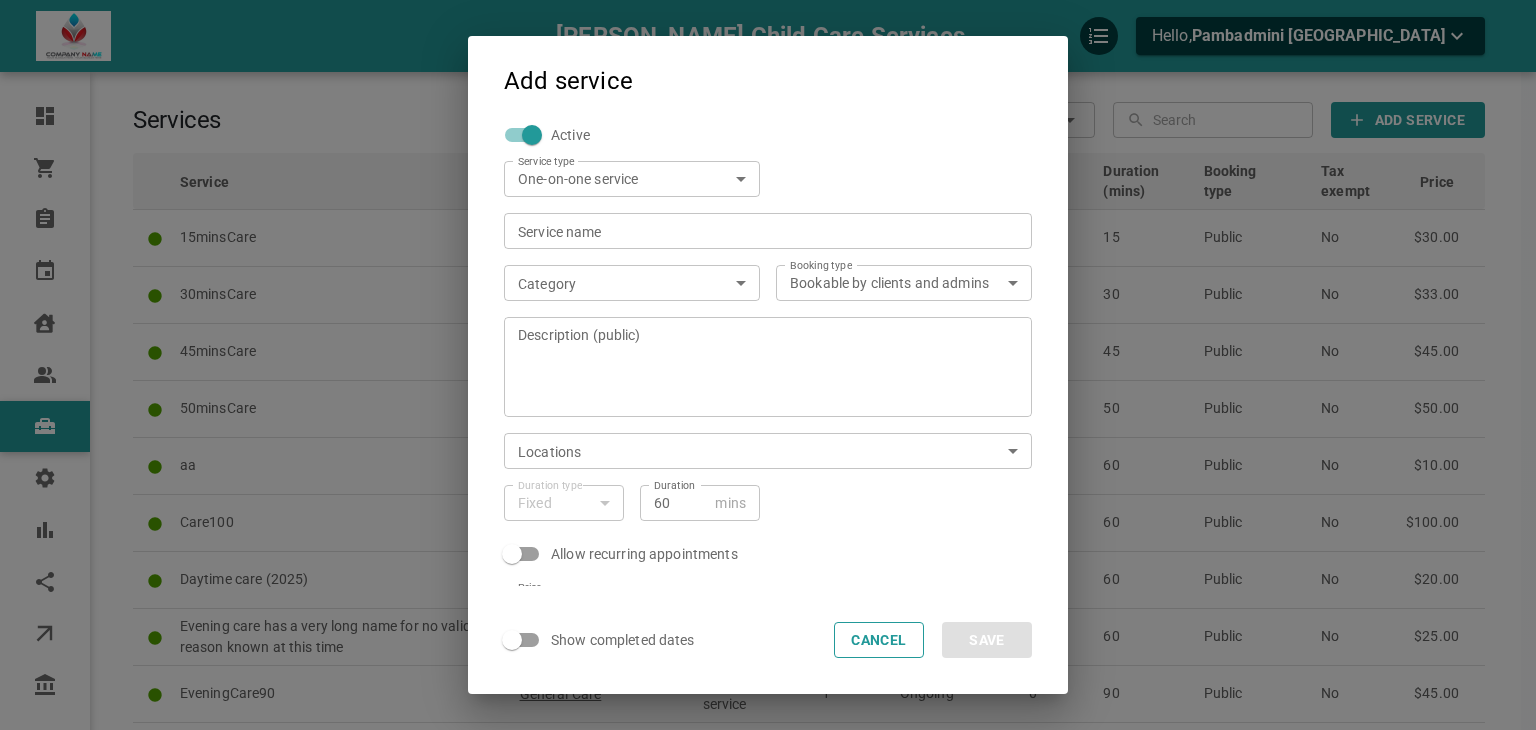 click on "Service name Service name" at bounding box center (768, 231) 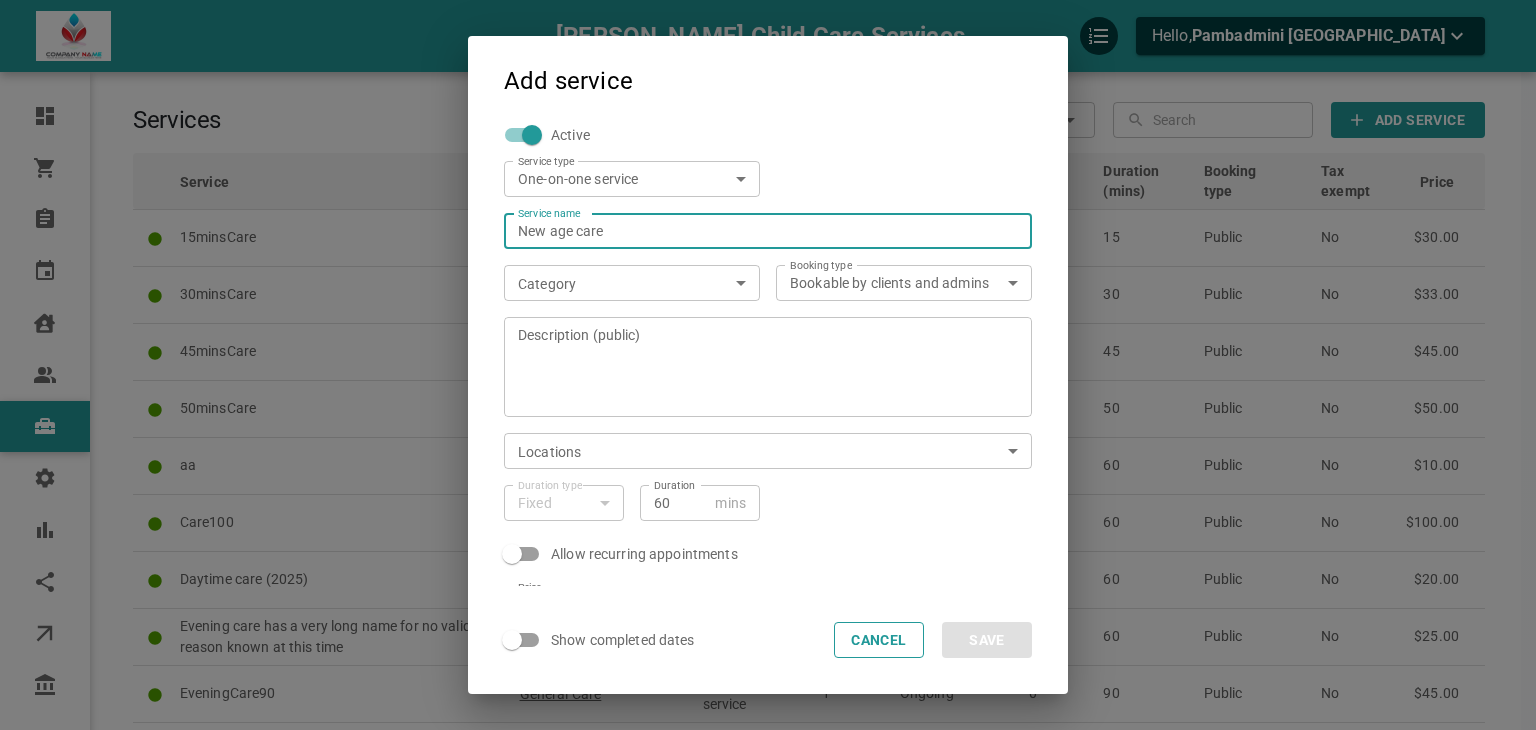 type on "New age care" 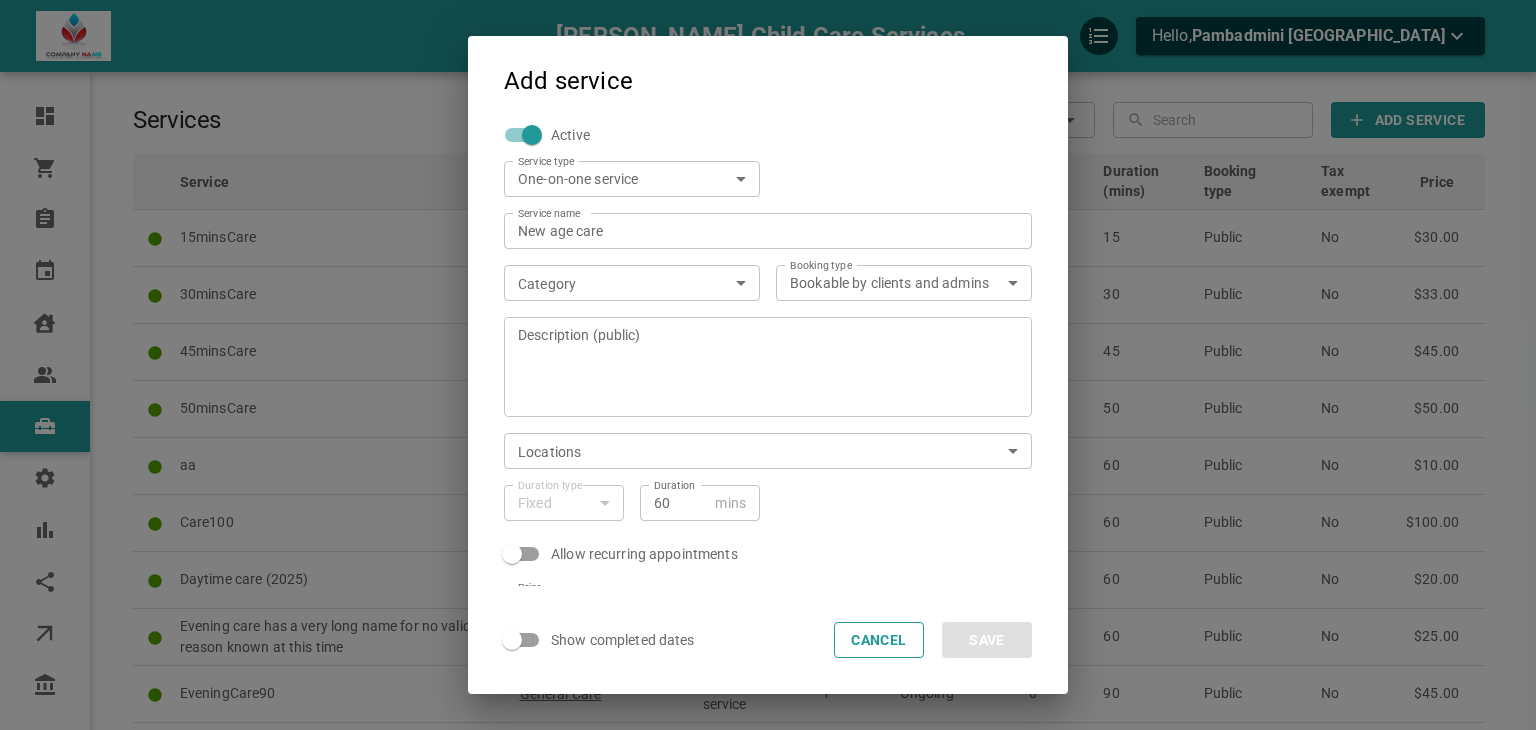 click on "​ category" at bounding box center (632, 283) 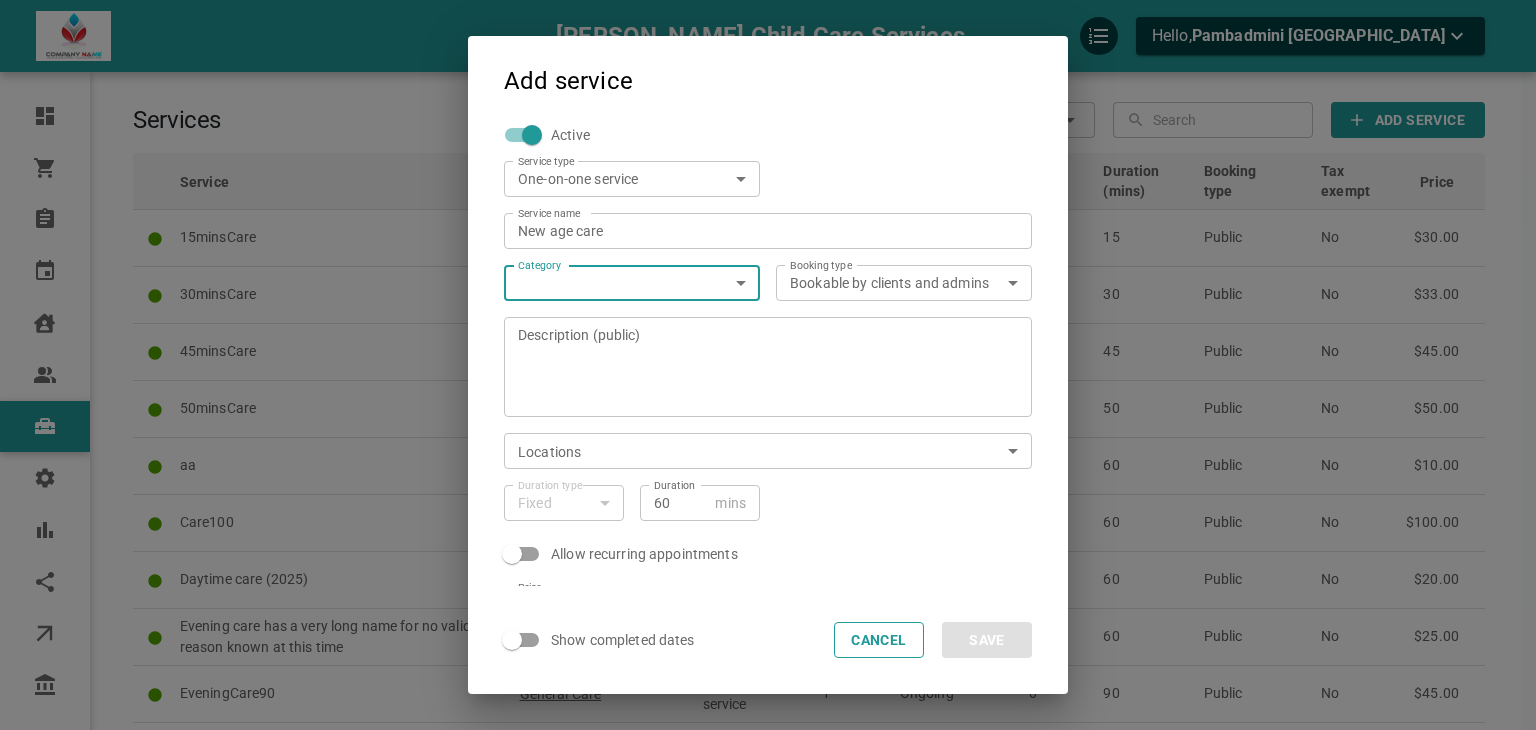 click on "Jawale Child Care Services Hello,  Pambadmini Jawale Dashboard Orders Bookings Calendar Clients Users Services Settings Reports Integrations Online booking Companies Services Manage service categories Filters ​ ​ ​ ​  Add Service Service Category Service type Capacity # of sessions Available locations Duration (mins) Booking type Tax exempt Price 15minsCare General Care One-on-one service 1 Ongoing 0 15   Public No   $30.00 30minsCare General Care One-on-one service 1 Ongoing 0 30   Public No   $33.00 45minsCare General Care One-on-one service 1 Ongoing 0 45   Public No   $45.00 50minsCare General Care One-on-one service 1 Ongoing 0 50   Public No   $50.00 aa Nov30Cat One-on-one service 1 Ongoing 0 60   Public No   $10.00 Care100 Special needs care One-on-one service 1 Ongoing 0 60   Public No   $100.00 Daytime care (2025) General Care One-on-one service 1 Ongoing 0 60   Public No   $20.00 General Care One-on-one service 1 Ongoing 0 60   Public No   1 0" at bounding box center [768, 877] 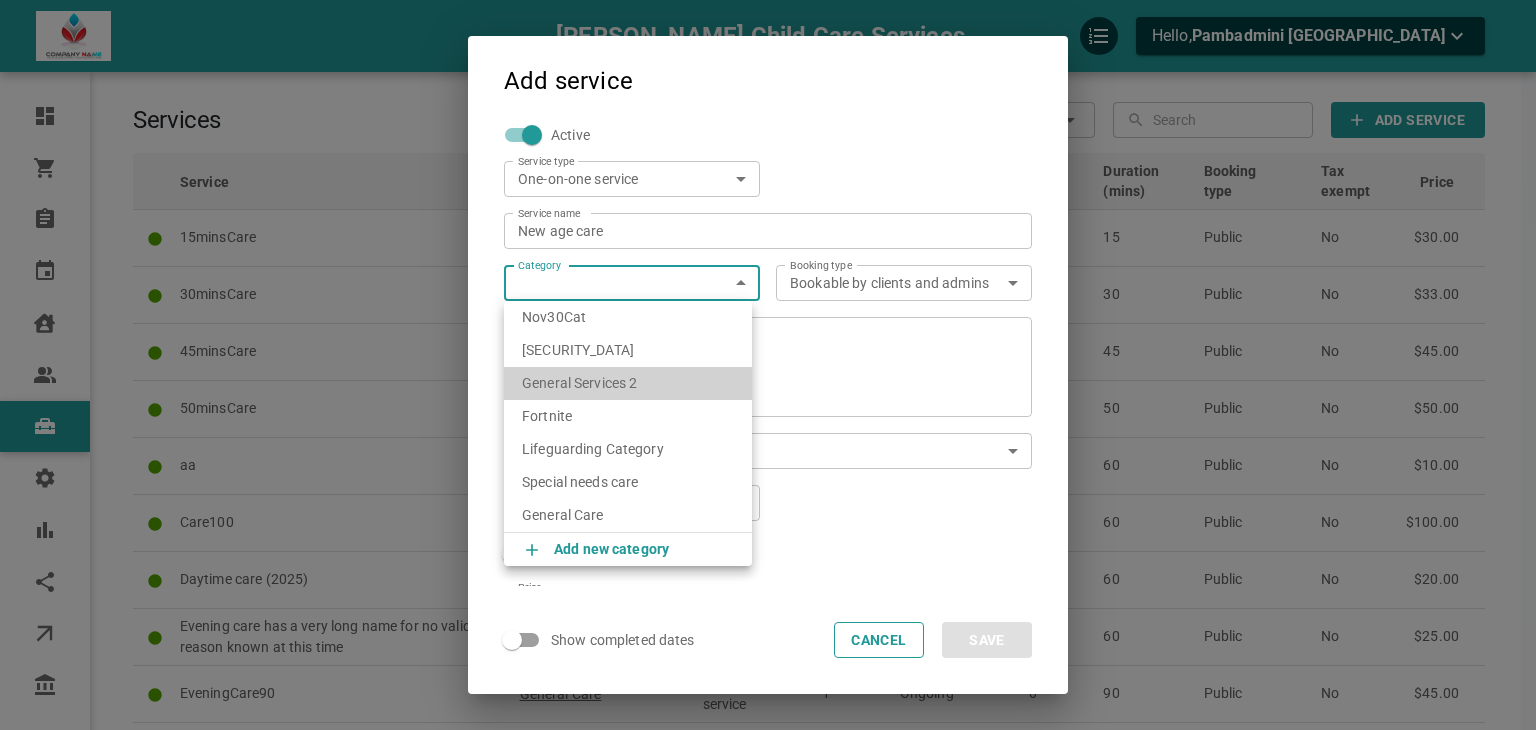 click on "General Services 2" at bounding box center (628, 383) 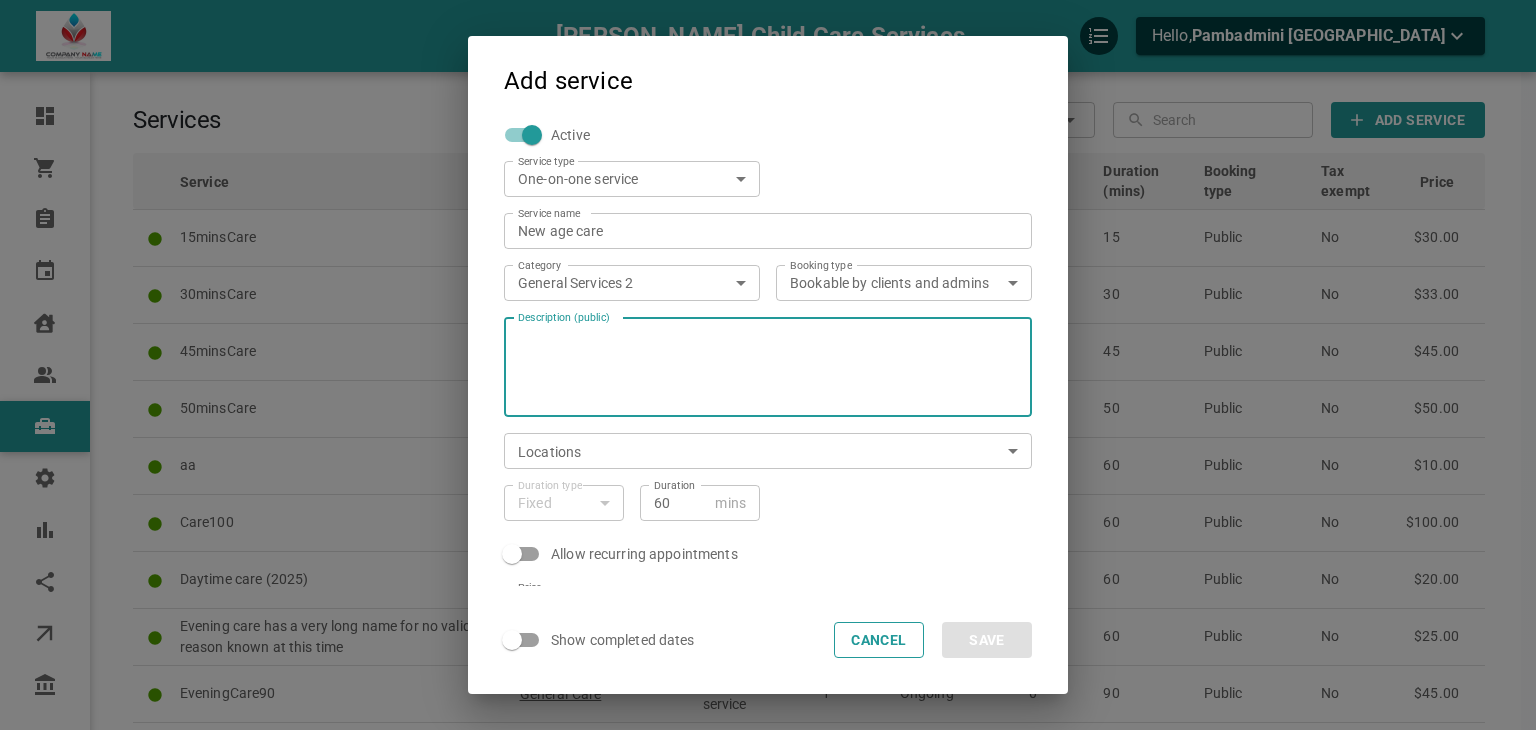 click on "Description (public)" at bounding box center [768, 367] 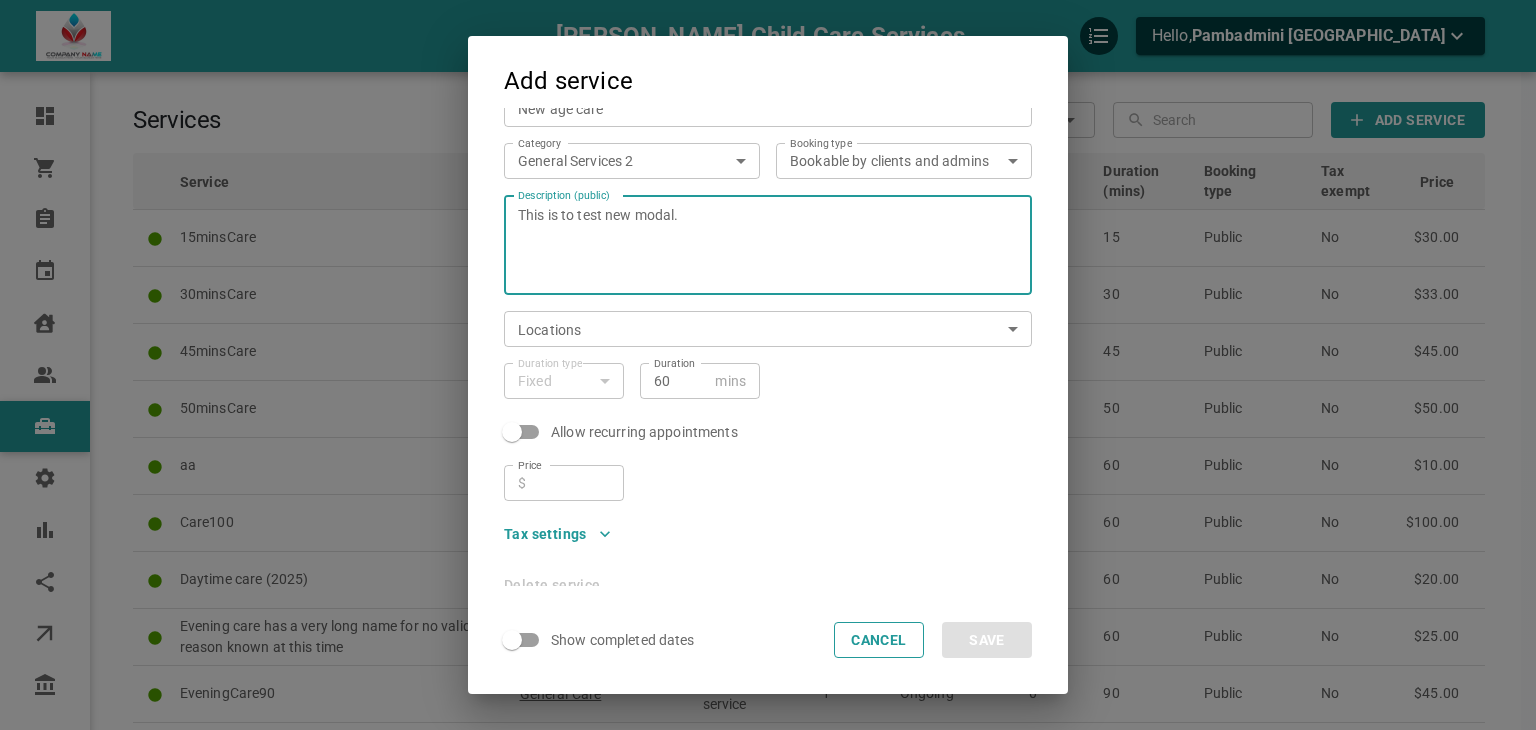 scroll, scrollTop: 129, scrollLeft: 0, axis: vertical 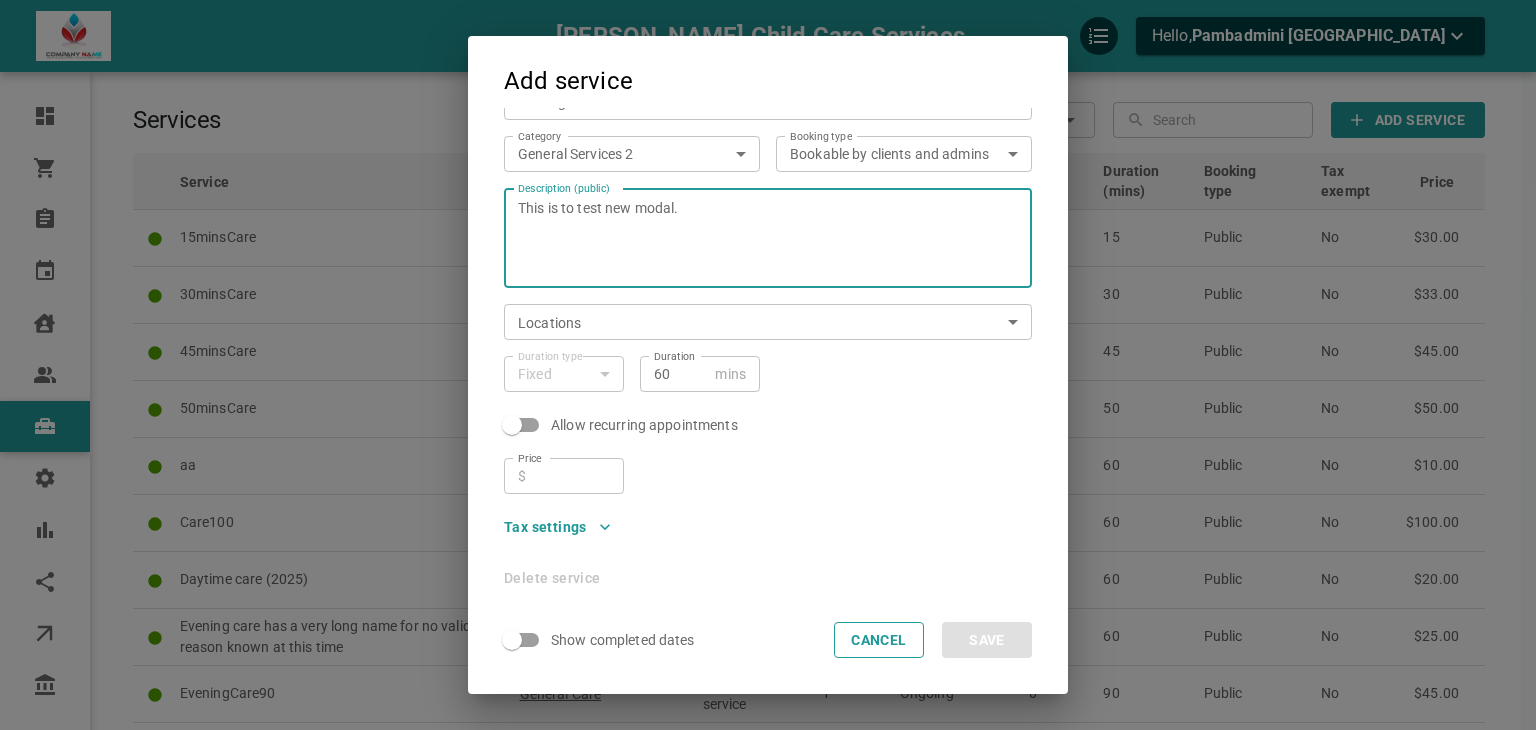 type on "This is to test new modal." 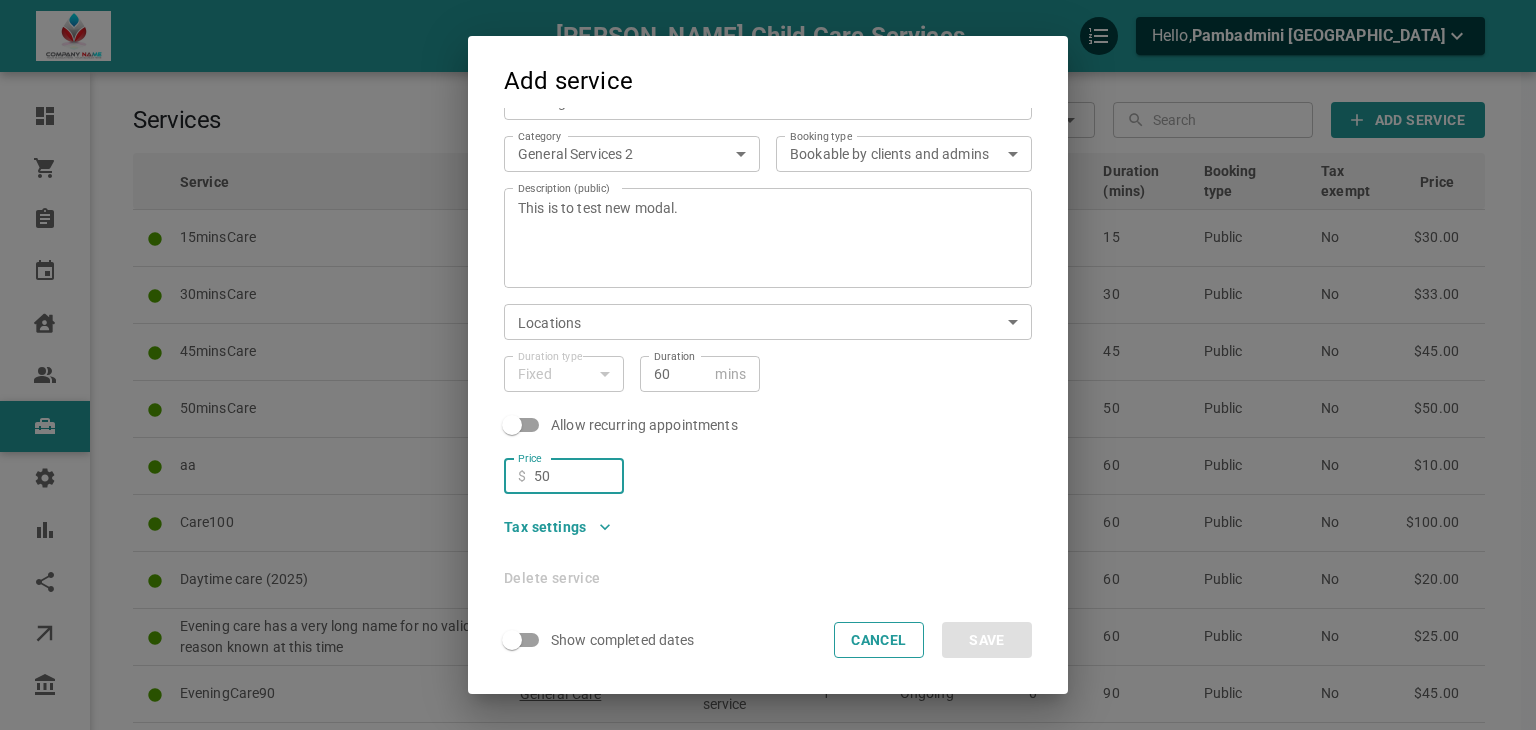 type on "50" 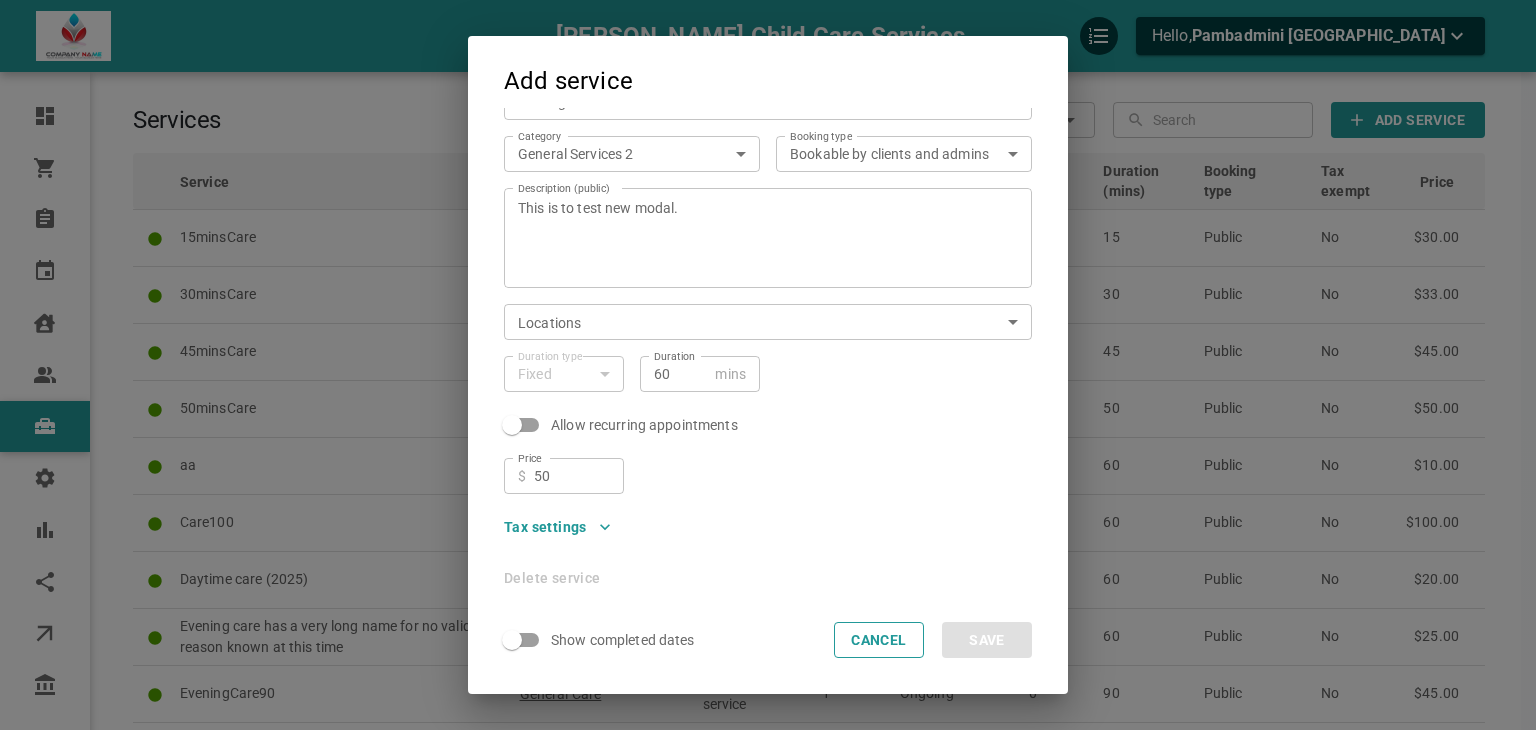 click on "Price ​ $ 50 Price" at bounding box center (760, 468) 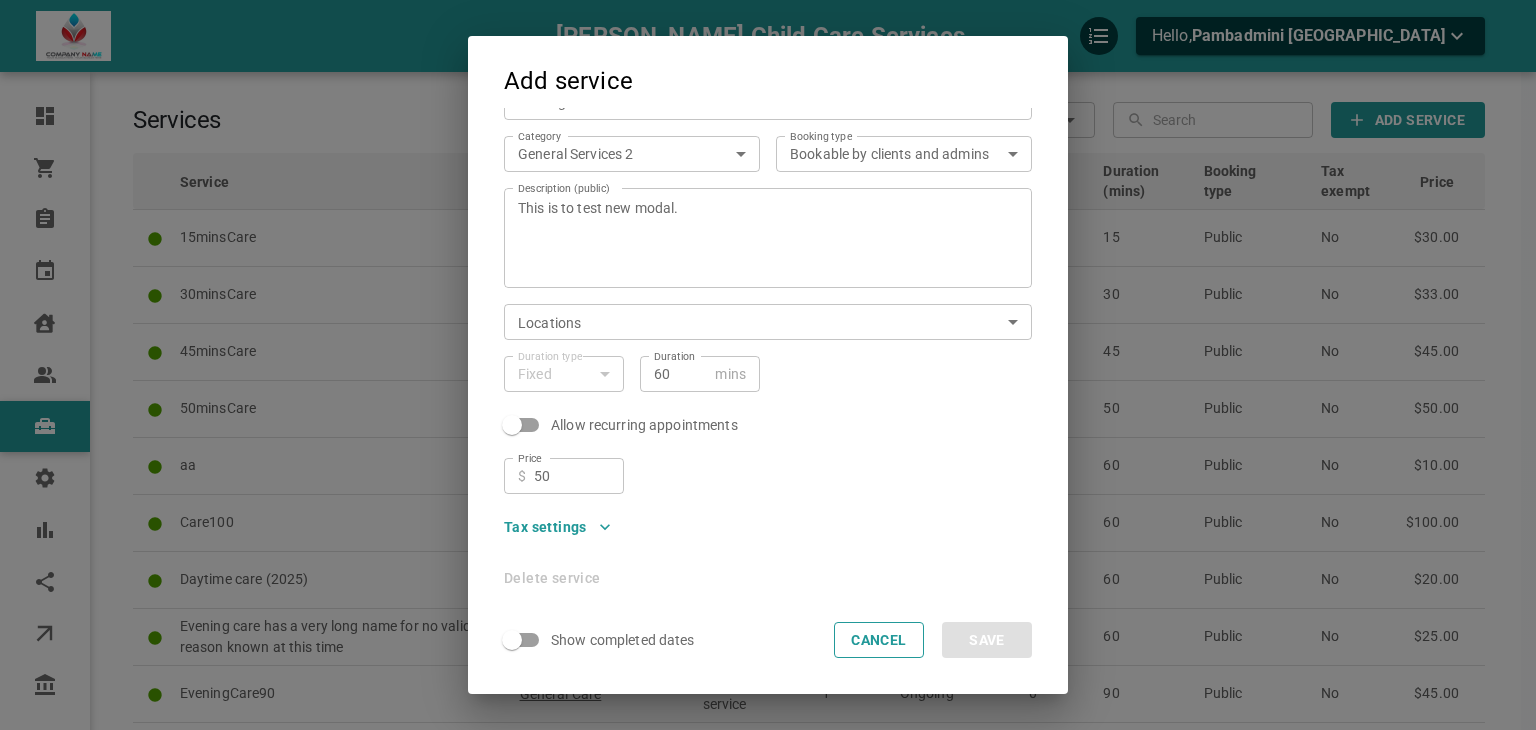 click on "Show completed dates" at bounding box center (623, 640) 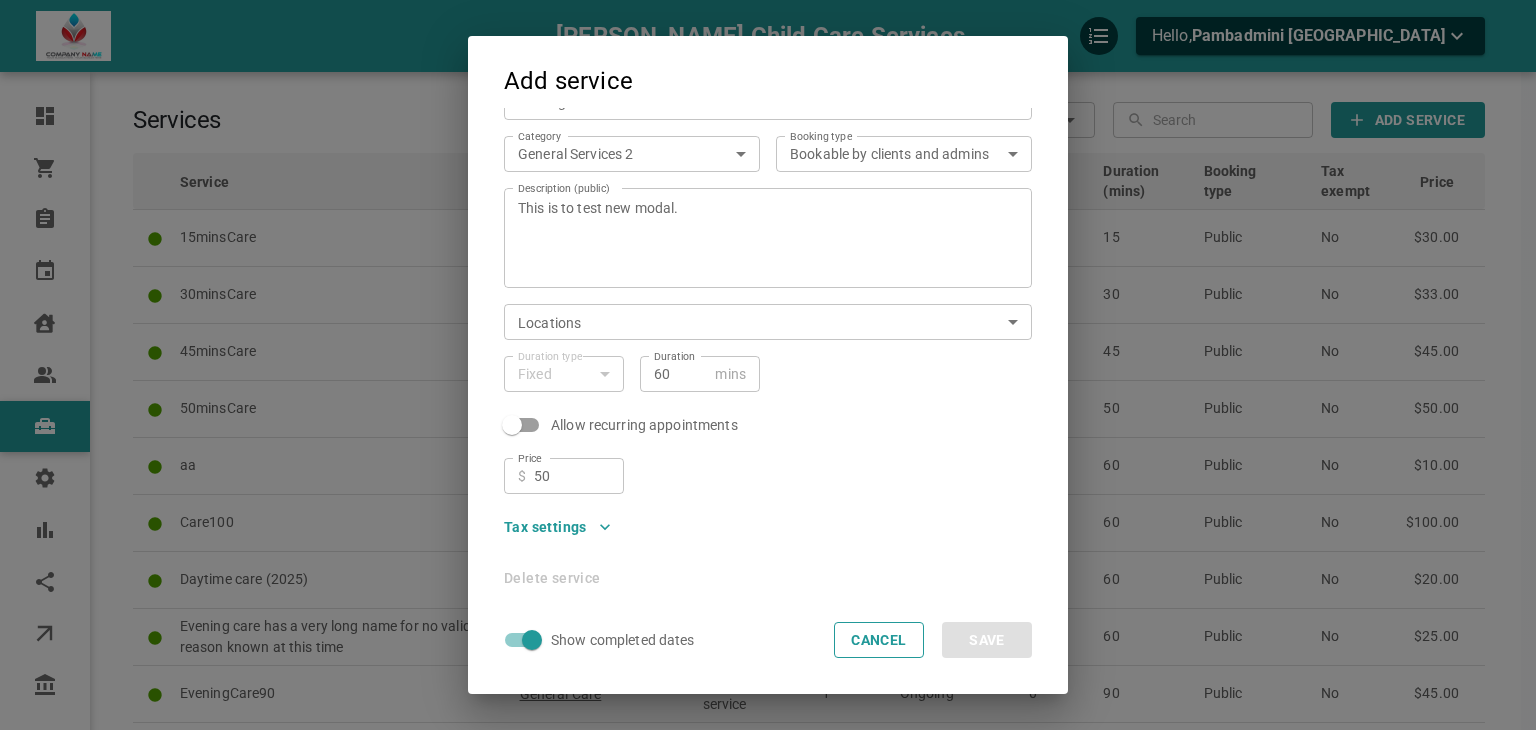 click on "Show completed dates" at bounding box center (623, 640) 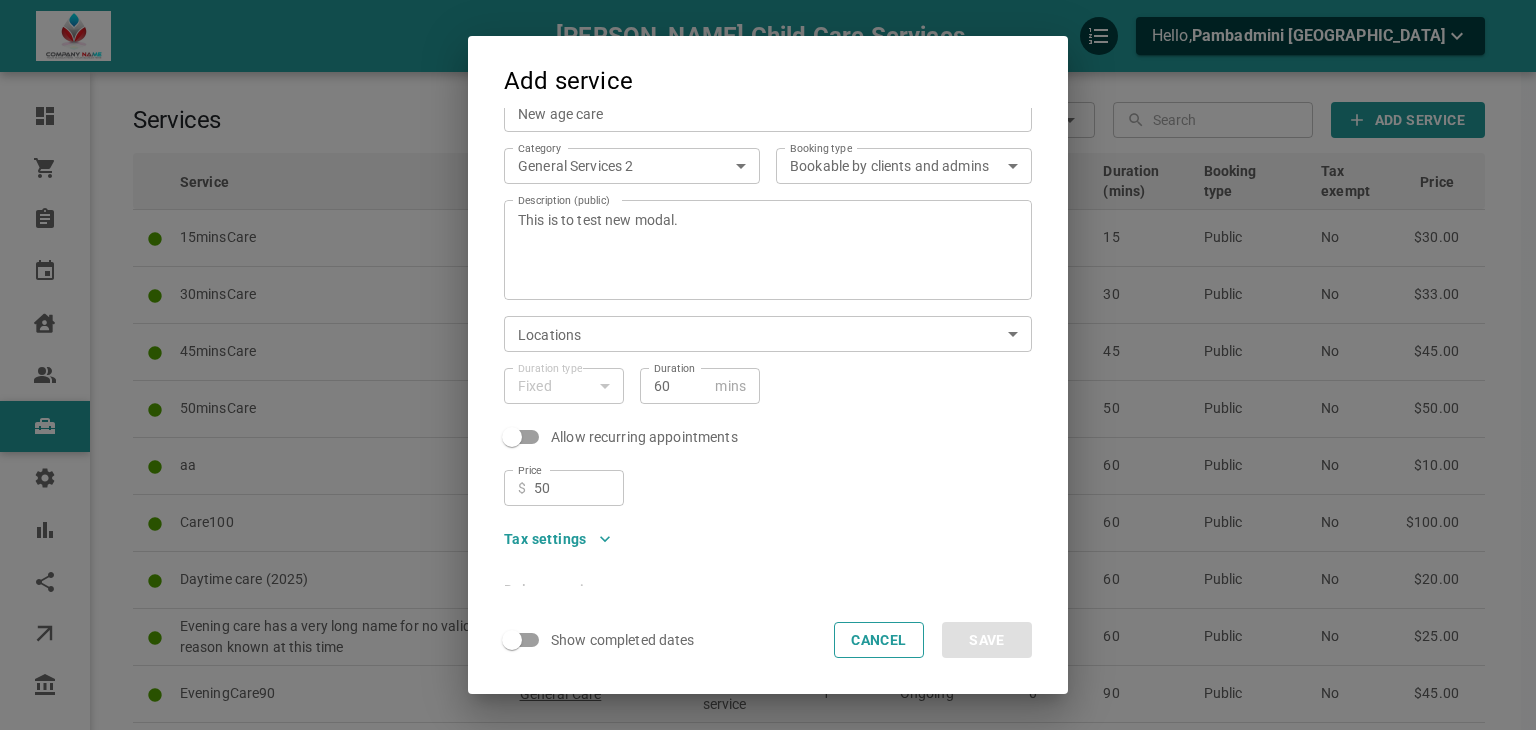 scroll, scrollTop: 129, scrollLeft: 0, axis: vertical 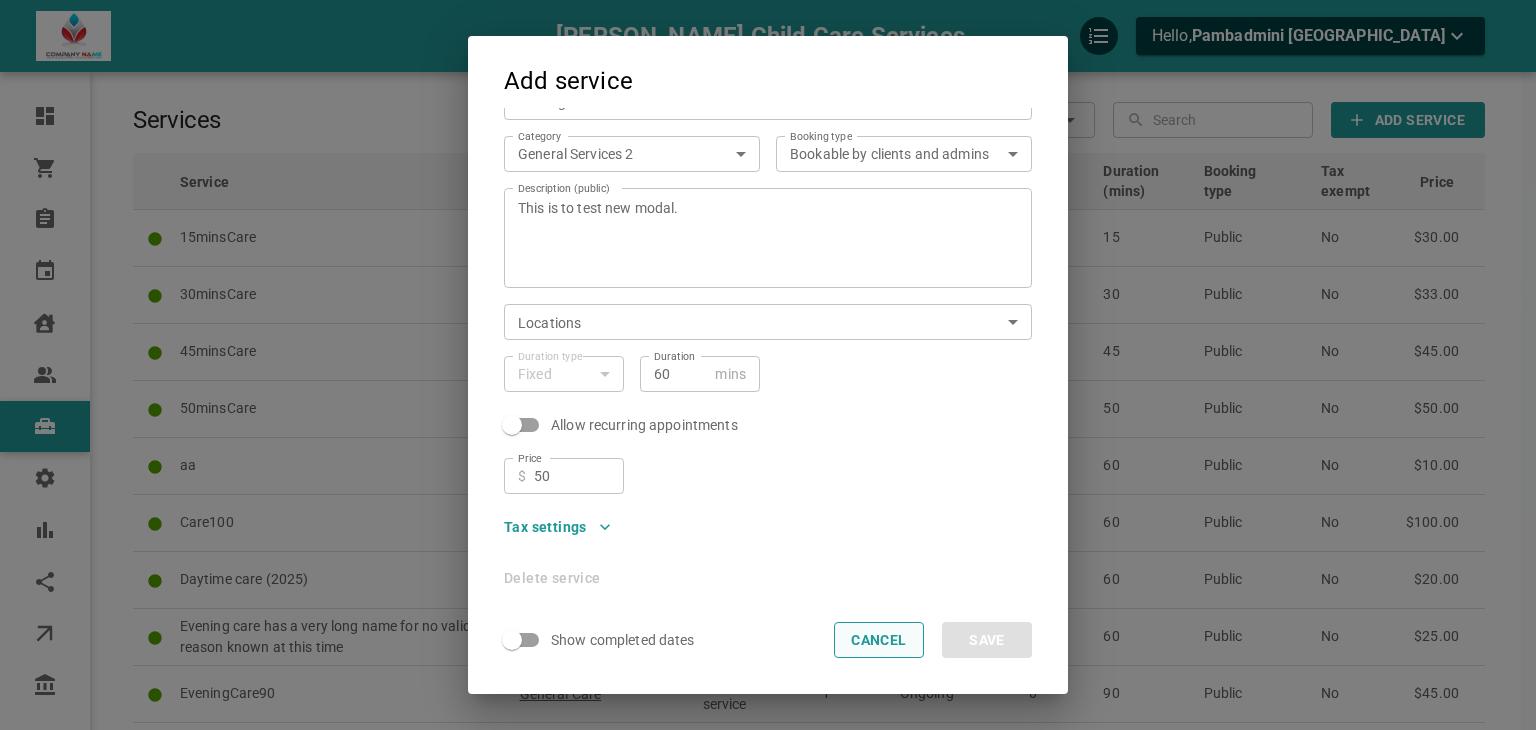 click on "Cancel" at bounding box center (879, 640) 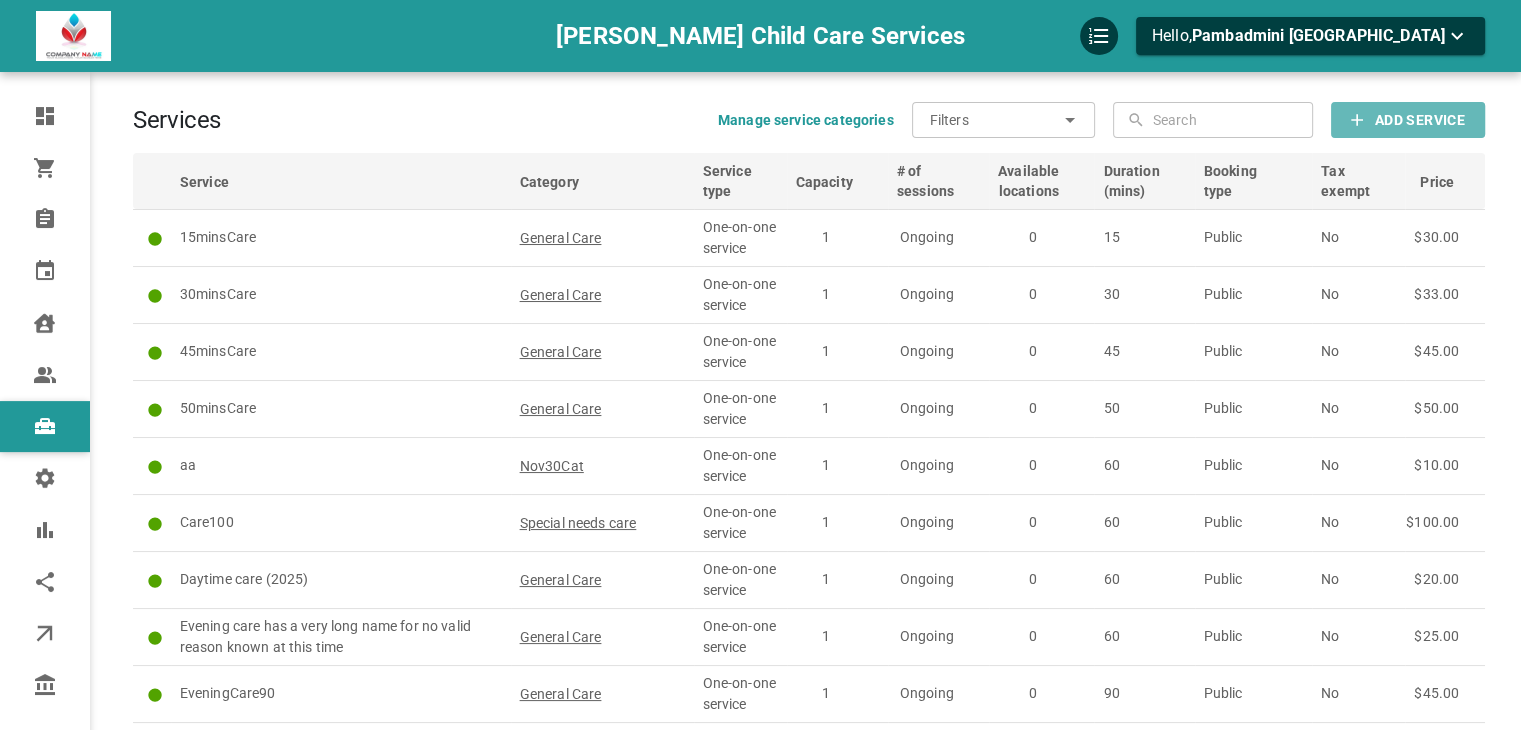 click on "Add Service" at bounding box center (1408, 120) 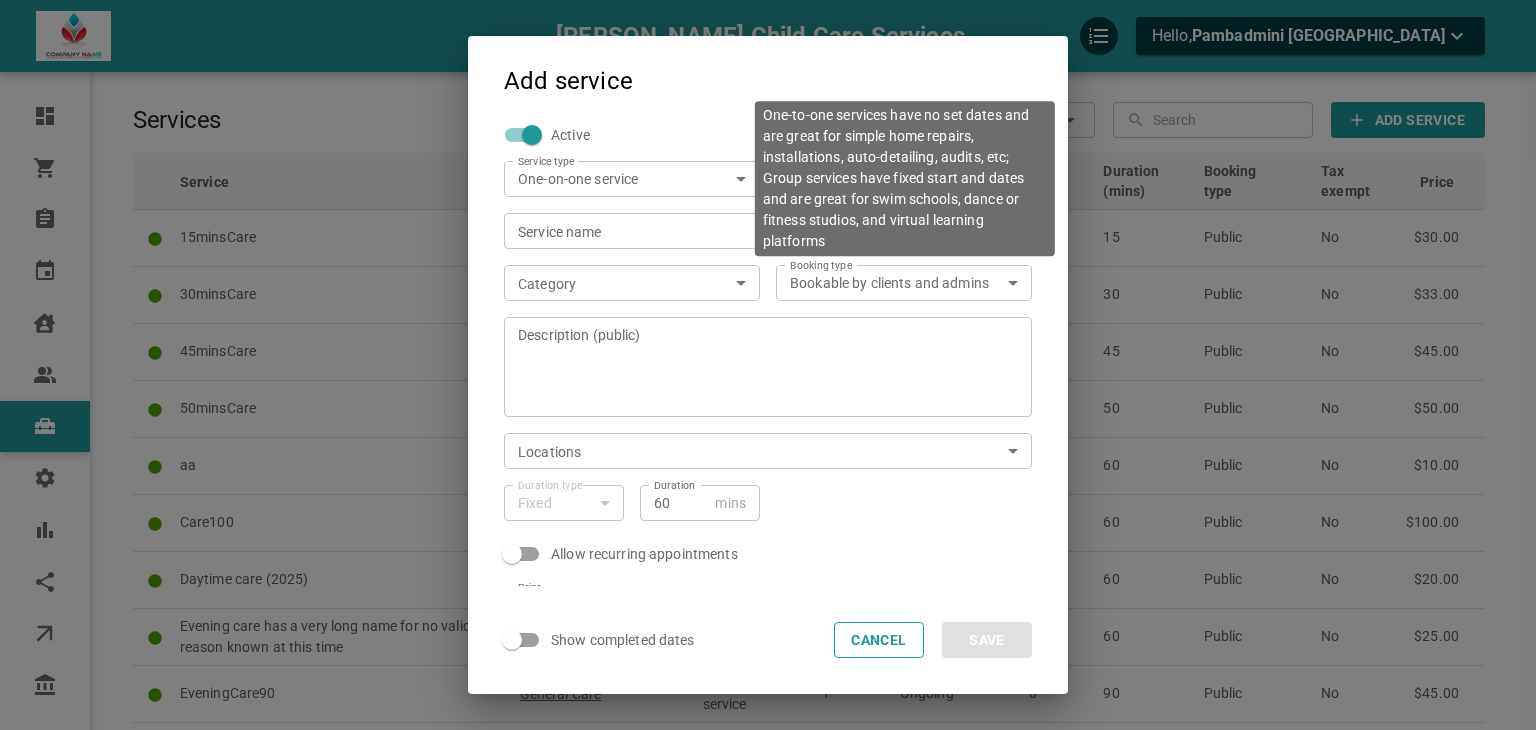 click on "One-on-one service SIMPLE ServiceType" at bounding box center (632, 179) 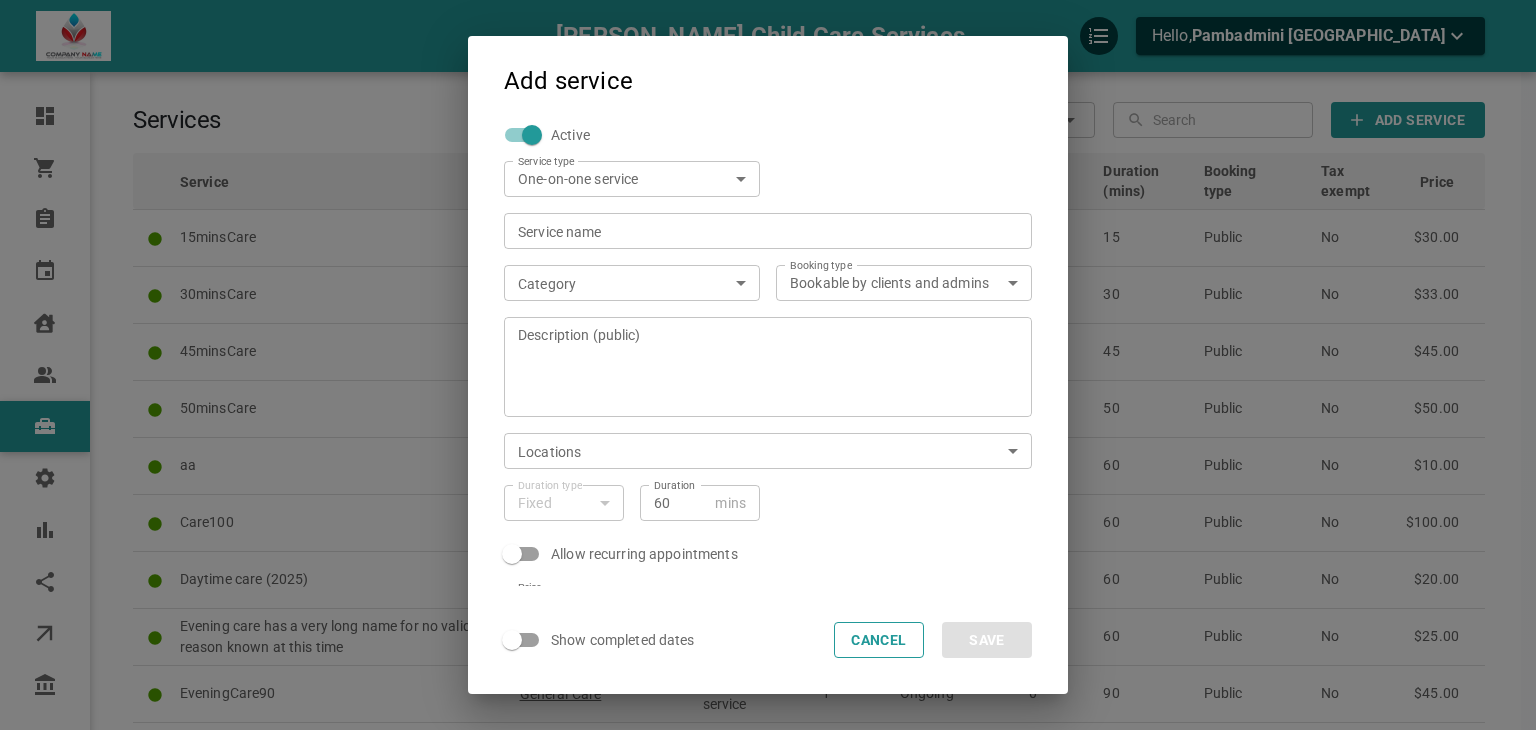 click on "One-on-one service SIMPLE ServiceType" at bounding box center (632, 179) 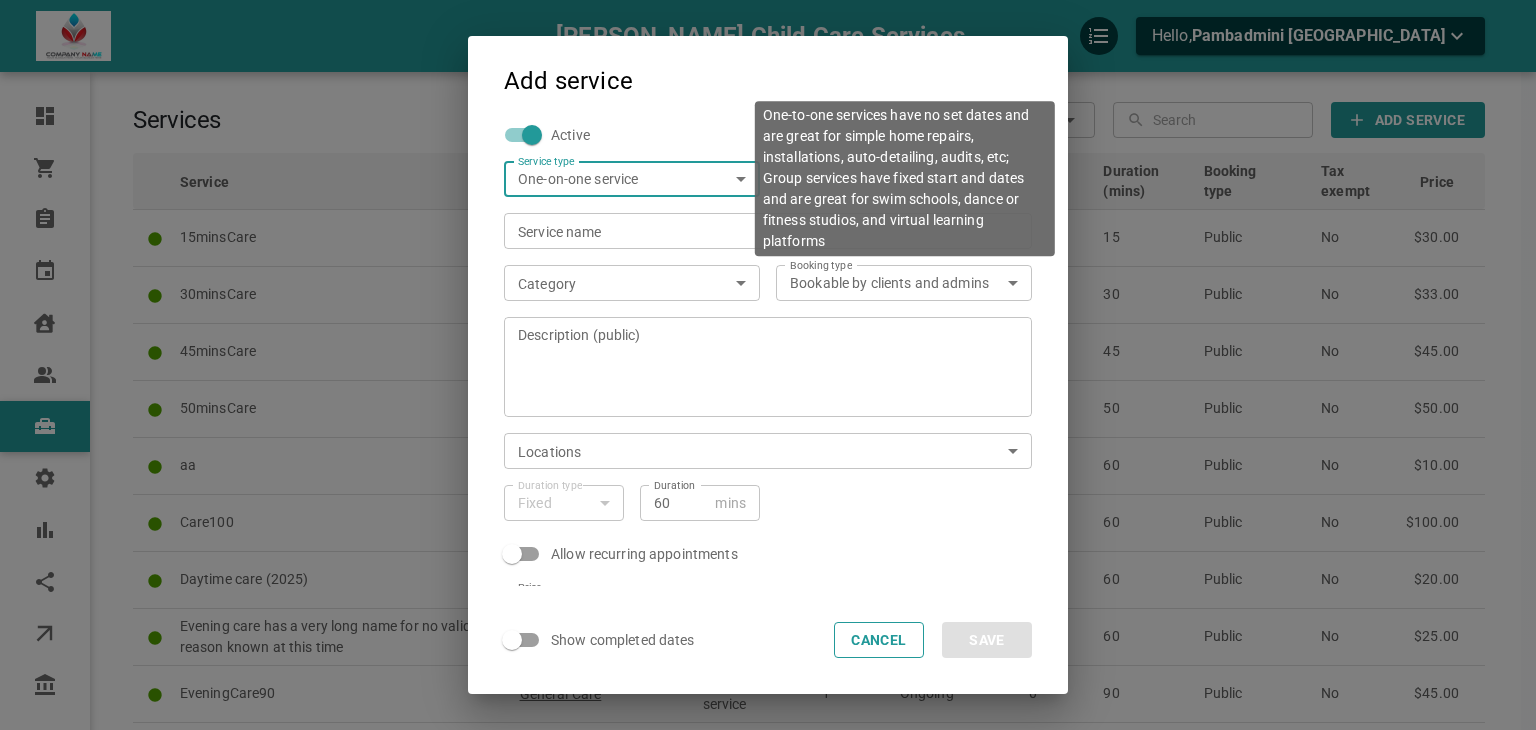 click on "Jawale Child Care Services Hello,  Pambadmini Jawale Dashboard Orders Bookings Calendar Clients Users Services Settings Reports Integrations Online booking Companies Services Manage service categories Filters ​ ​ ​ ​  Add Service Service Category Service type Capacity # of sessions Available locations Duration (mins) Booking type Tax exempt Price 15minsCare General Care One-on-one service 1 Ongoing 0 15   Public No   $30.00 30minsCare General Care One-on-one service 1 Ongoing 0 30   Public No   $33.00 45minsCare General Care One-on-one service 1 Ongoing 0 45   Public No   $45.00 50minsCare General Care One-on-one service 1 Ongoing 0 50   Public No   $50.00 aa Nov30Cat One-on-one service 1 Ongoing 0 60   Public No   $10.00 Care100 Special needs care One-on-one service 1 Ongoing 0 60   Public No   $100.00 Daytime care (2025) General Care One-on-one service 1 Ongoing 0 60   Public No   $20.00 General Care One-on-one service 1 Ongoing 0 60   Public No   1 0" at bounding box center (768, 877) 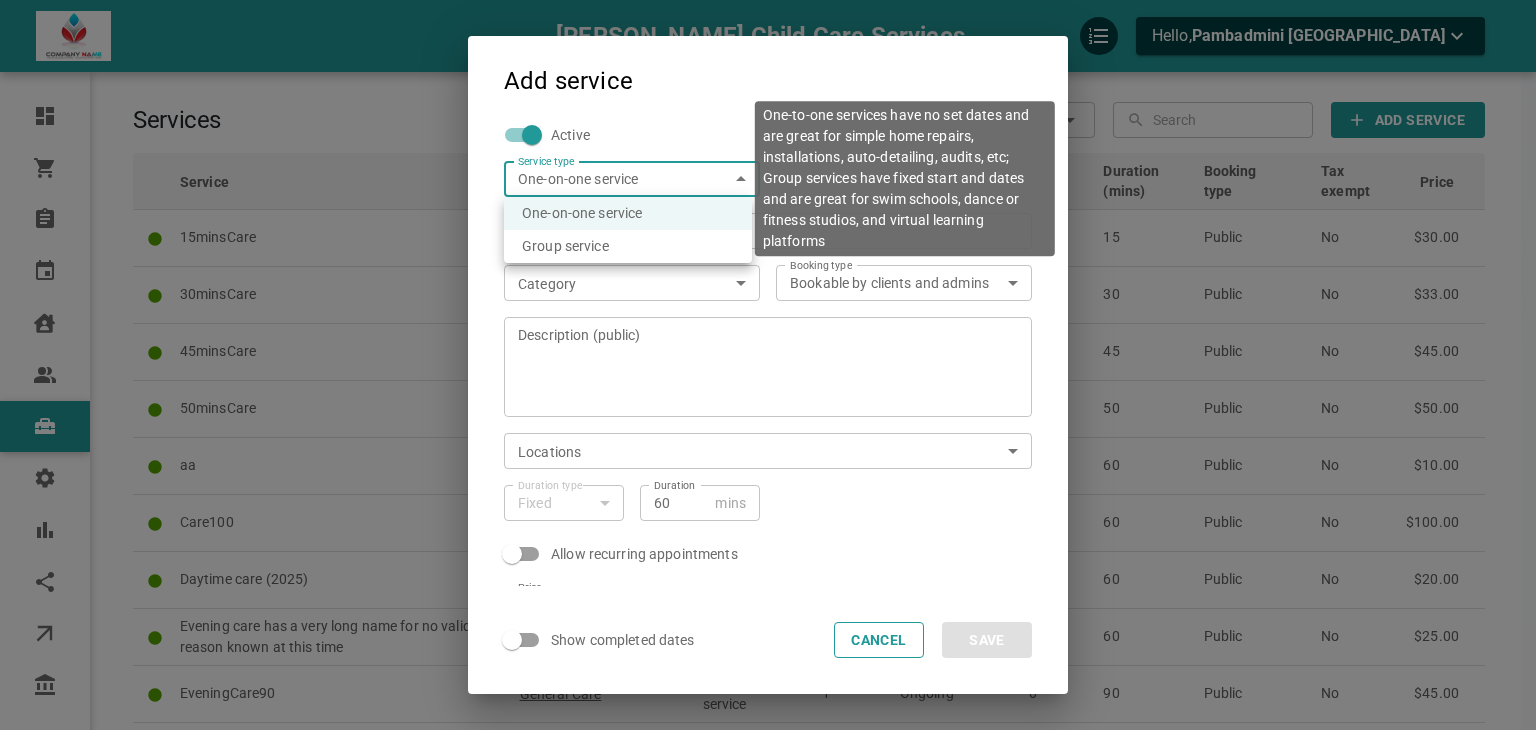click on "Group service" at bounding box center (628, 246) 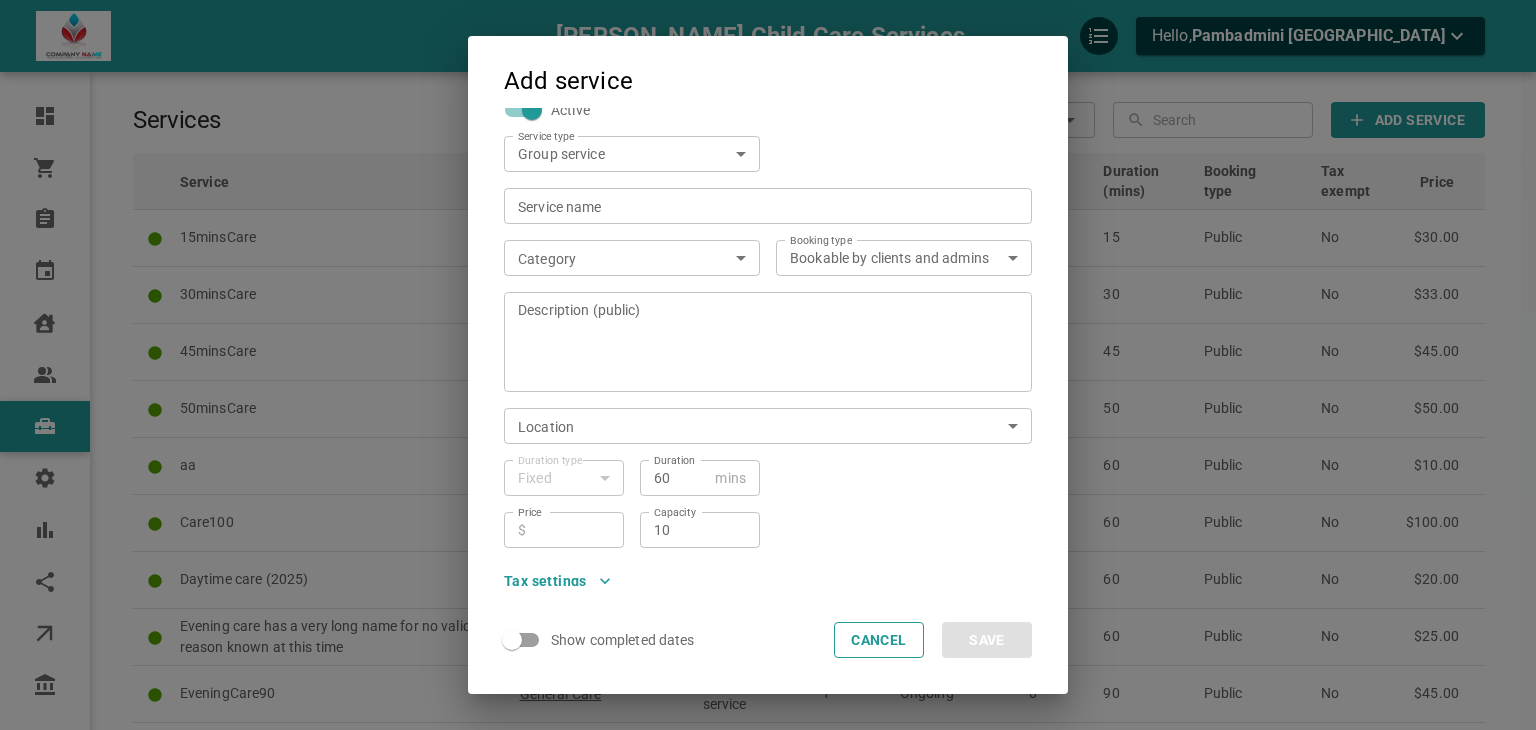 scroll, scrollTop: 0, scrollLeft: 0, axis: both 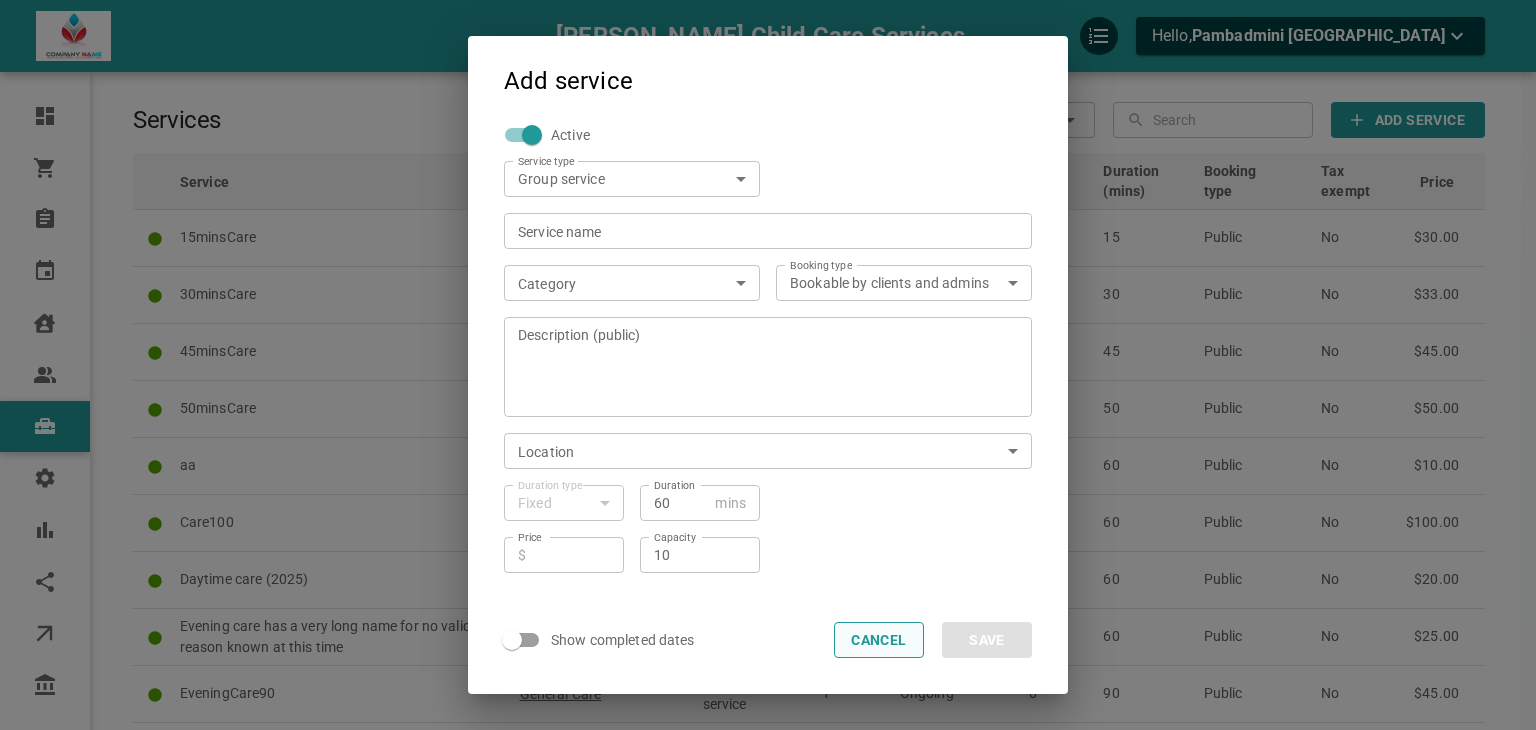 click on "Cancel" at bounding box center (879, 640) 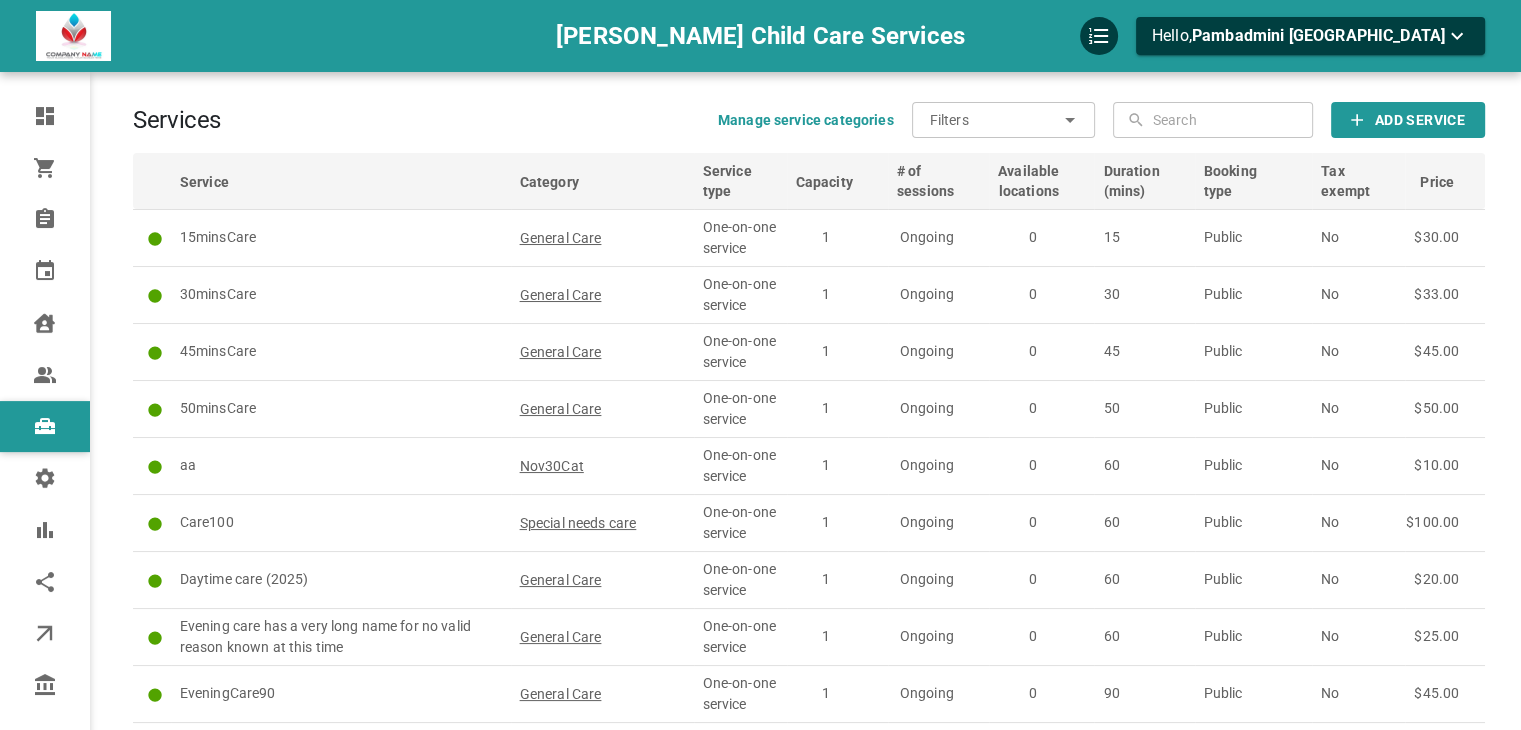 click on "Add Service" at bounding box center [1420, 120] 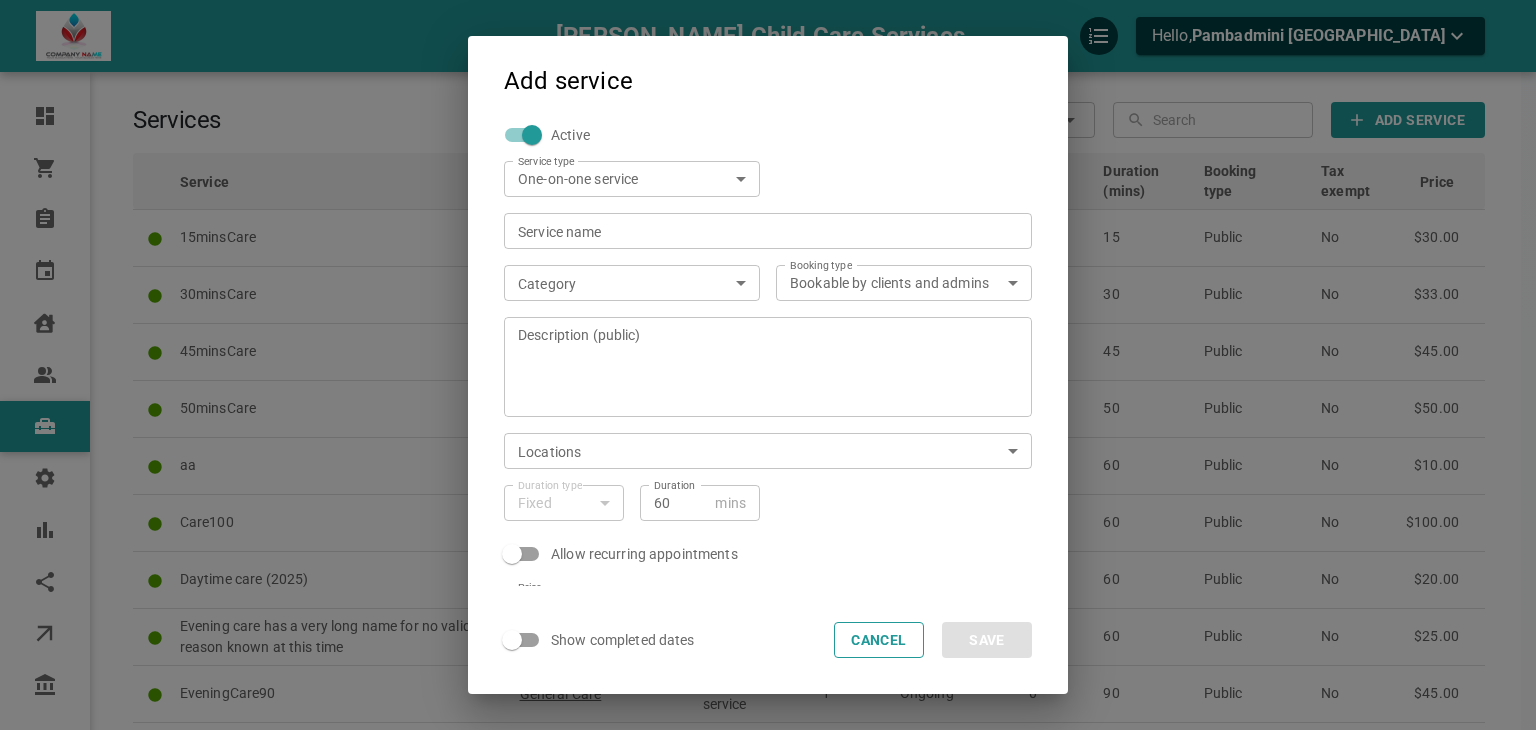 click on "​ Locations" at bounding box center (768, 451) 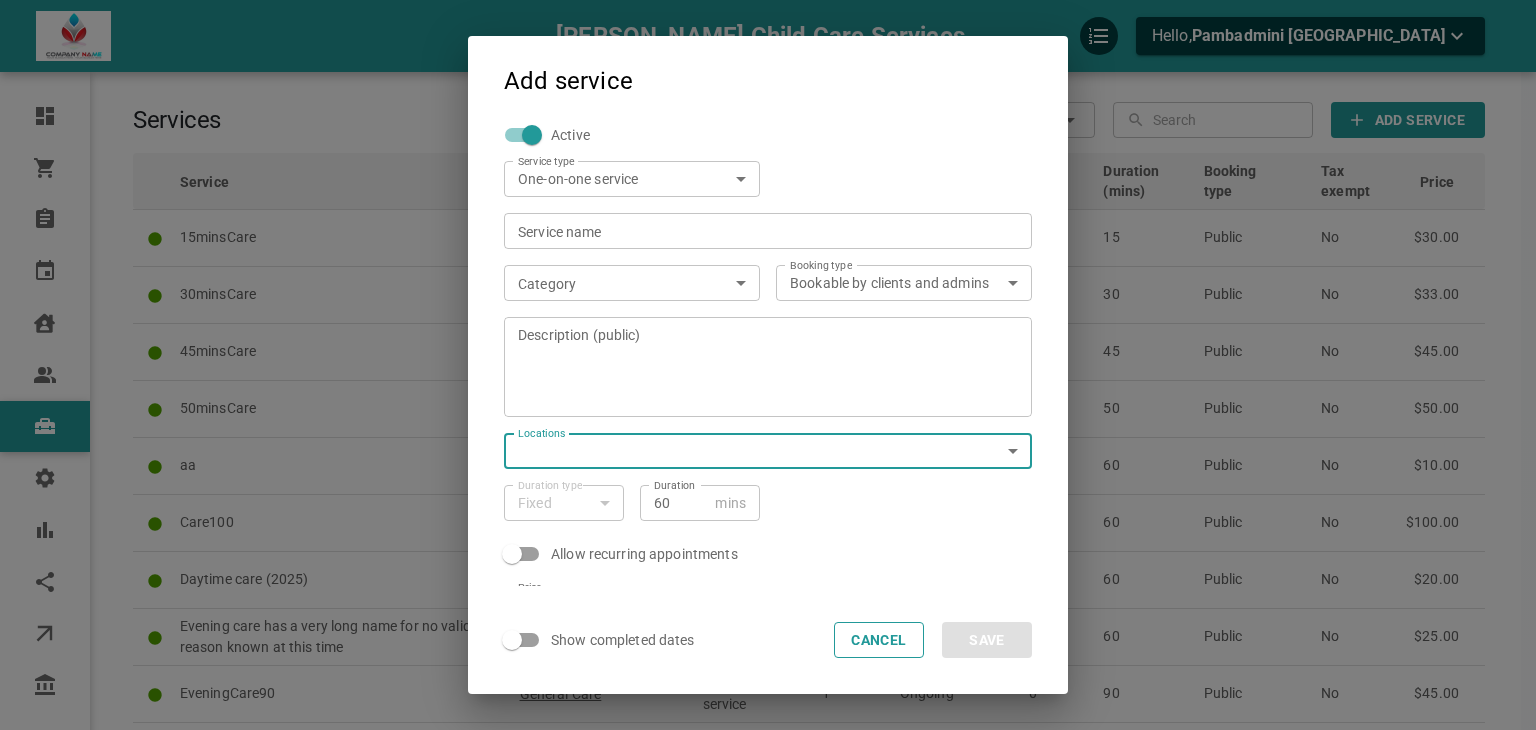 click on "Jawale Child Care Services Hello,  Pambadmini Jawale Dashboard Orders Bookings Calendar Clients Users Services Settings Reports Integrations Online booking Companies Services Manage service categories Filters ​ ​ ​ ​  Add Service Service Category Service type Capacity # of sessions Available locations Duration (mins) Booking type Tax exempt Price 15minsCare General Care One-on-one service 1 Ongoing 0 15   Public No   $30.00 30minsCare General Care One-on-one service 1 Ongoing 0 30   Public No   $33.00 45minsCare General Care One-on-one service 1 Ongoing 0 45   Public No   $45.00 50minsCare General Care One-on-one service 1 Ongoing 0 50   Public No   $50.00 aa Nov30Cat One-on-one service 1 Ongoing 0 60   Public No   $10.00 Care100 Special needs care One-on-one service 1 Ongoing 0 60   Public No   $100.00 Daytime care (2025) General Care One-on-one service 1 Ongoing 0 60   Public No   $20.00 General Care One-on-one service 1 Ongoing 0 60   Public No   1 0" at bounding box center [768, 877] 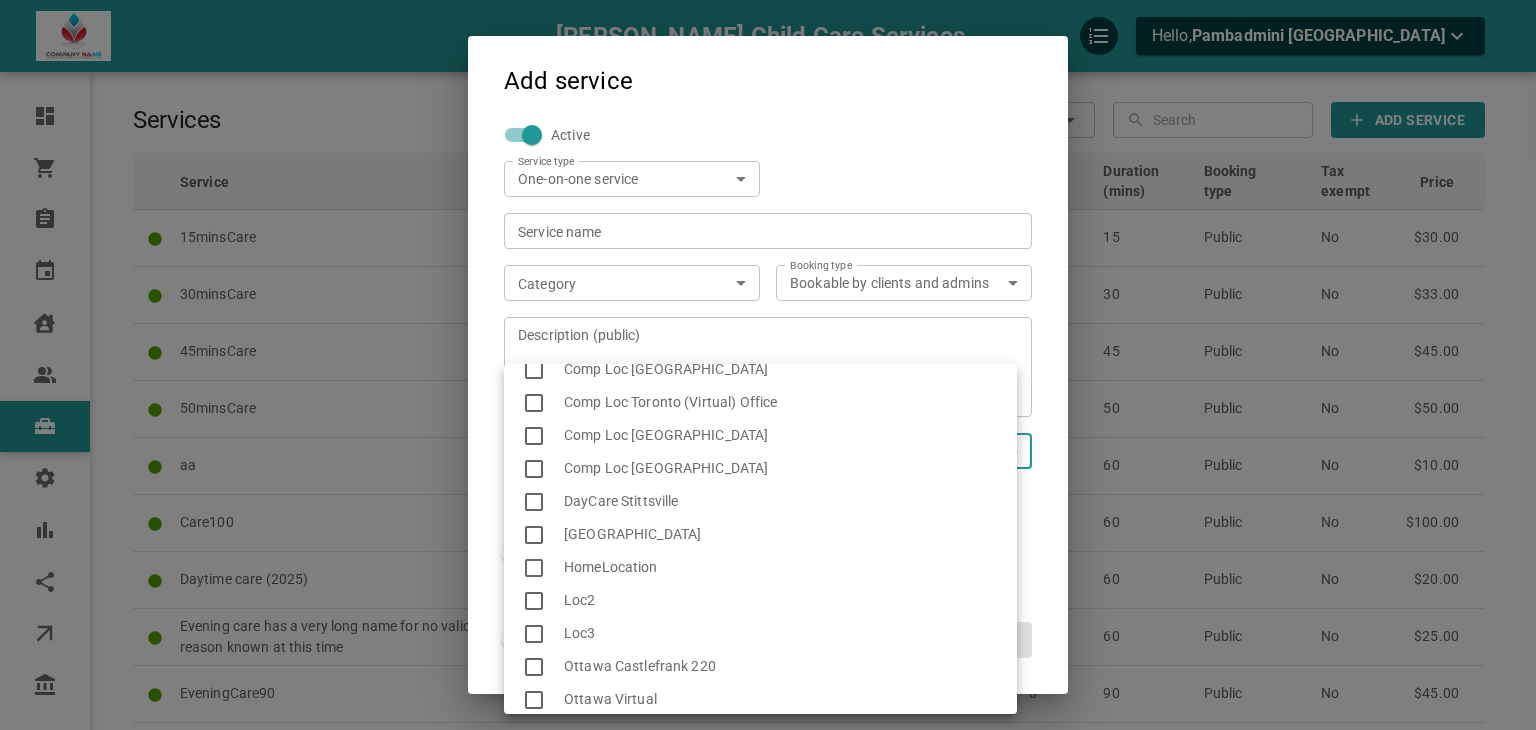 scroll, scrollTop: 0, scrollLeft: 0, axis: both 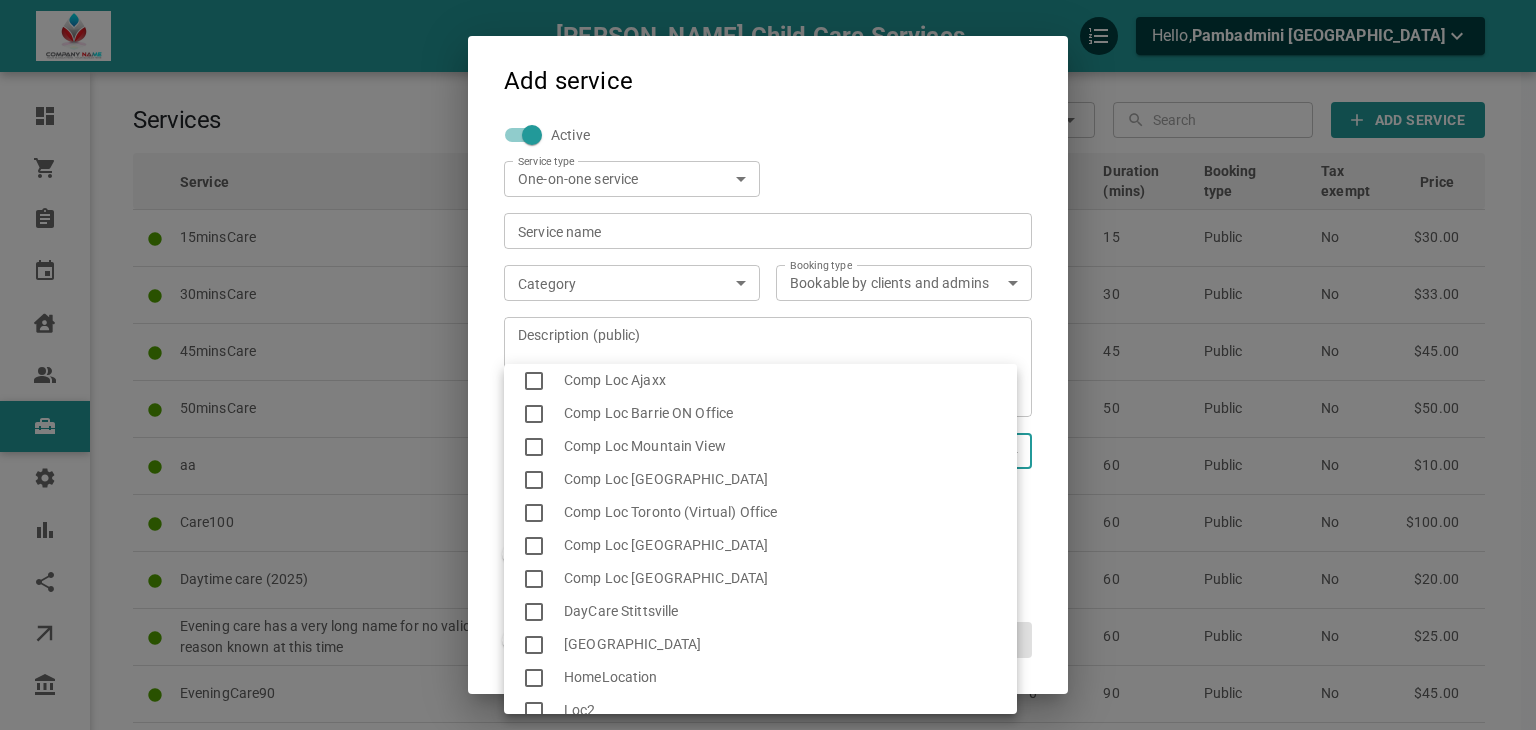 click at bounding box center [768, 365] 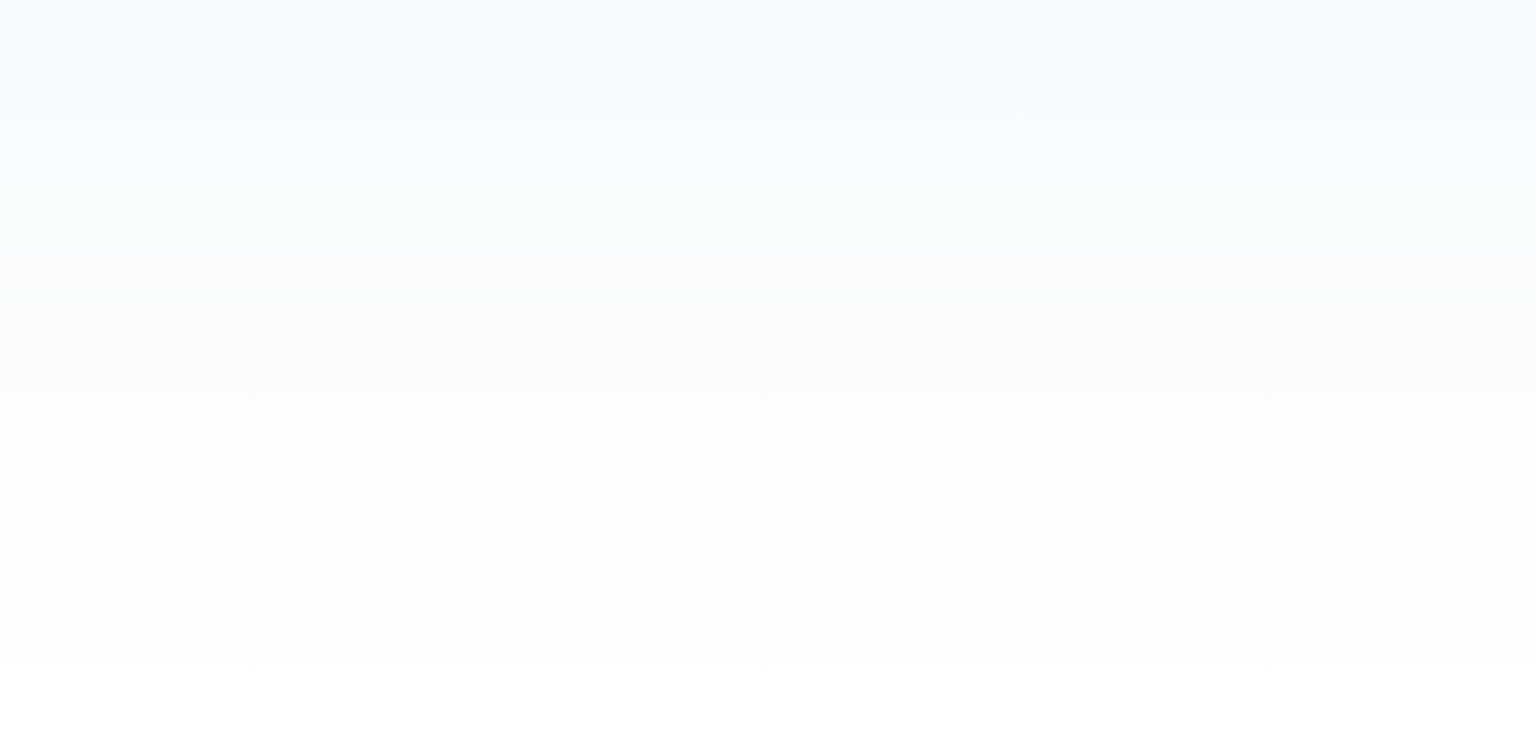 scroll, scrollTop: 0, scrollLeft: 0, axis: both 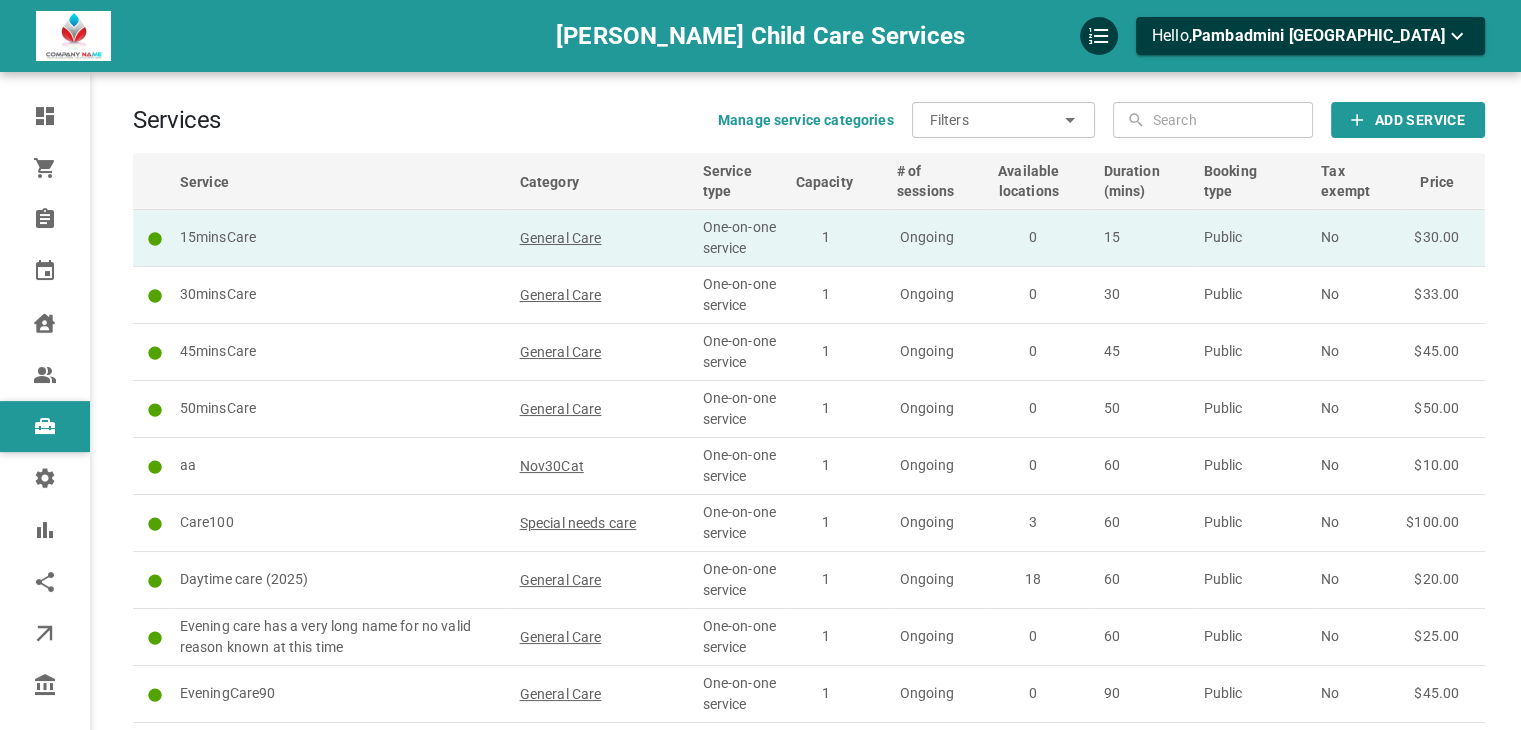click on "1" at bounding box center [837, 237] 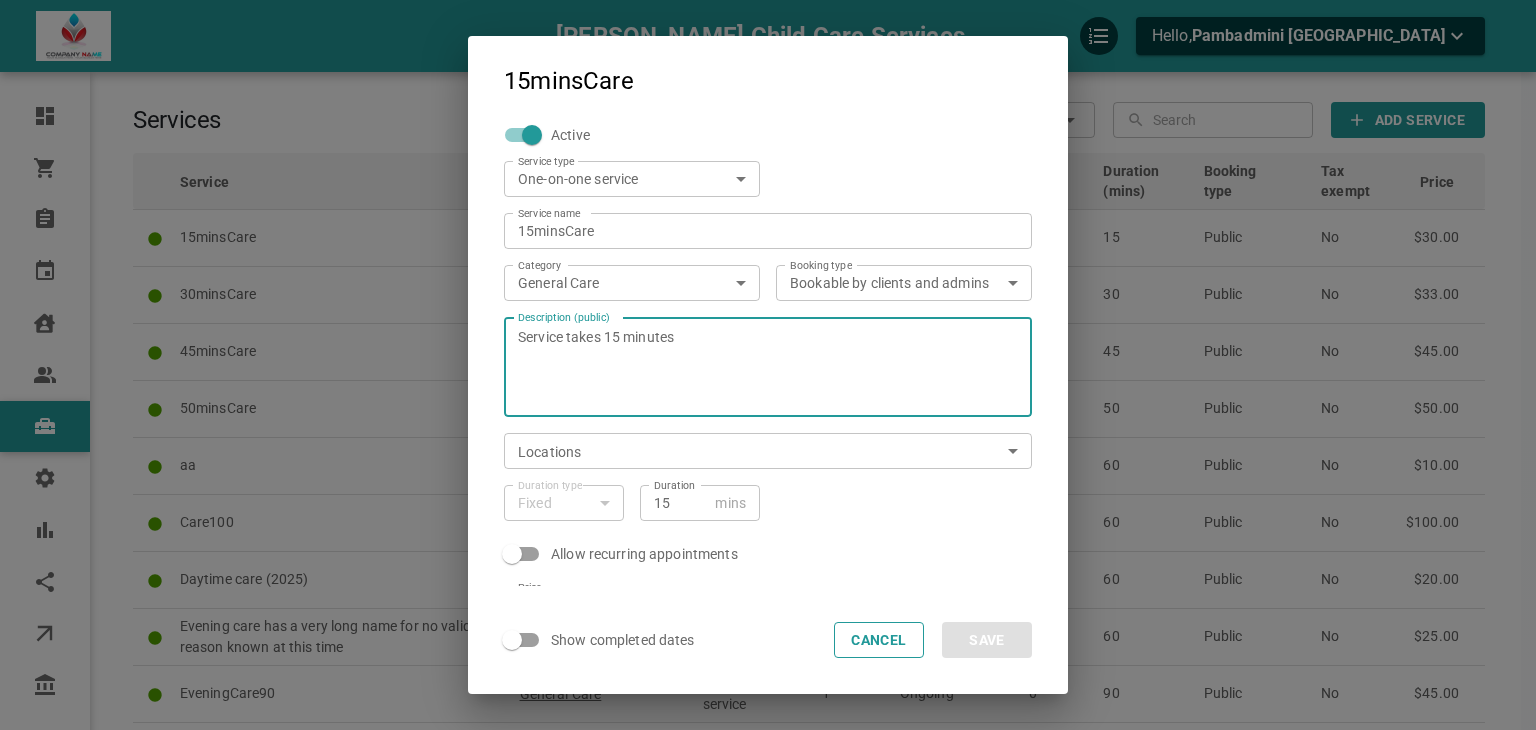 click on "Service takes 15 minutes" at bounding box center [768, 367] 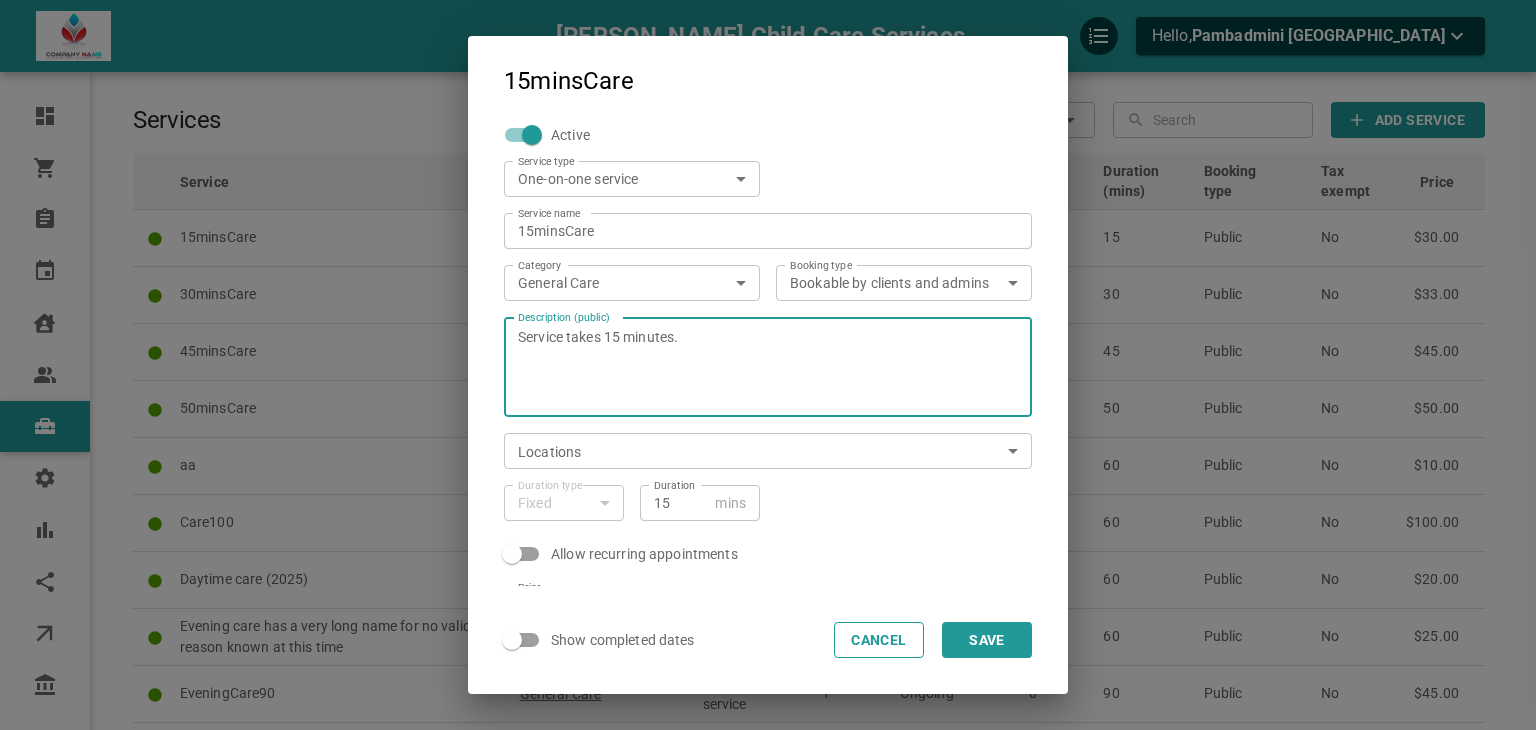 type on "Service takes 15 minutes." 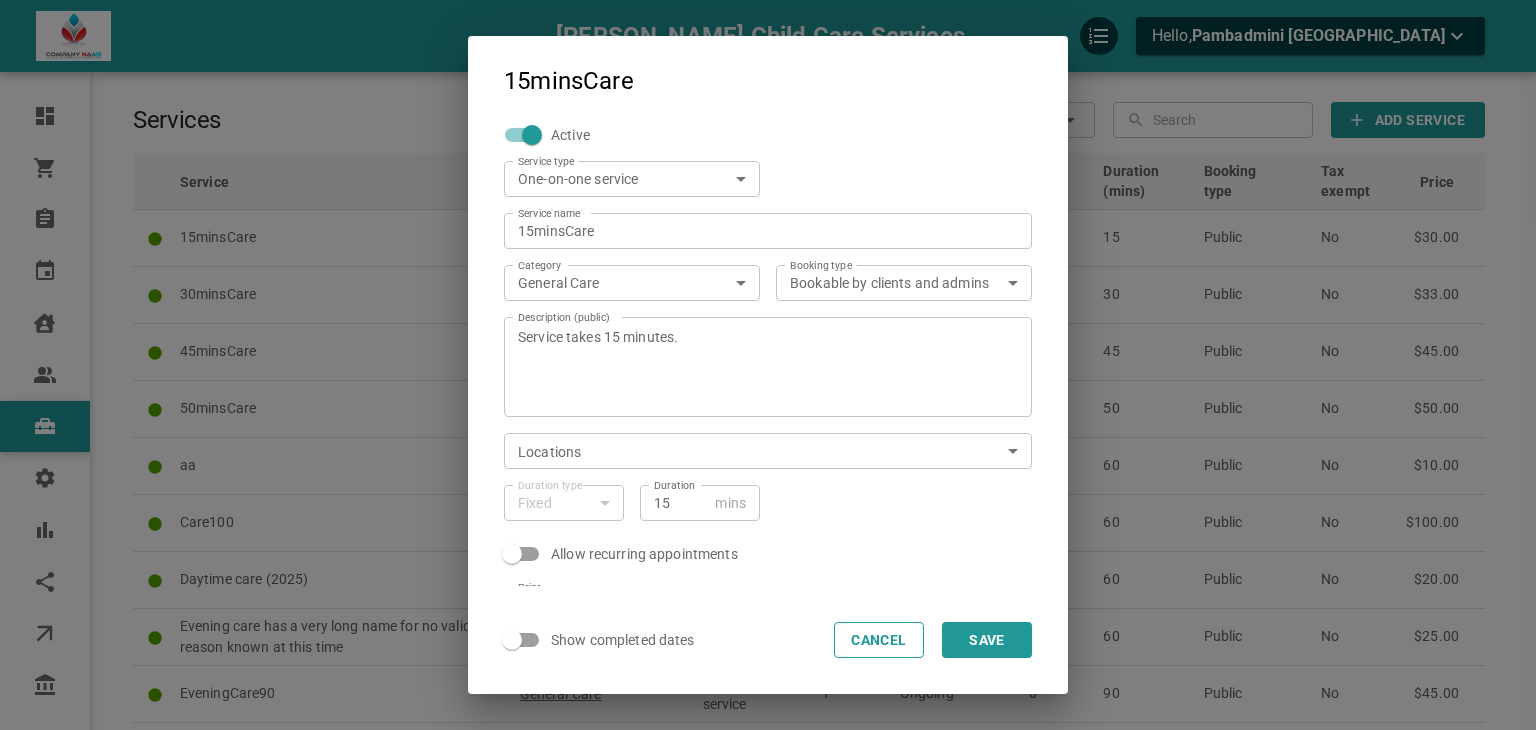 click on "Allow recurring appointments" at bounding box center (760, 546) 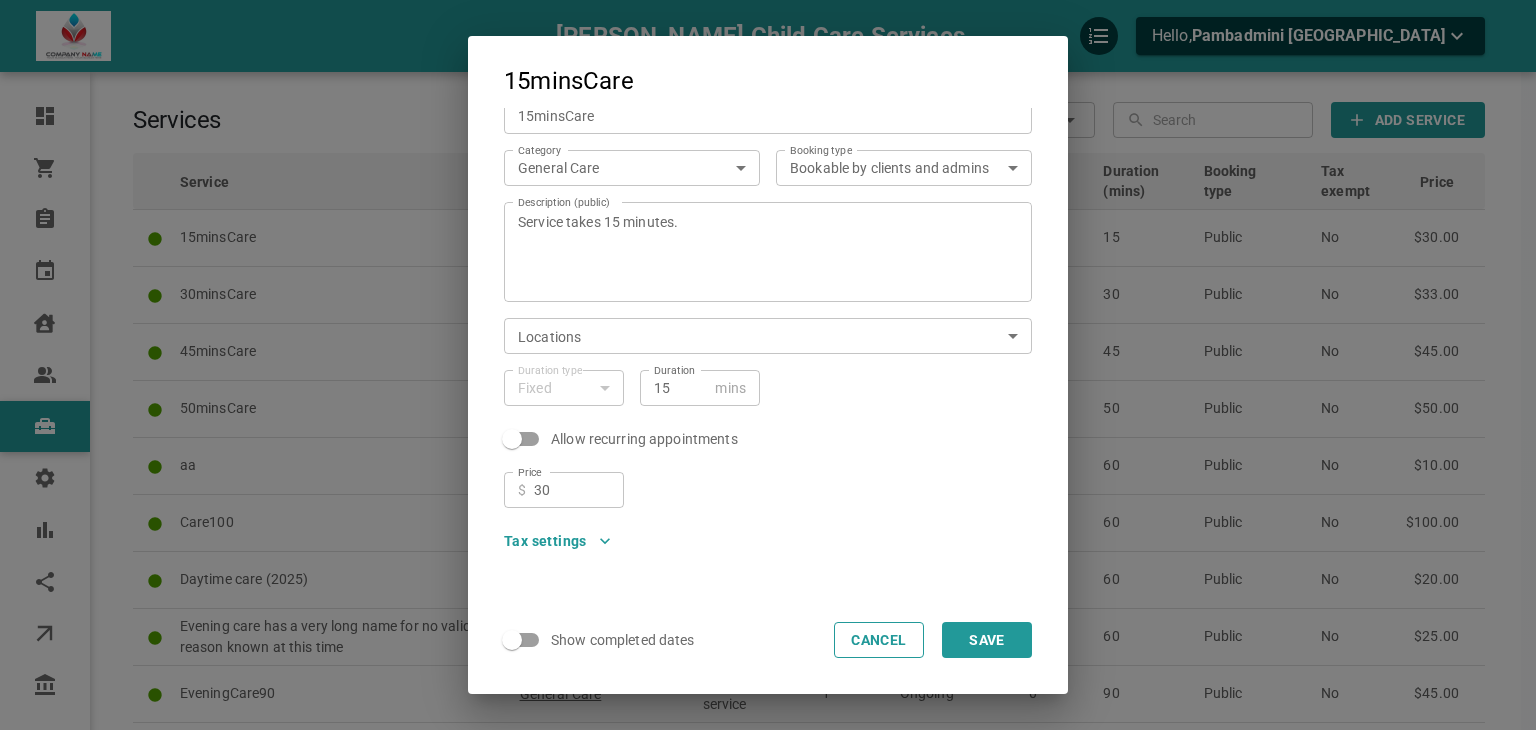scroll, scrollTop: 129, scrollLeft: 0, axis: vertical 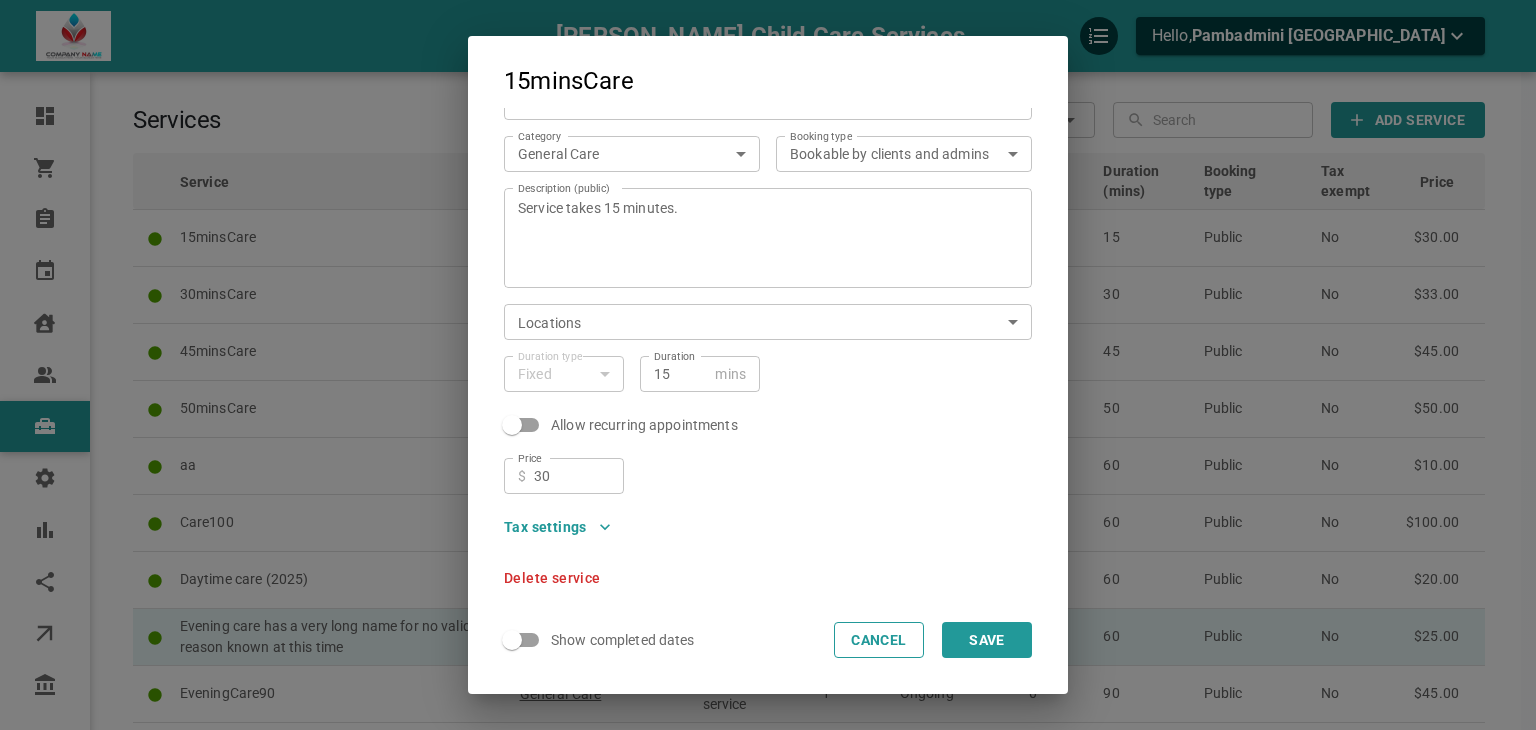 click on "Cancel" at bounding box center [879, 640] 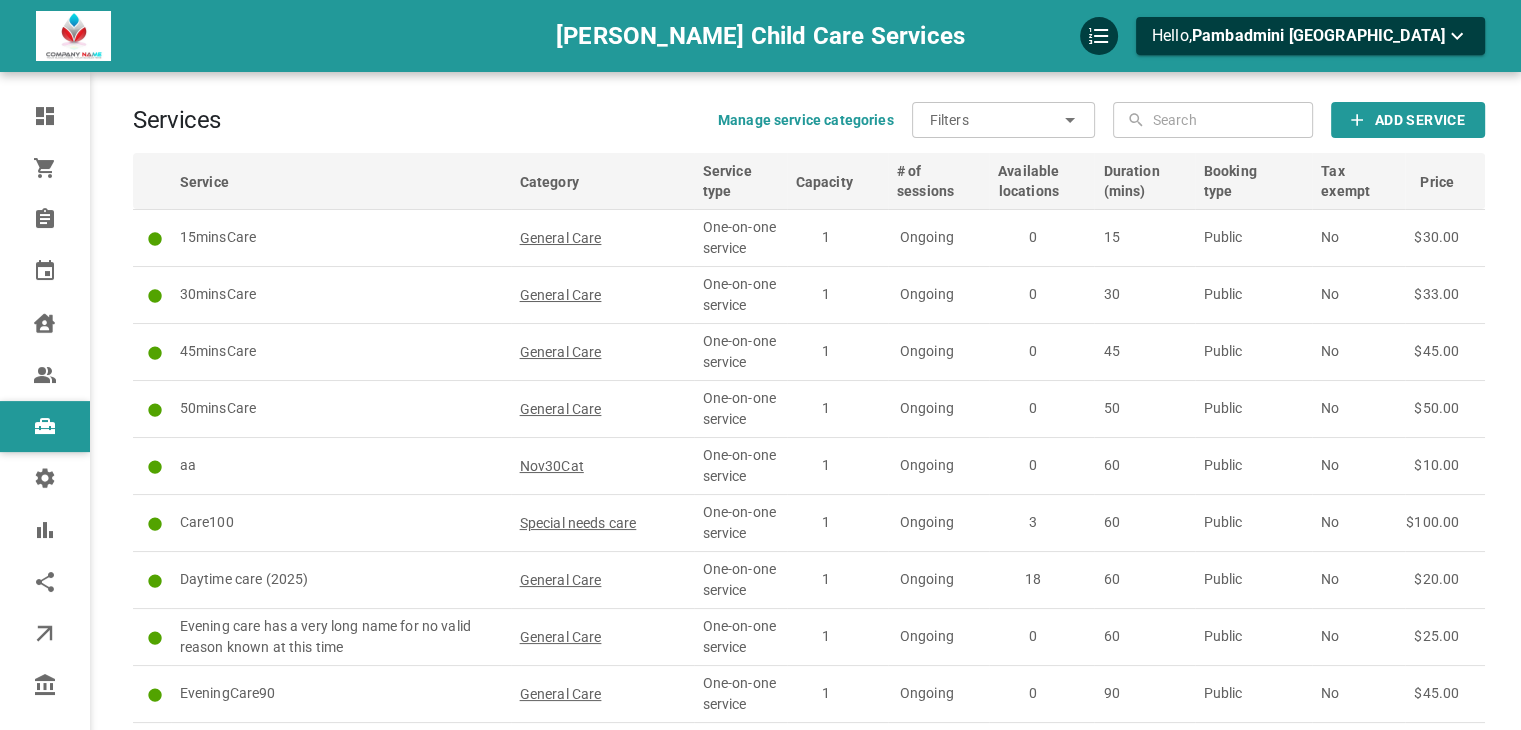 click on "Add Service" at bounding box center (1420, 120) 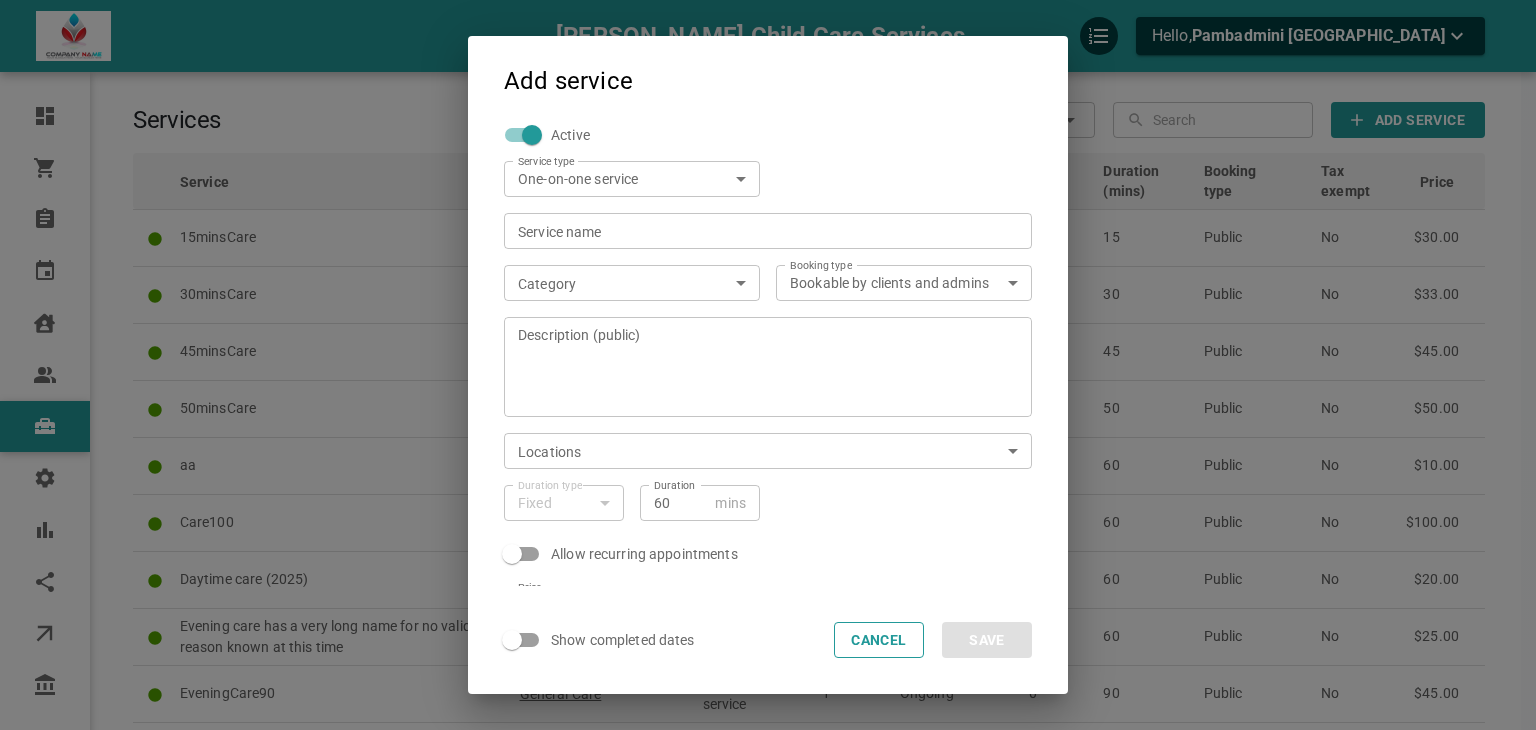 click on "Service name" at bounding box center (768, 231) 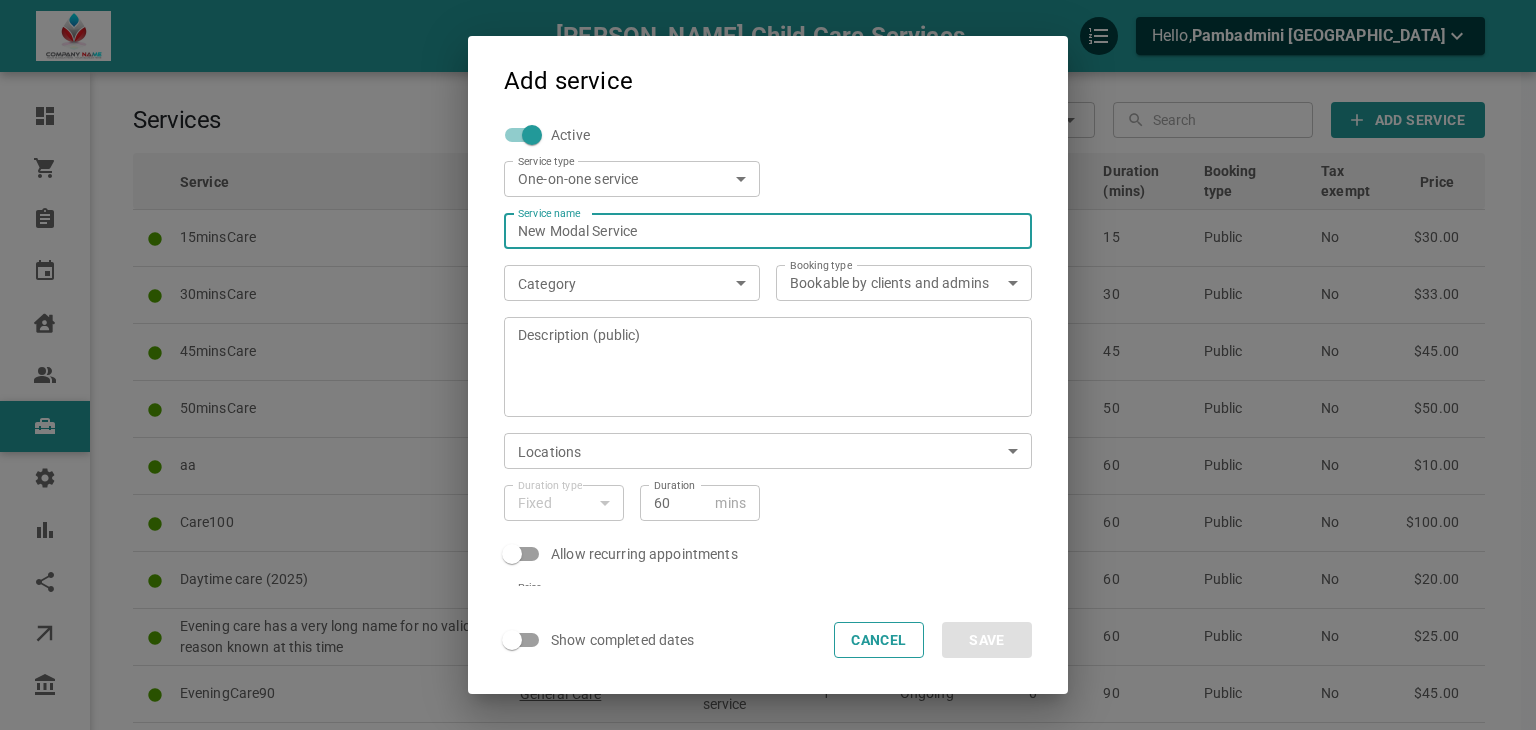 type on "New Modal Service" 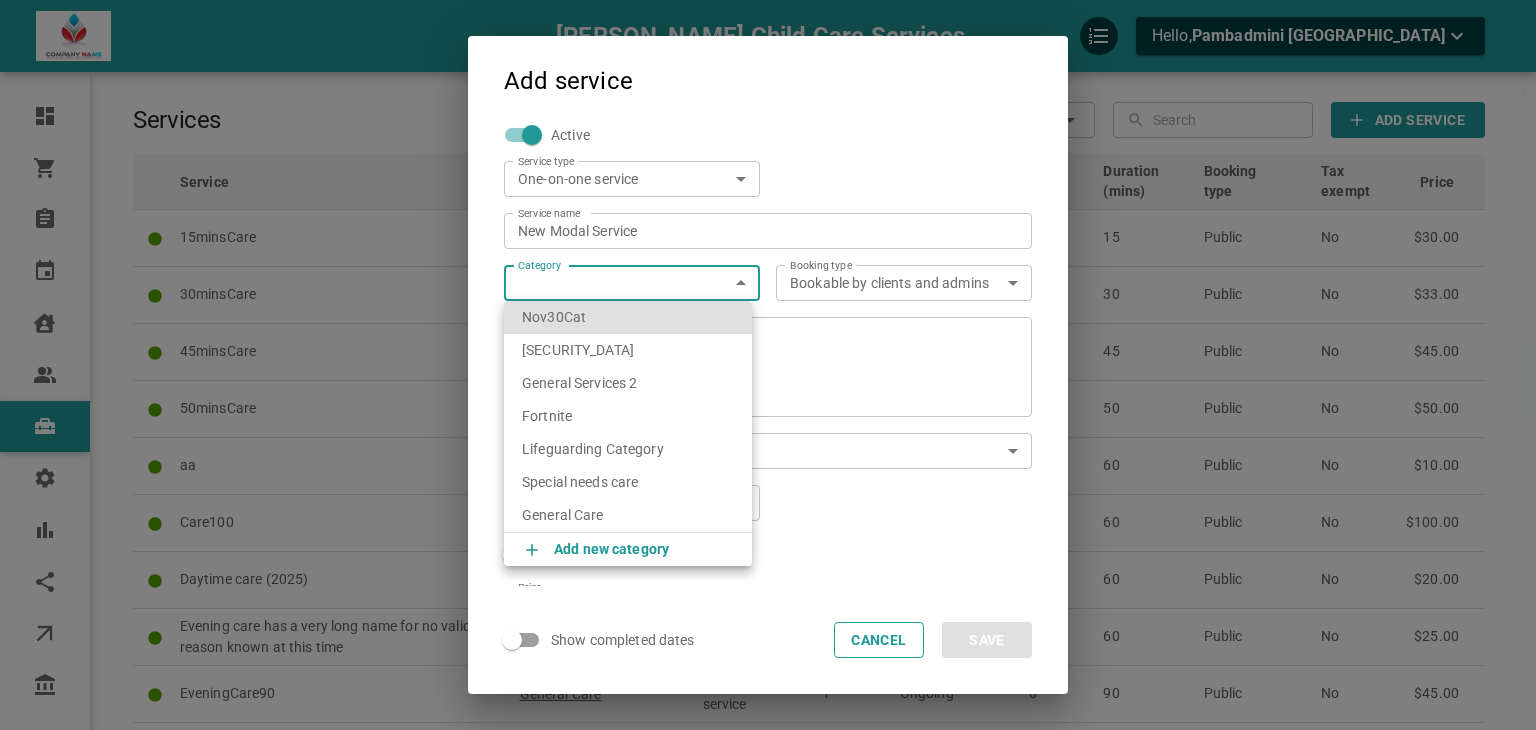 click on "General Care" at bounding box center [628, 515] 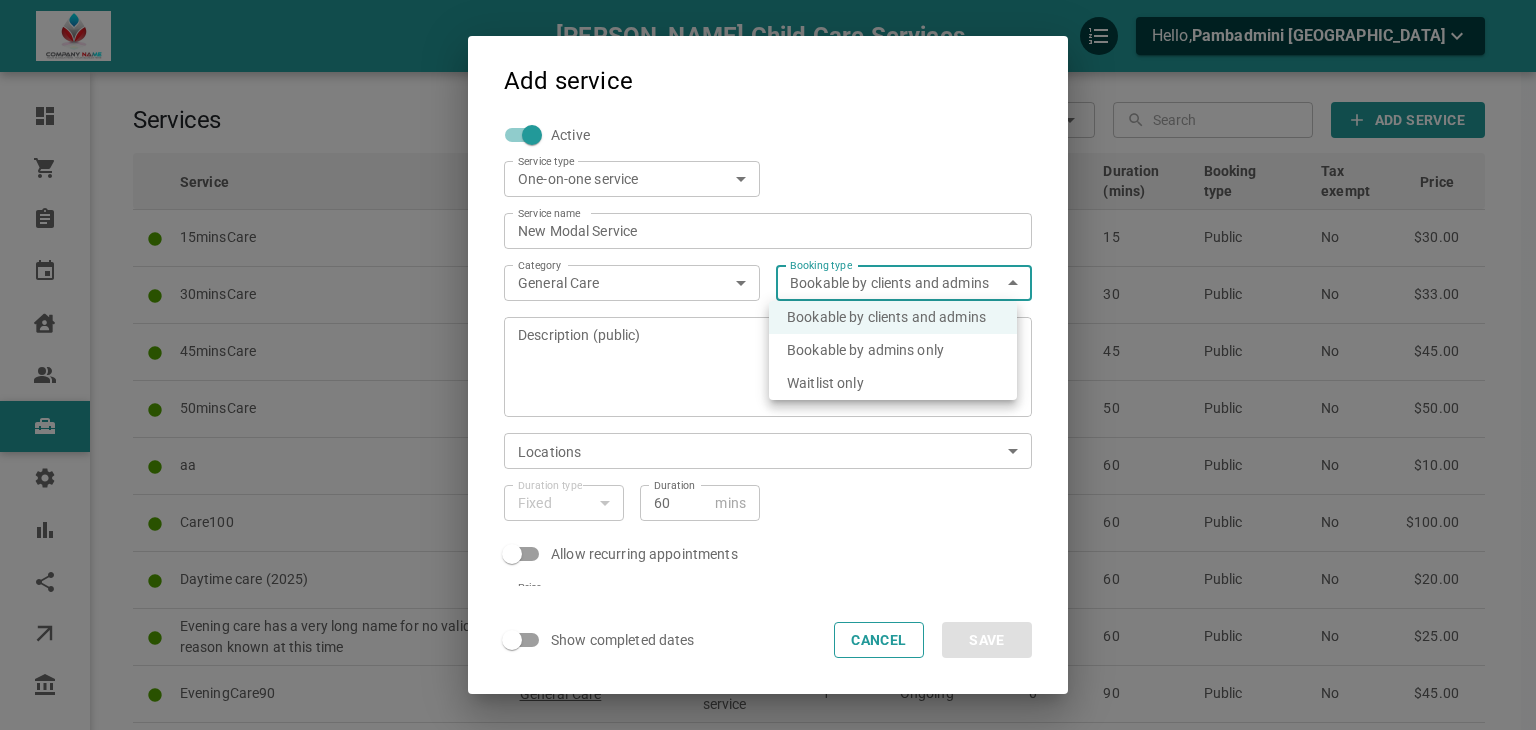 click on "[PERSON_NAME] Child Care Services Hello,  Pambadmini [GEOGRAPHIC_DATA] Dashboard Orders Bookings Calendar Clients Users Services Settings Reports Integrations Online booking Companies Services Manage service categories Filters ​ ​ ​ ​  Add Service Service Category Service type Capacity # of sessions Available locations Duration (mins) Booking type Tax exempt Price 15minsCare General Care One-on-one service 1 Ongoing 0 15   Public No   $30.00 30minsCare General Care One-on-one service 1 Ongoing 0 30   Public No   $33.00 45minsCare General Care One-on-one service 1 Ongoing 0 45   Public No   $45.00 50minsCare General Care One-on-one service 1 Ongoing 0 50   Public No   $50.00 aa Nov30Cat One-on-one service 1 Ongoing 0 60   Public No   $10.00 Care100 Special needs care One-on-one service 1 Ongoing 3 60   Public No   $100.00 Daytime care (2025) General Care One-on-one service 1 Ongoing 18 60   Public No   $20.00 General Care One-on-one service 1 Ongoing 0 60   Public No   1" at bounding box center (768, 877) 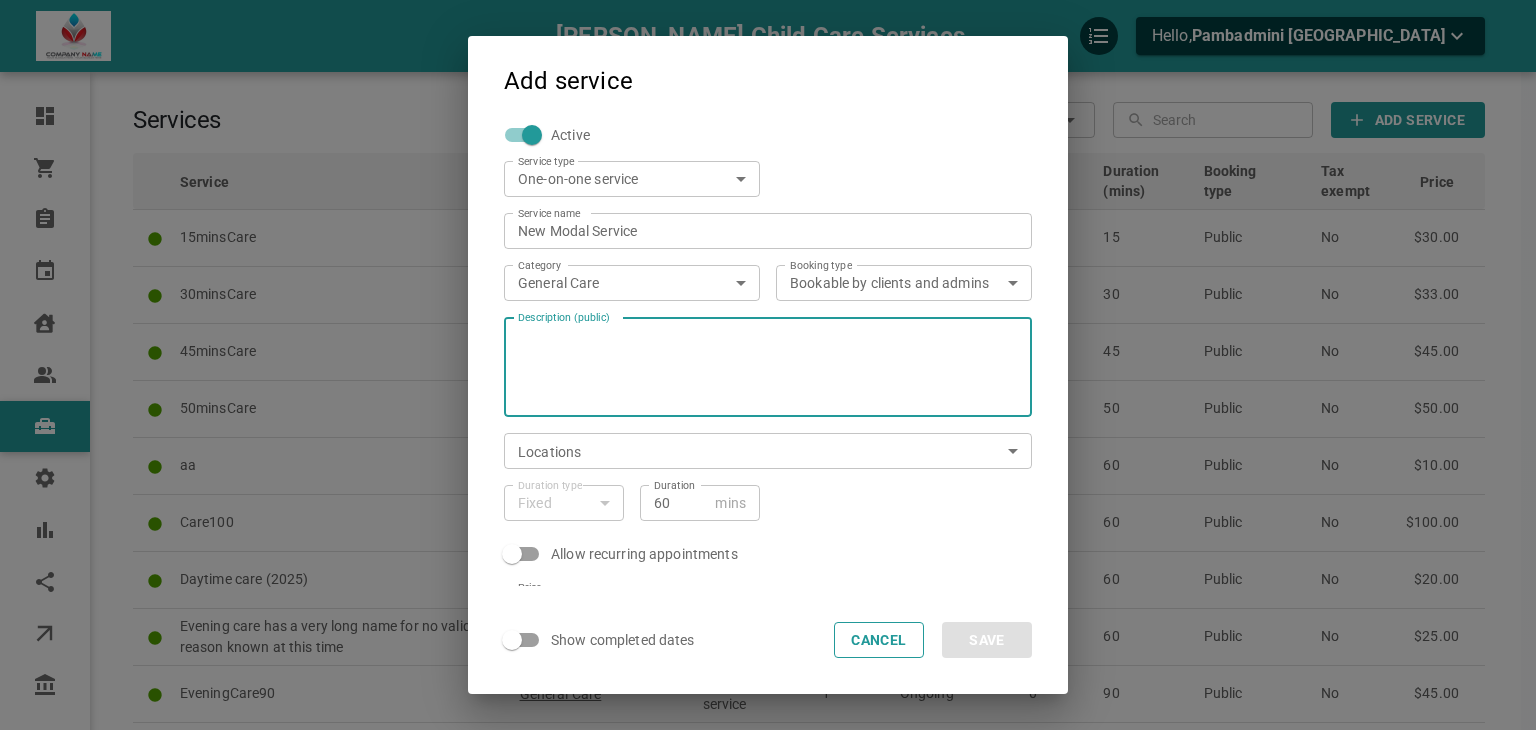 click on "Description (public)" at bounding box center [768, 367] 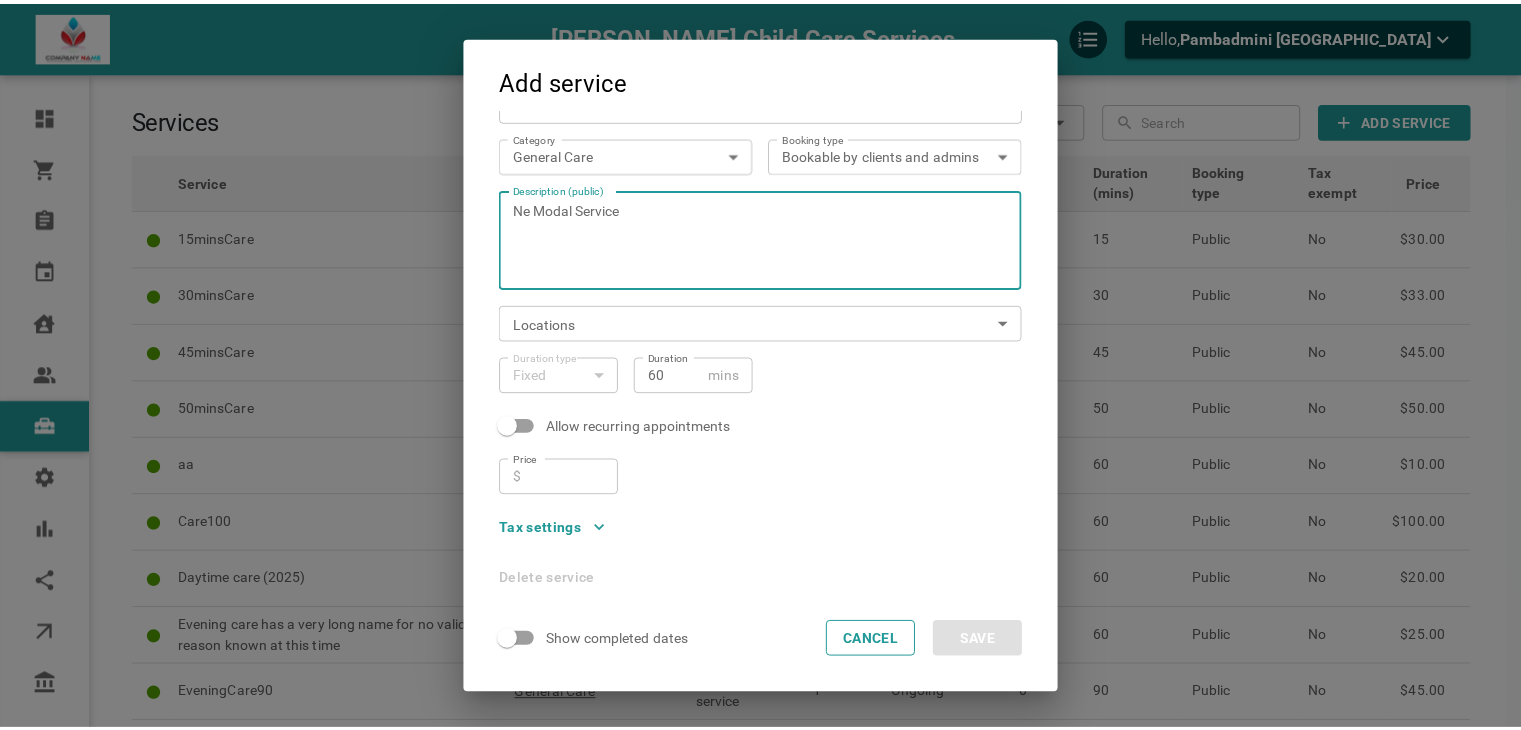 scroll, scrollTop: 129, scrollLeft: 0, axis: vertical 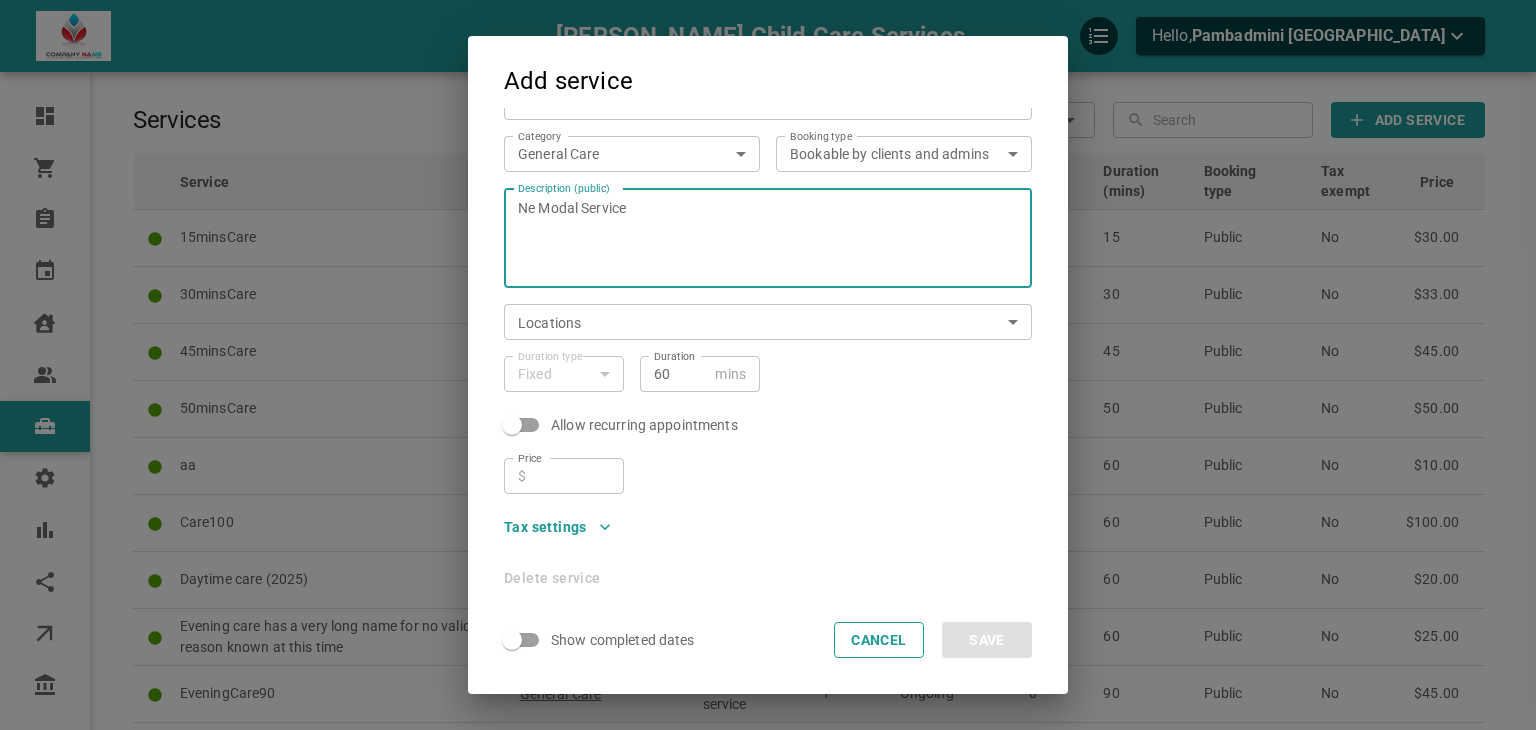 type on "Ne Modal Service" 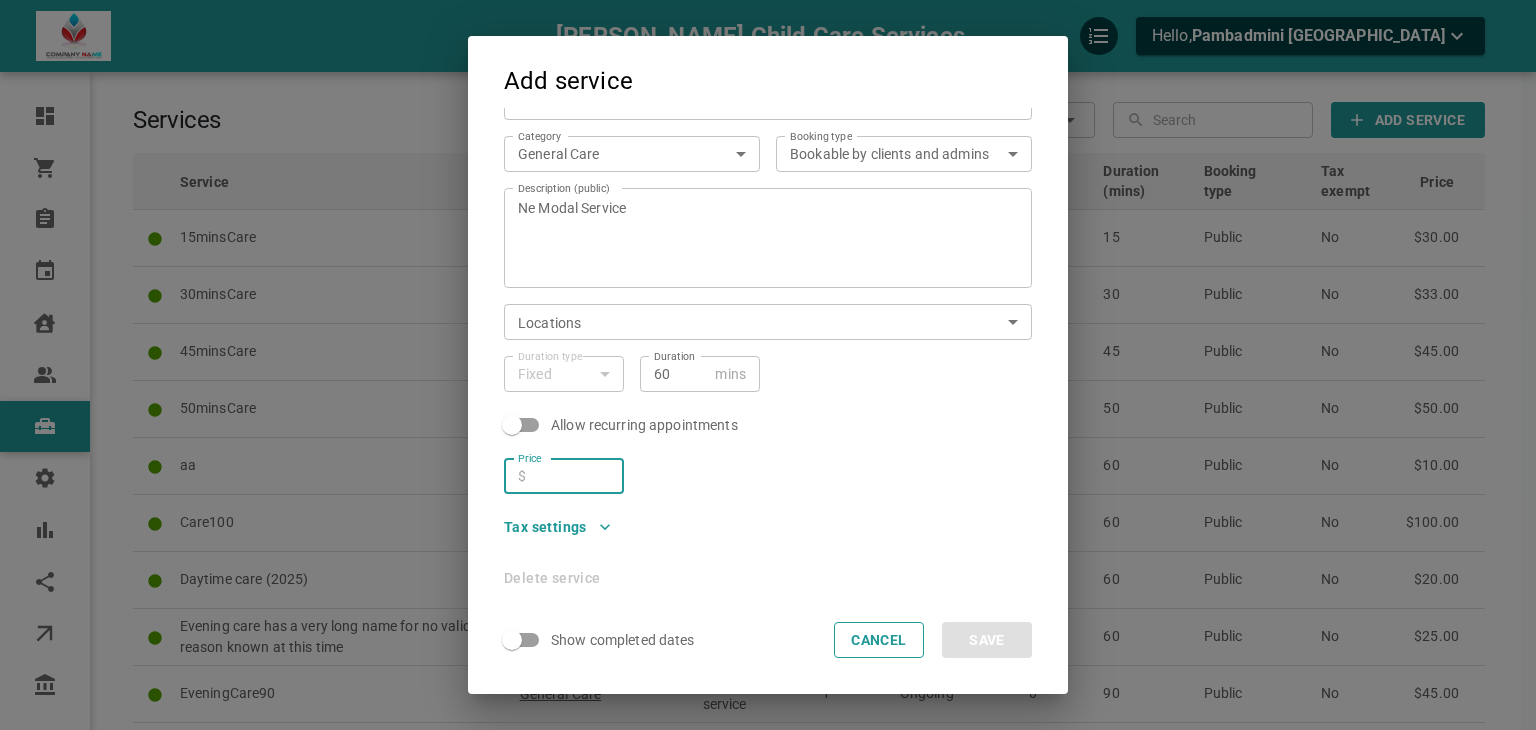 click on "Price" at bounding box center [572, 476] 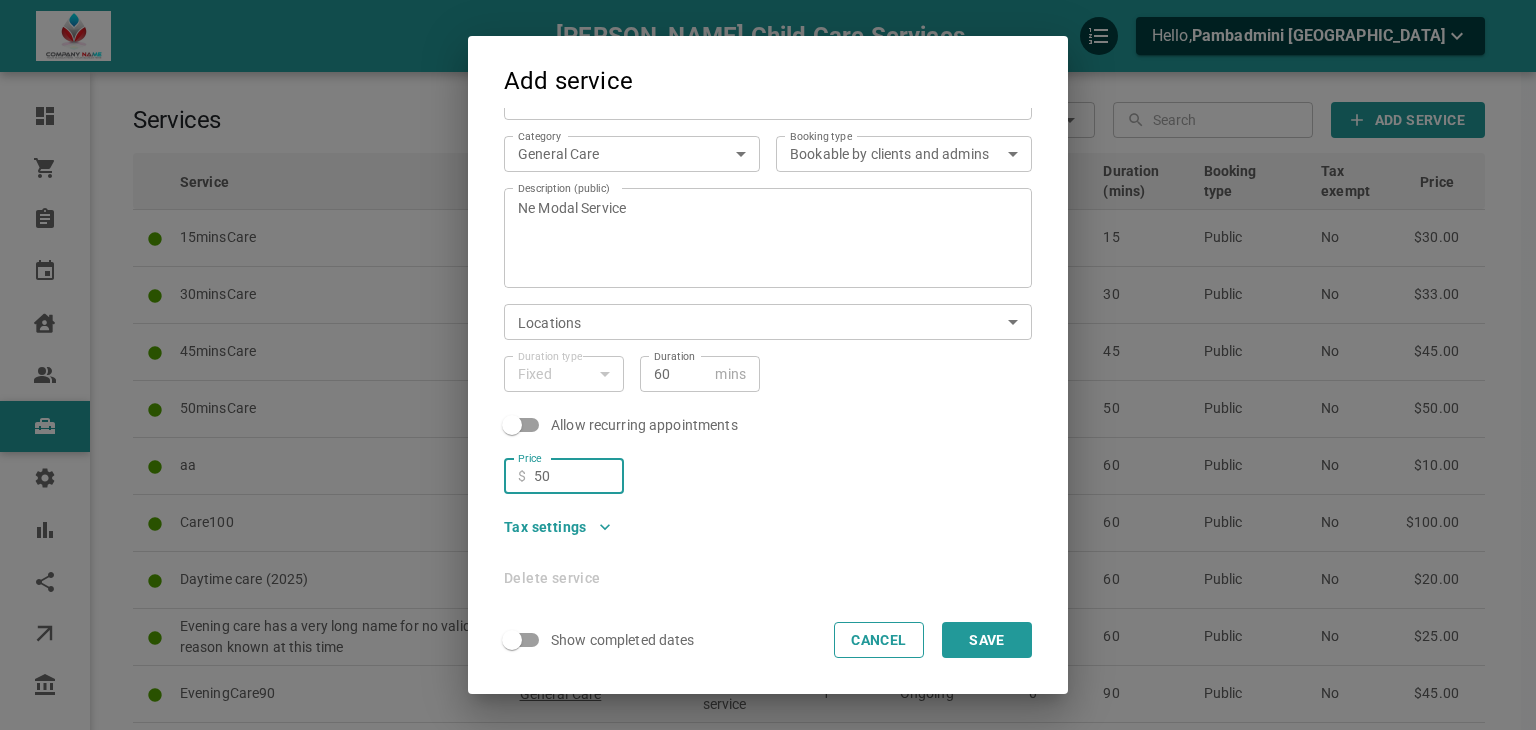 type on "50" 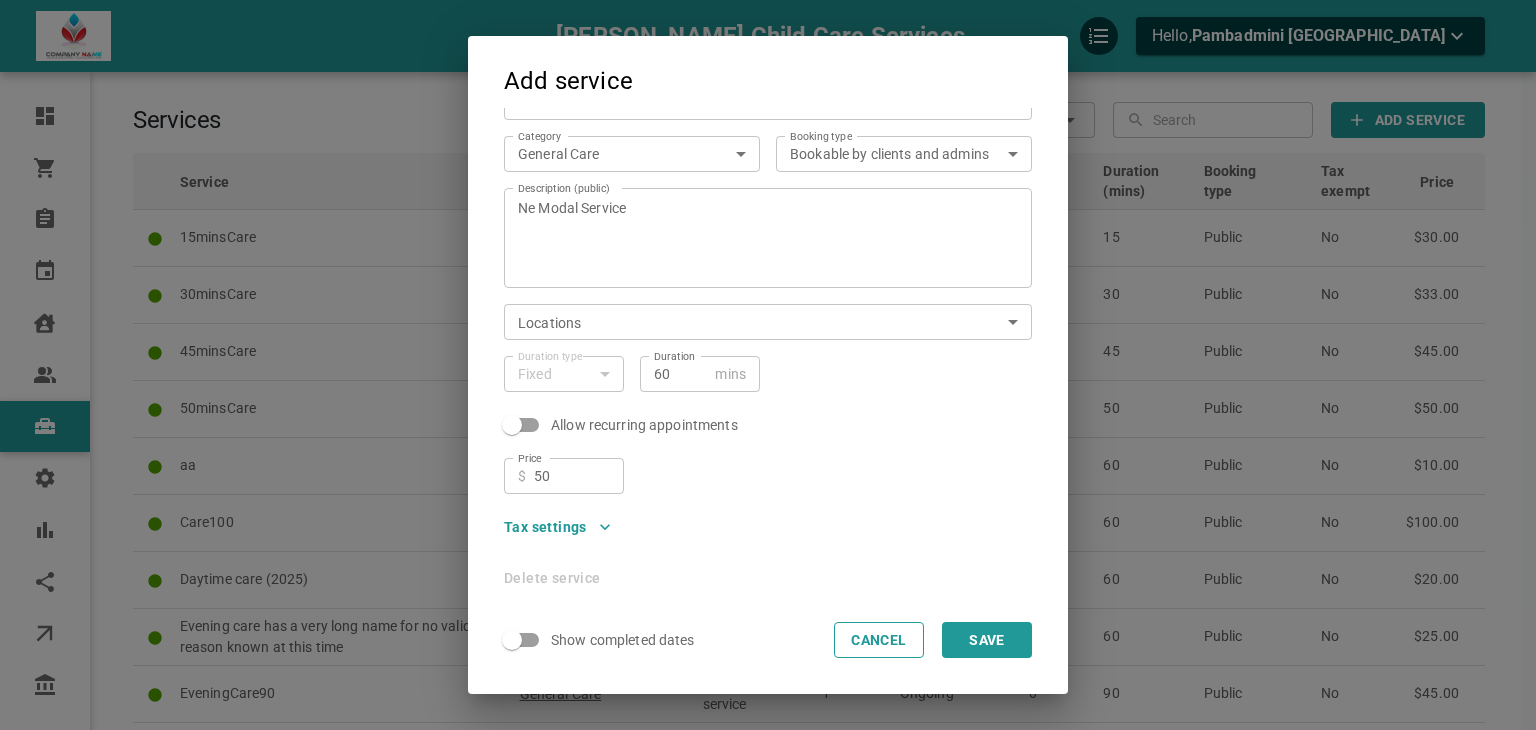 click on "Price ​ $ 50 Price" at bounding box center [760, 468] 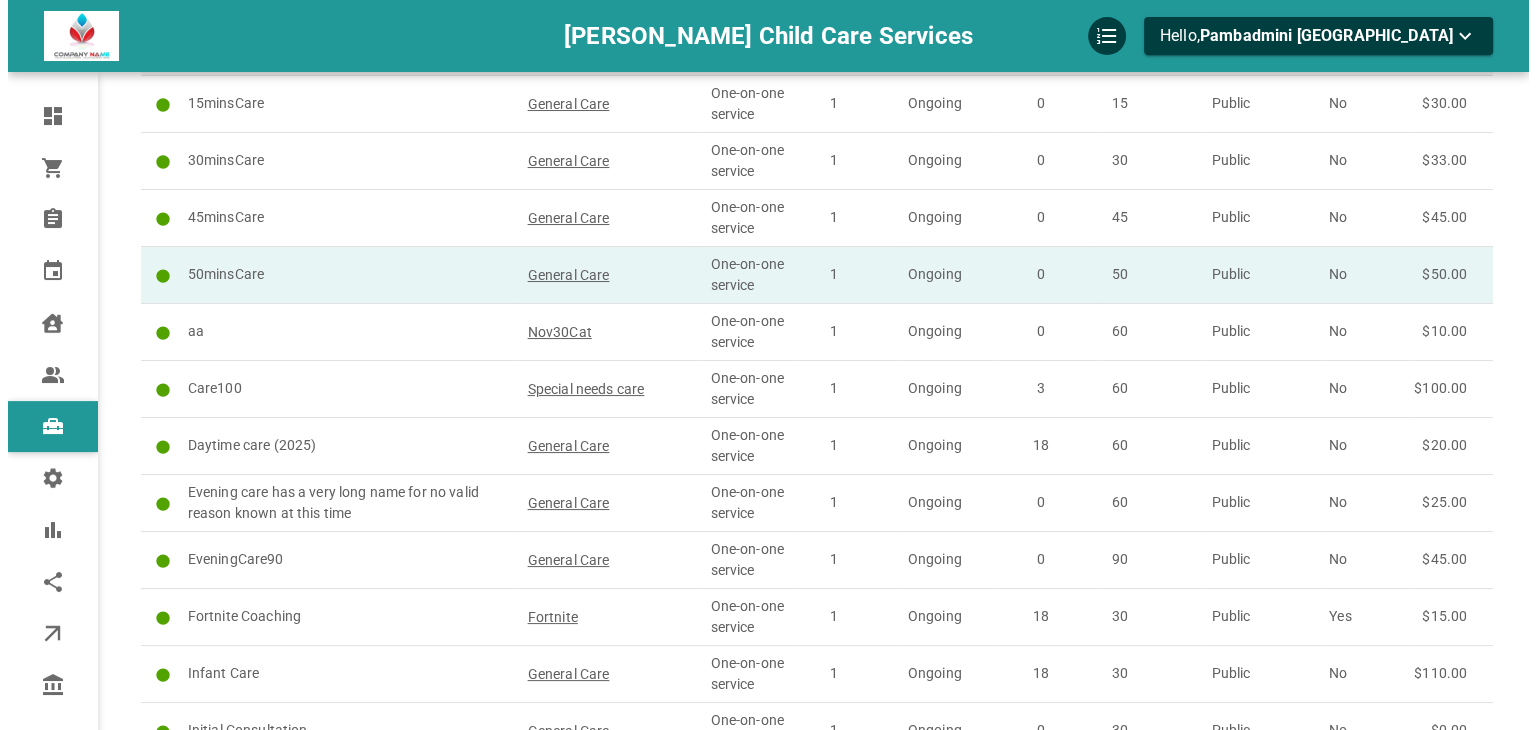 scroll, scrollTop: 400, scrollLeft: 0, axis: vertical 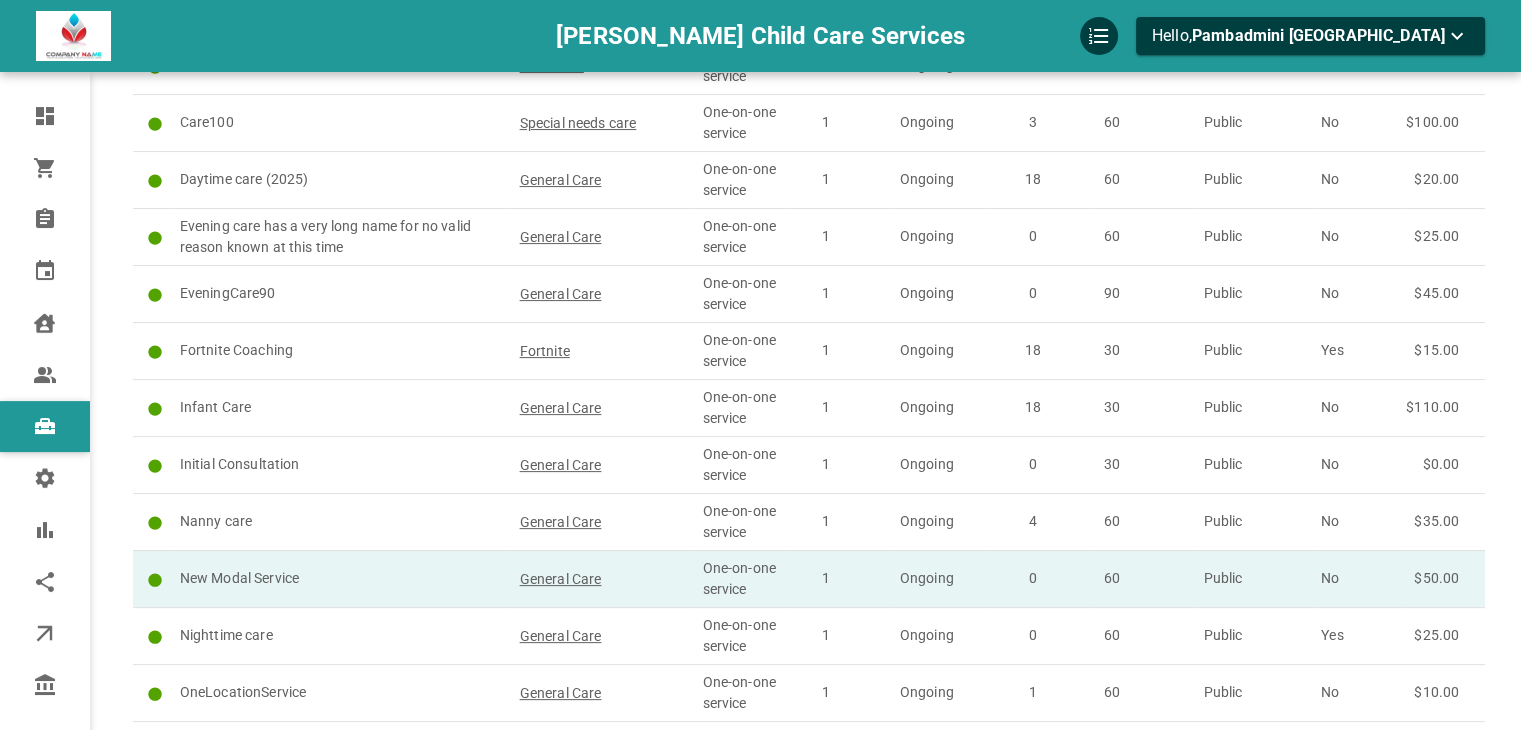 click on "1" at bounding box center [825, 578] 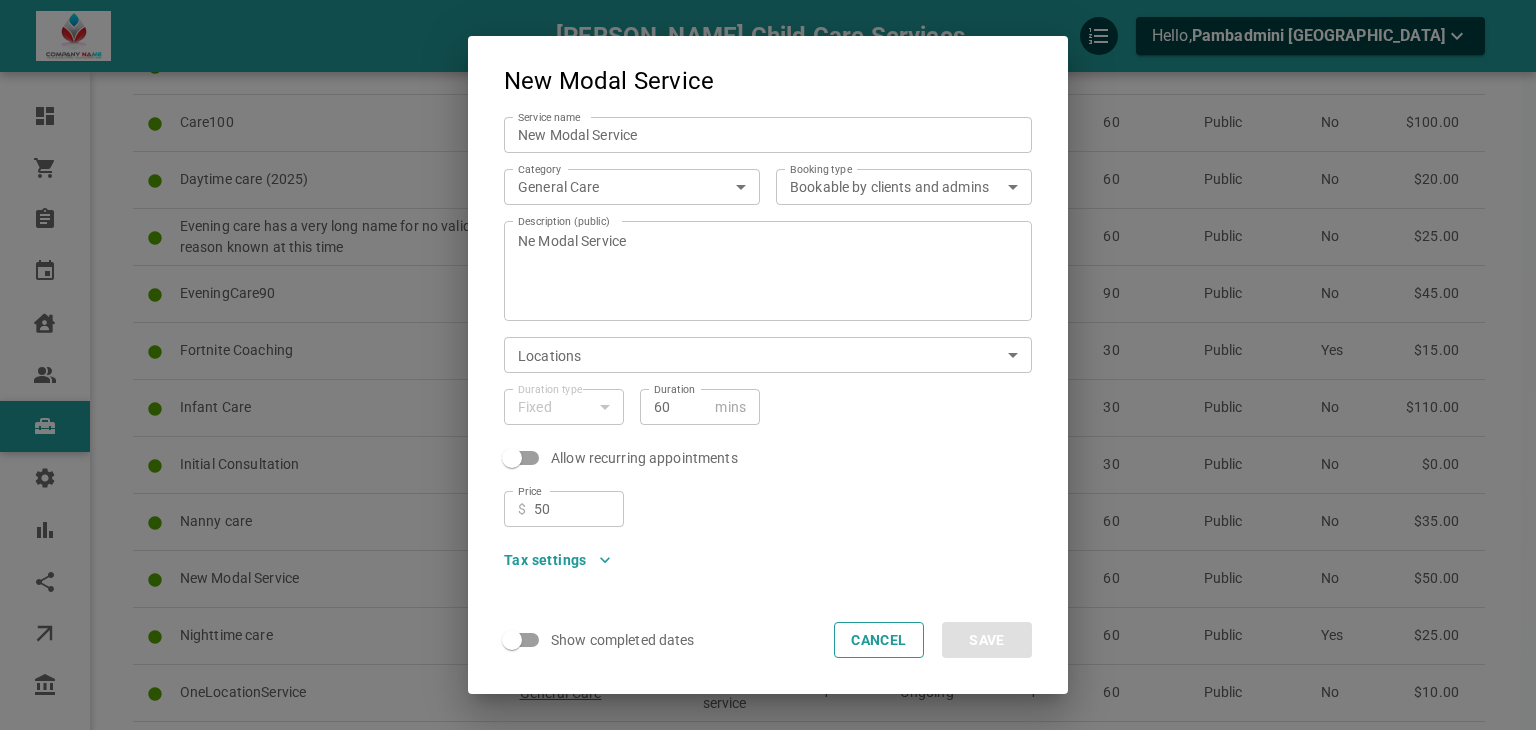 scroll, scrollTop: 100, scrollLeft: 0, axis: vertical 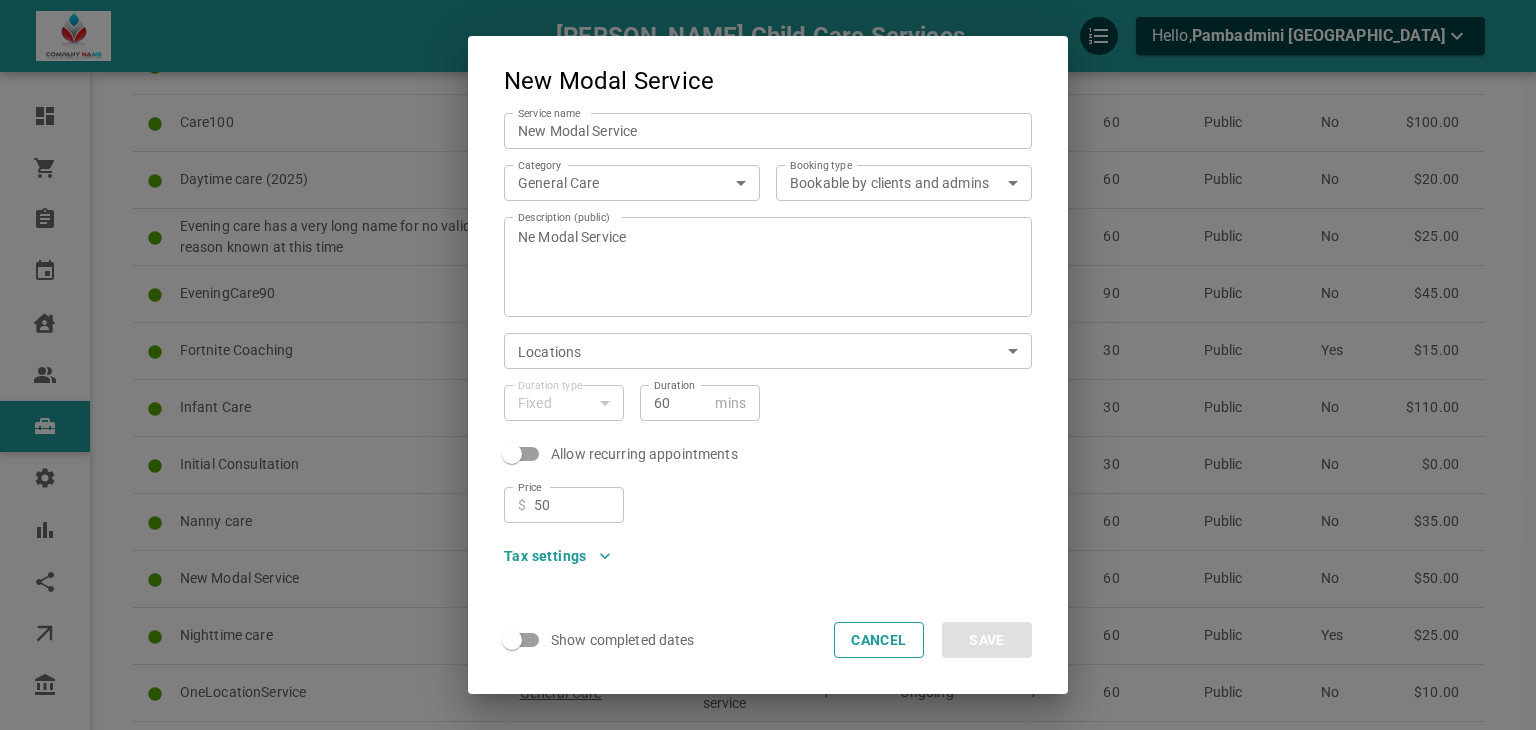 click on "Allow recurring appointments" at bounding box center [512, 454] 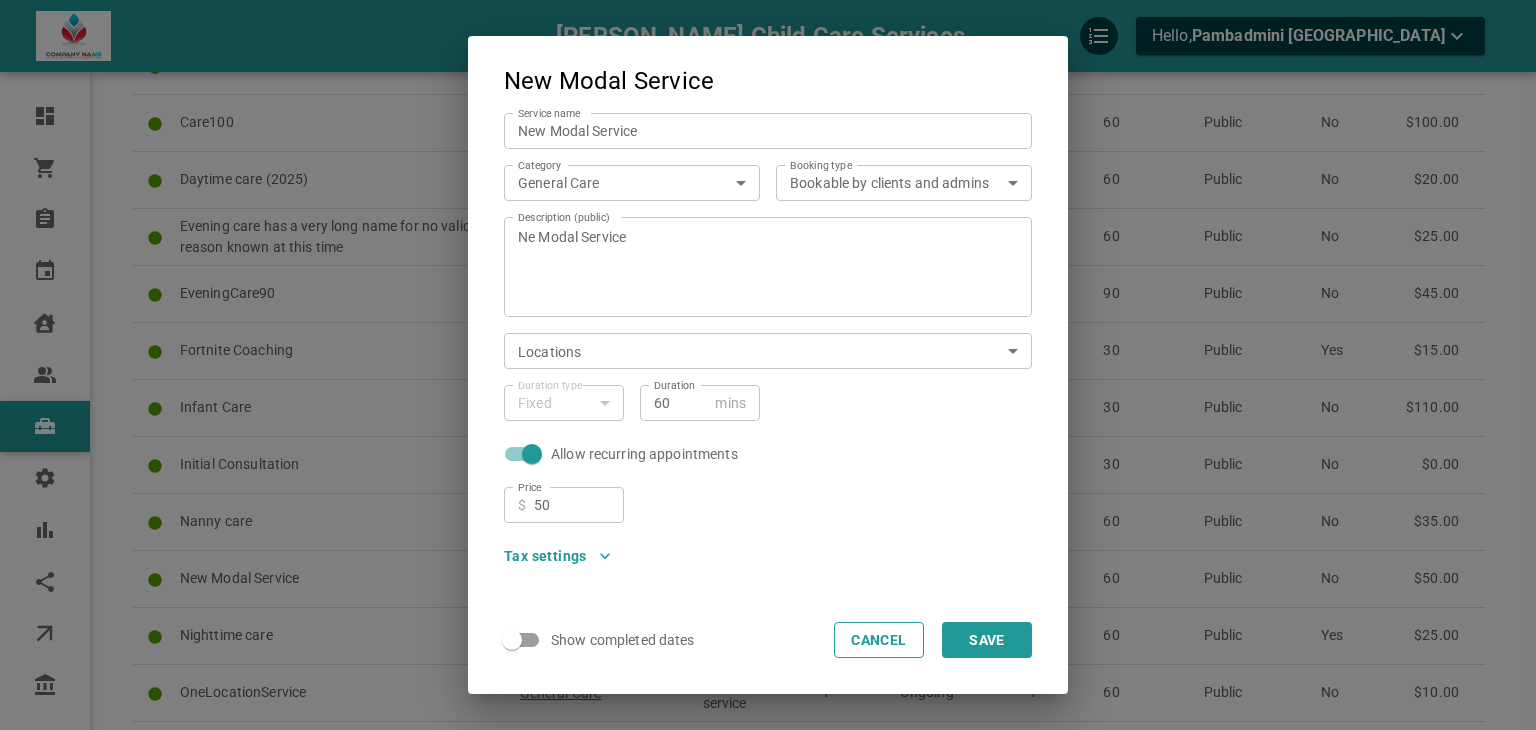 scroll, scrollTop: 0, scrollLeft: 0, axis: both 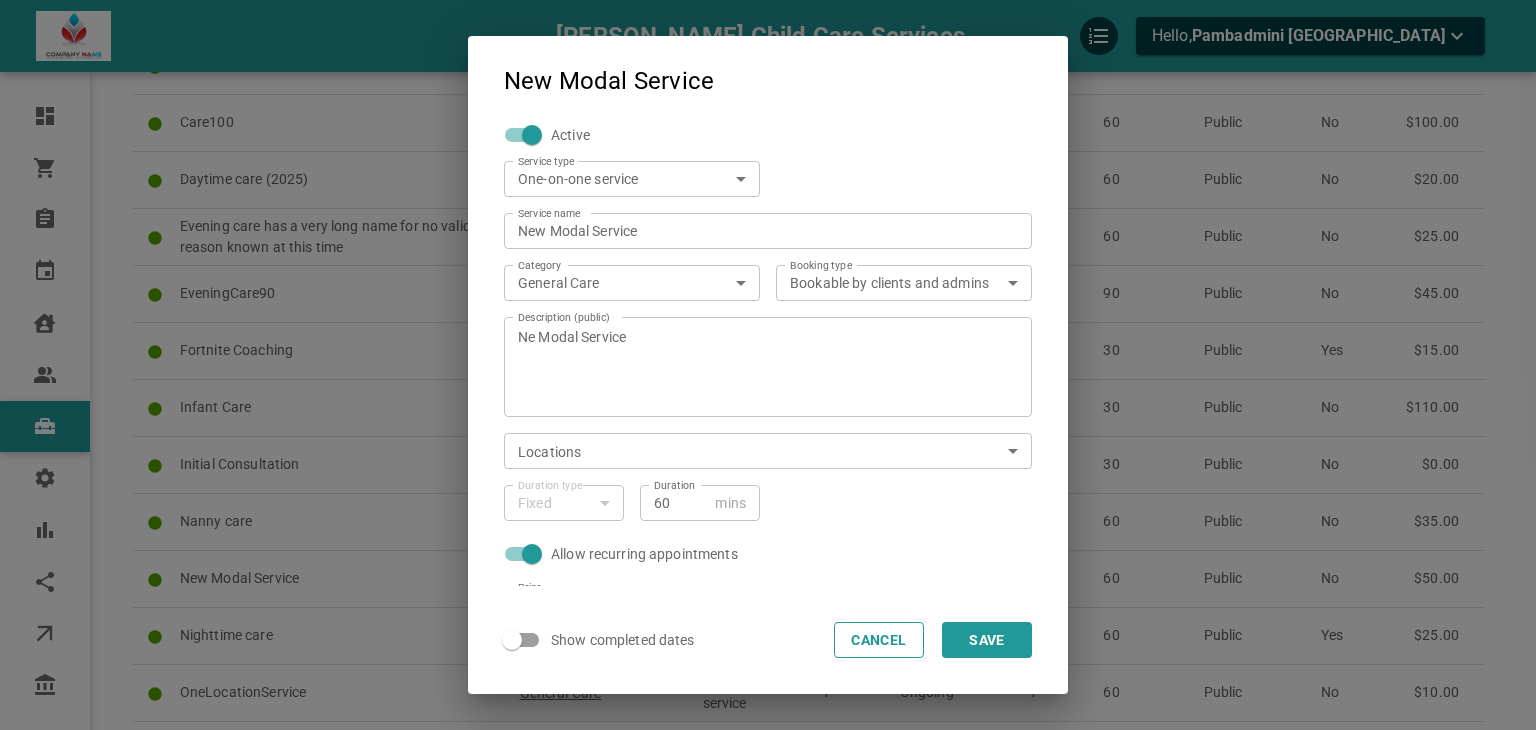 click on "Ne Modal Service" at bounding box center (768, 367) 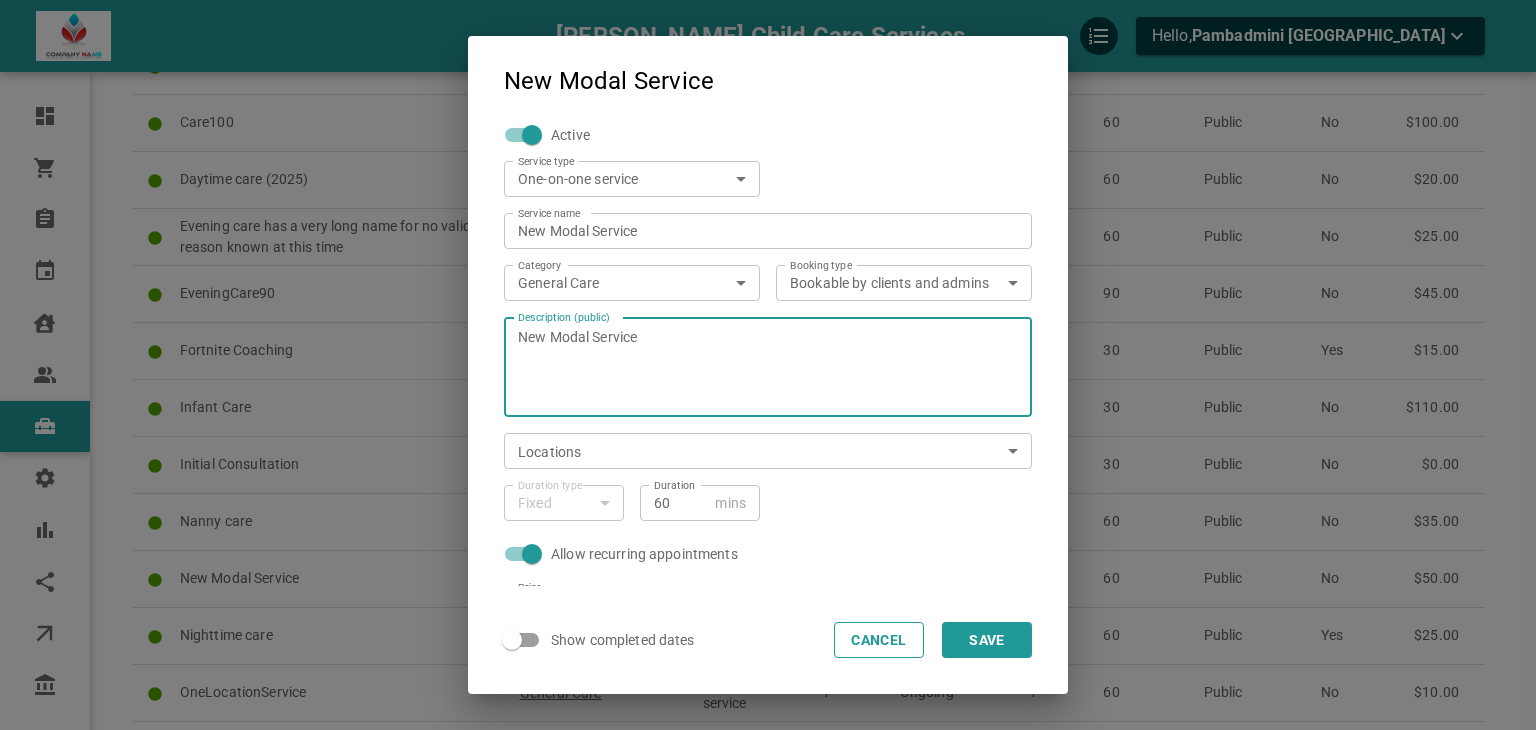click on "New Modal Service" at bounding box center (768, 367) 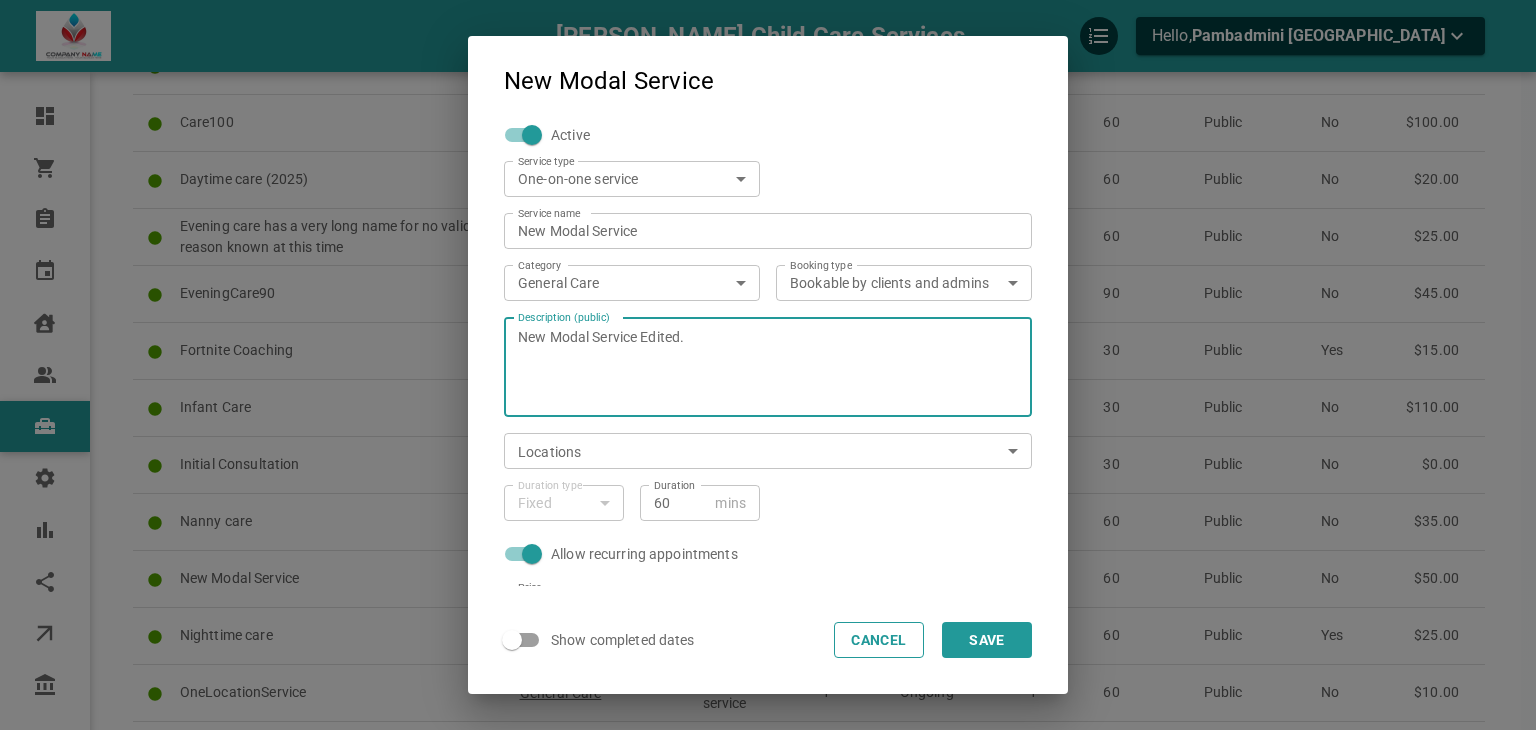 type on "New Modal Service Edited." 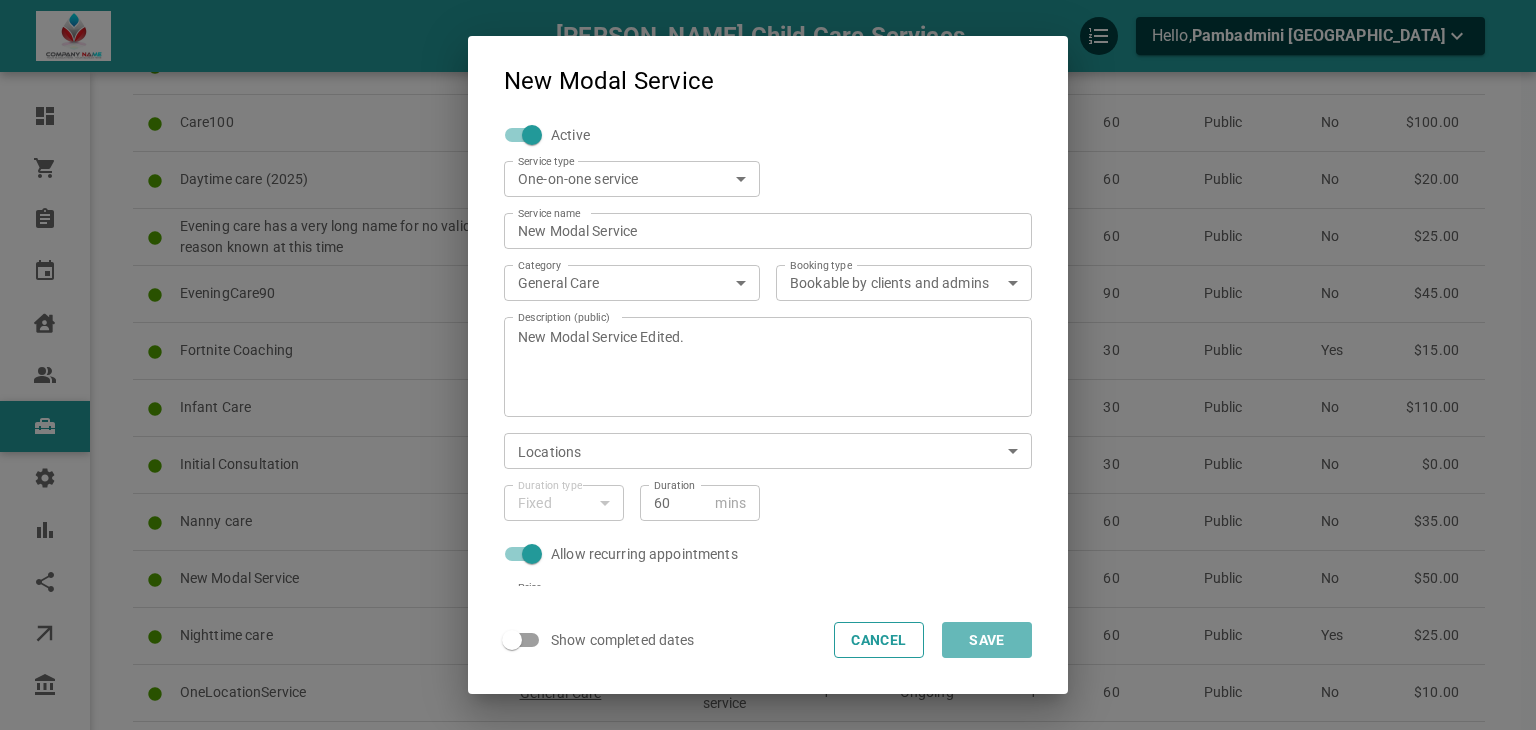 click on "Save" at bounding box center [987, 640] 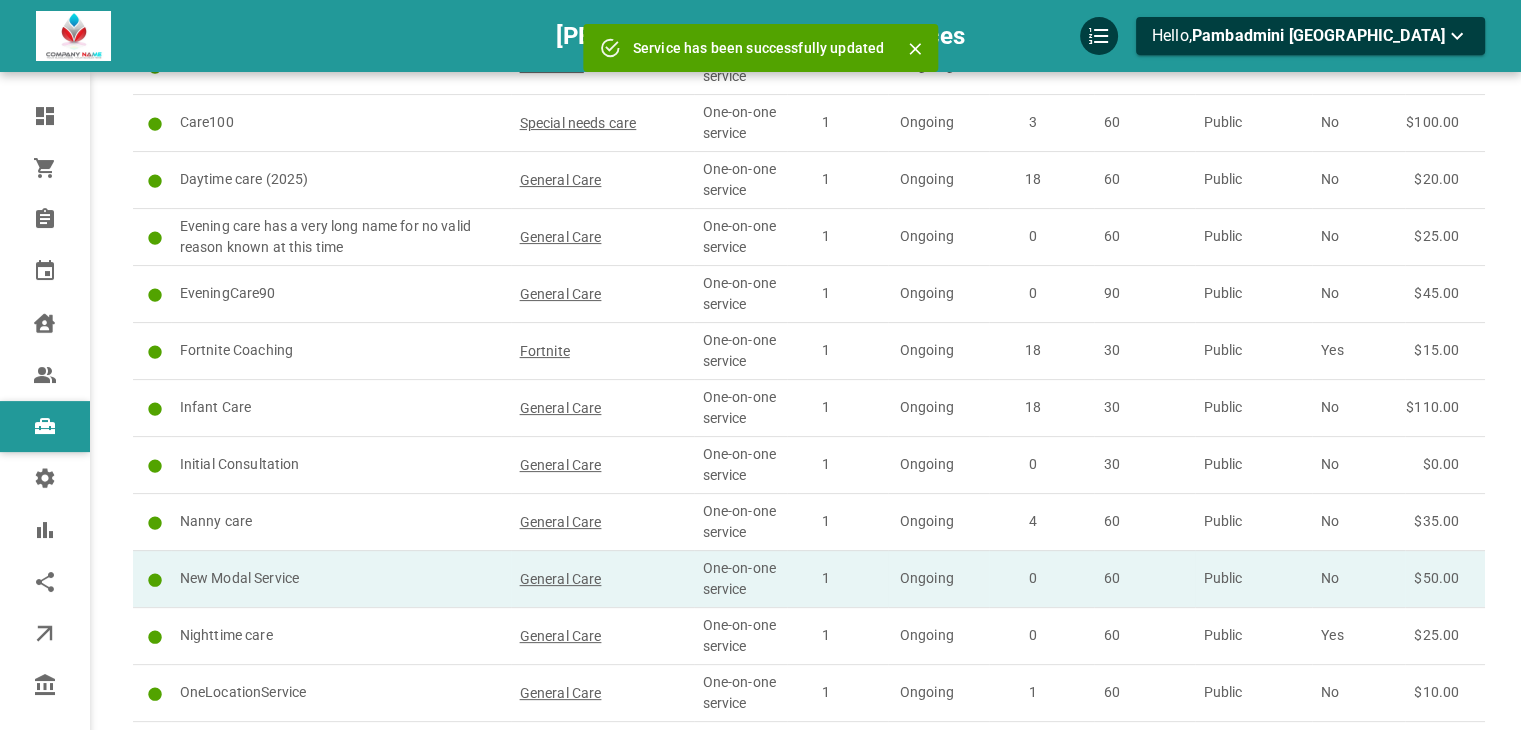 click on "New Modal Service" at bounding box center [341, 578] 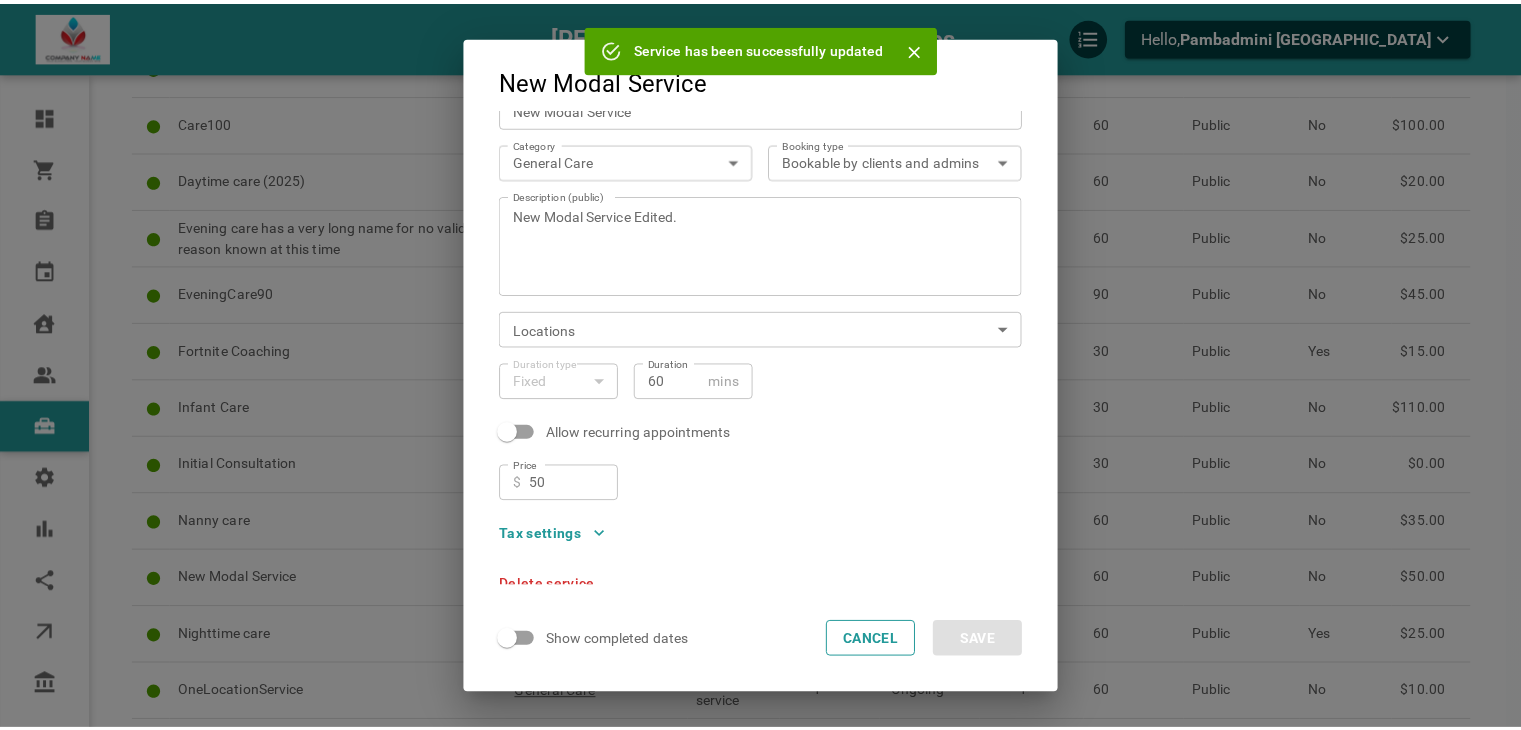 scroll, scrollTop: 129, scrollLeft: 0, axis: vertical 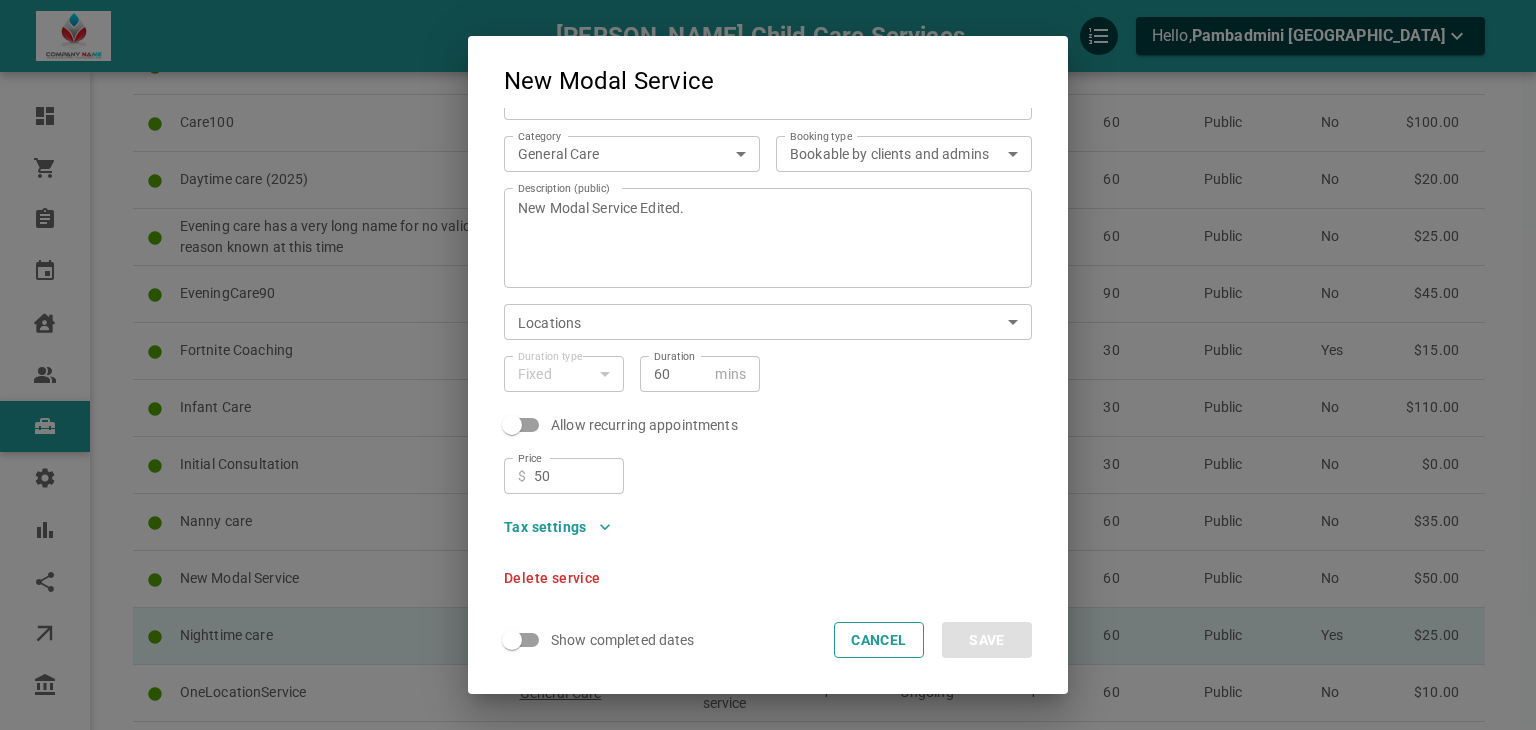 click on "Cancel" at bounding box center [879, 640] 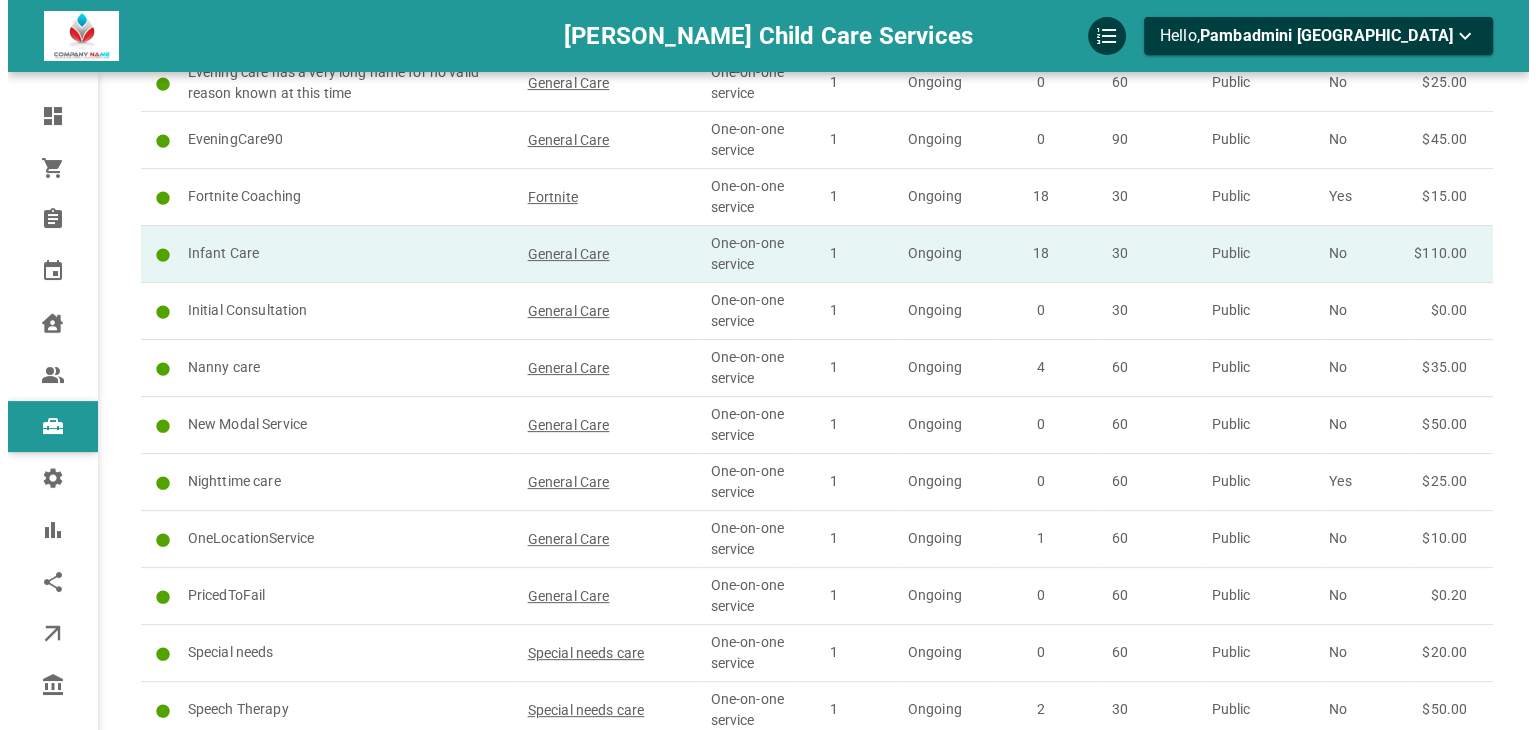 scroll, scrollTop: 600, scrollLeft: 0, axis: vertical 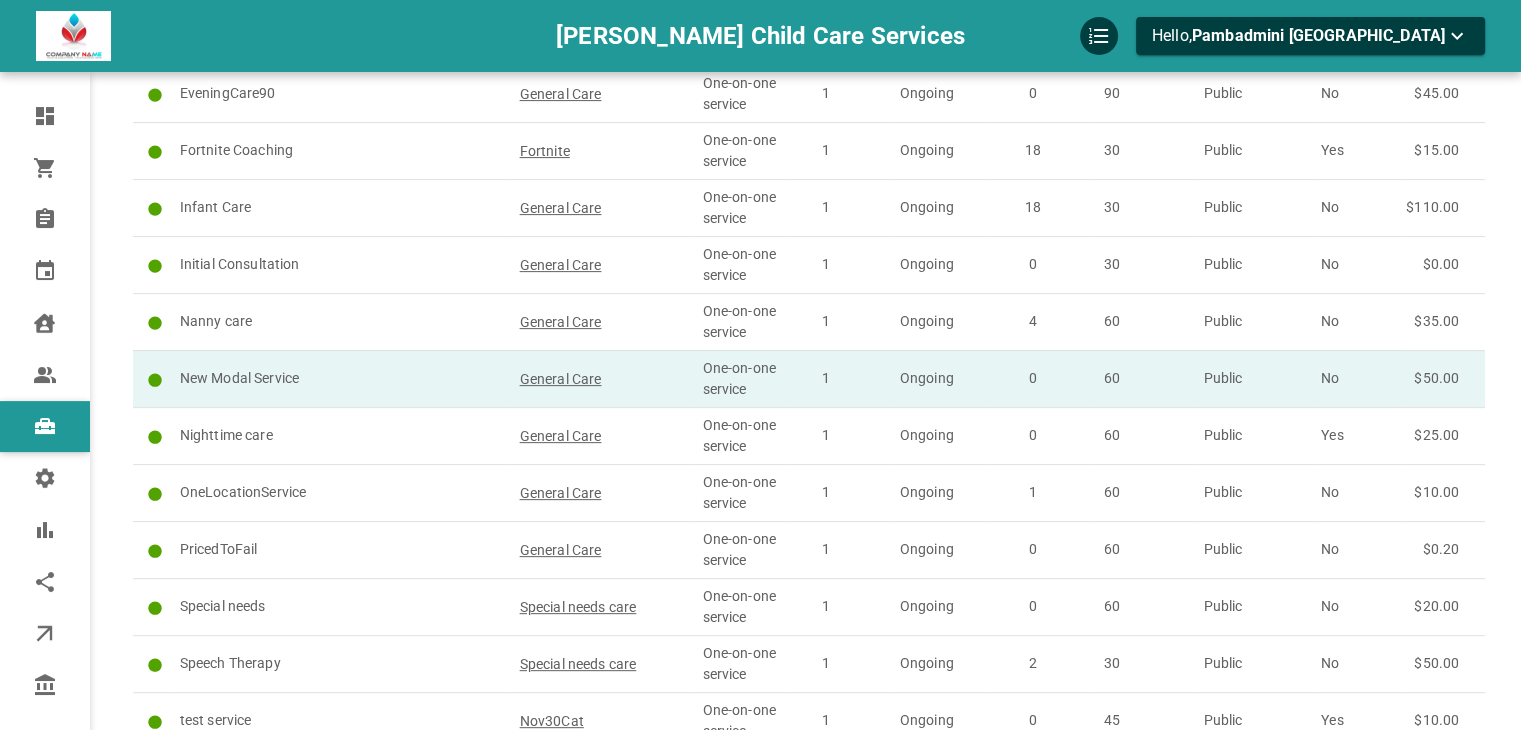 click on "1" at bounding box center (825, 378) 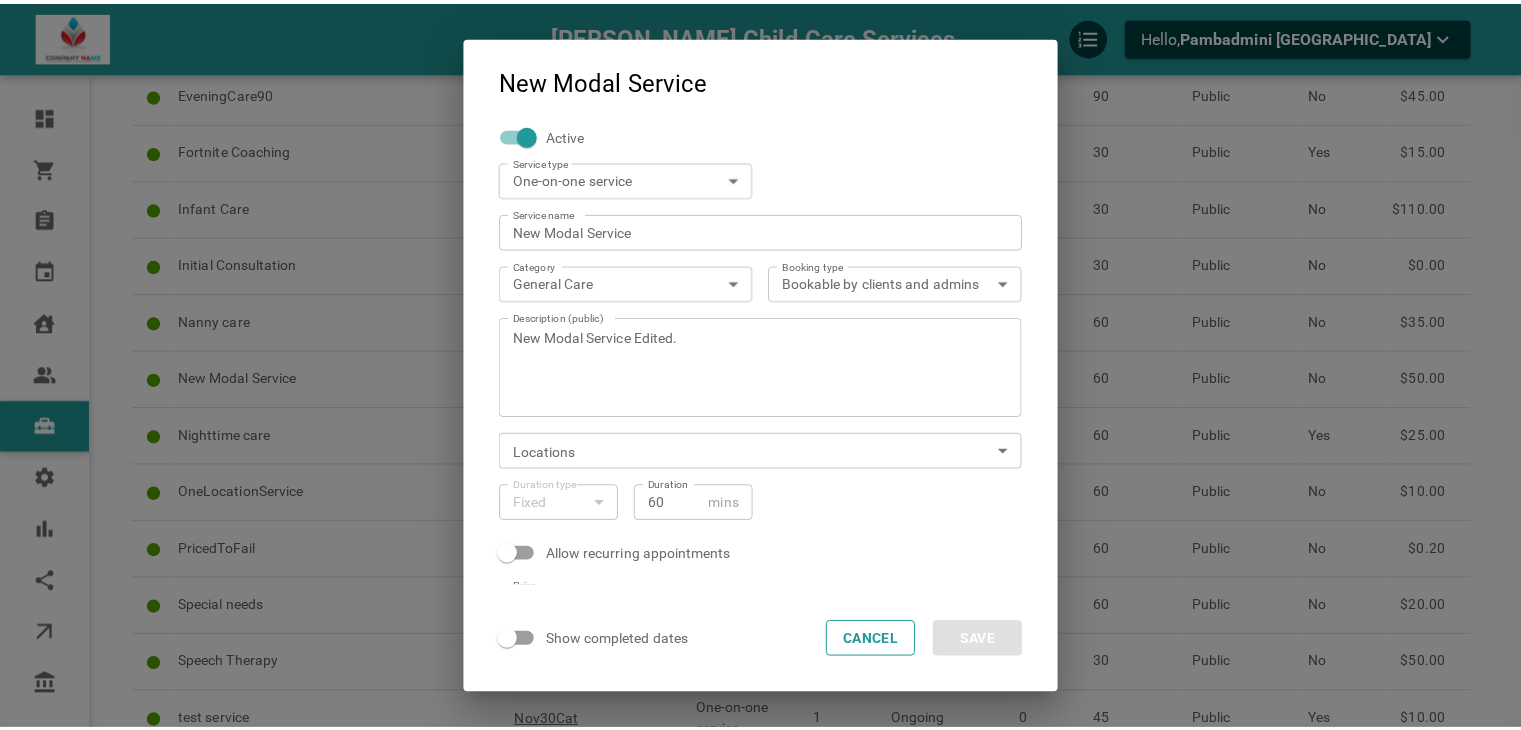 scroll, scrollTop: 129, scrollLeft: 0, axis: vertical 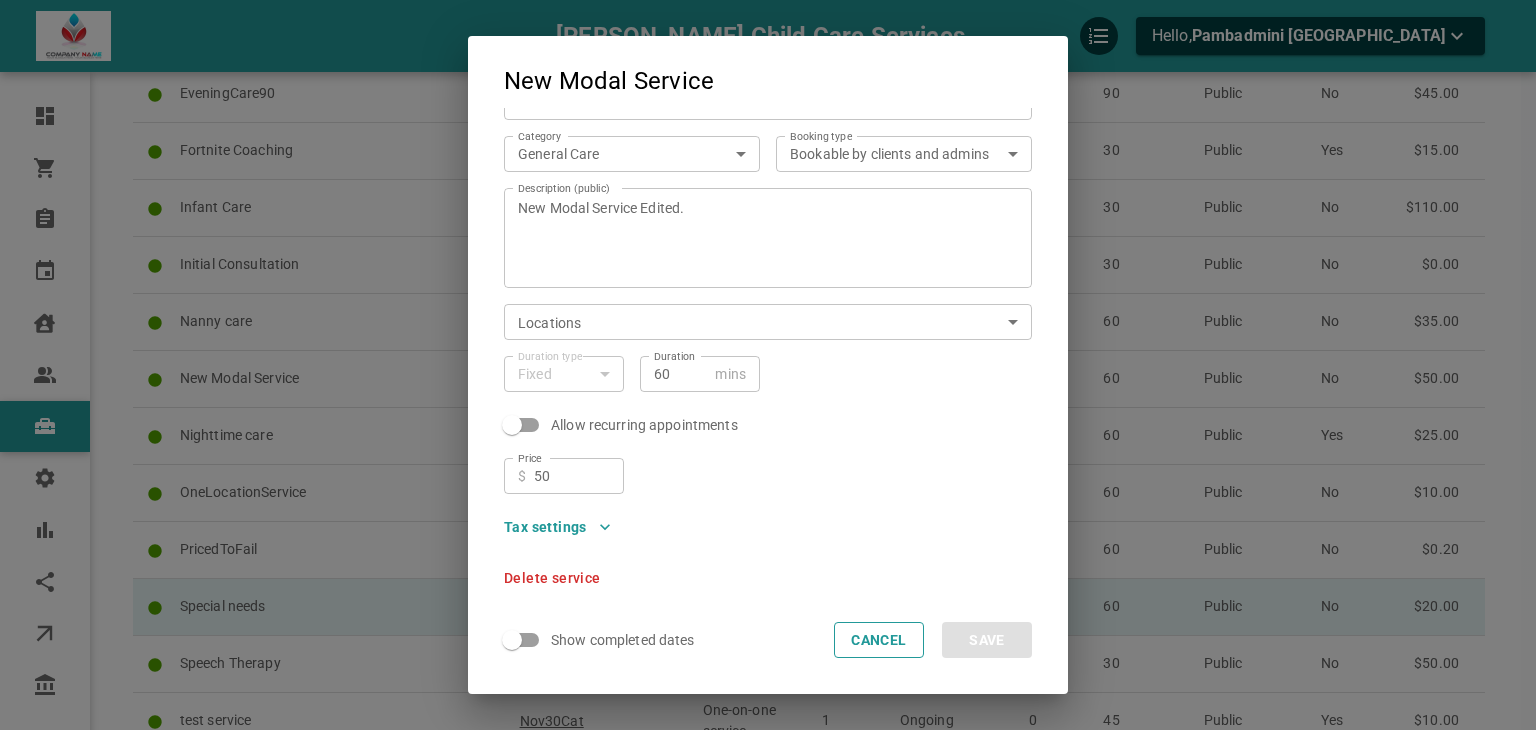 click on "Cancel" at bounding box center [879, 640] 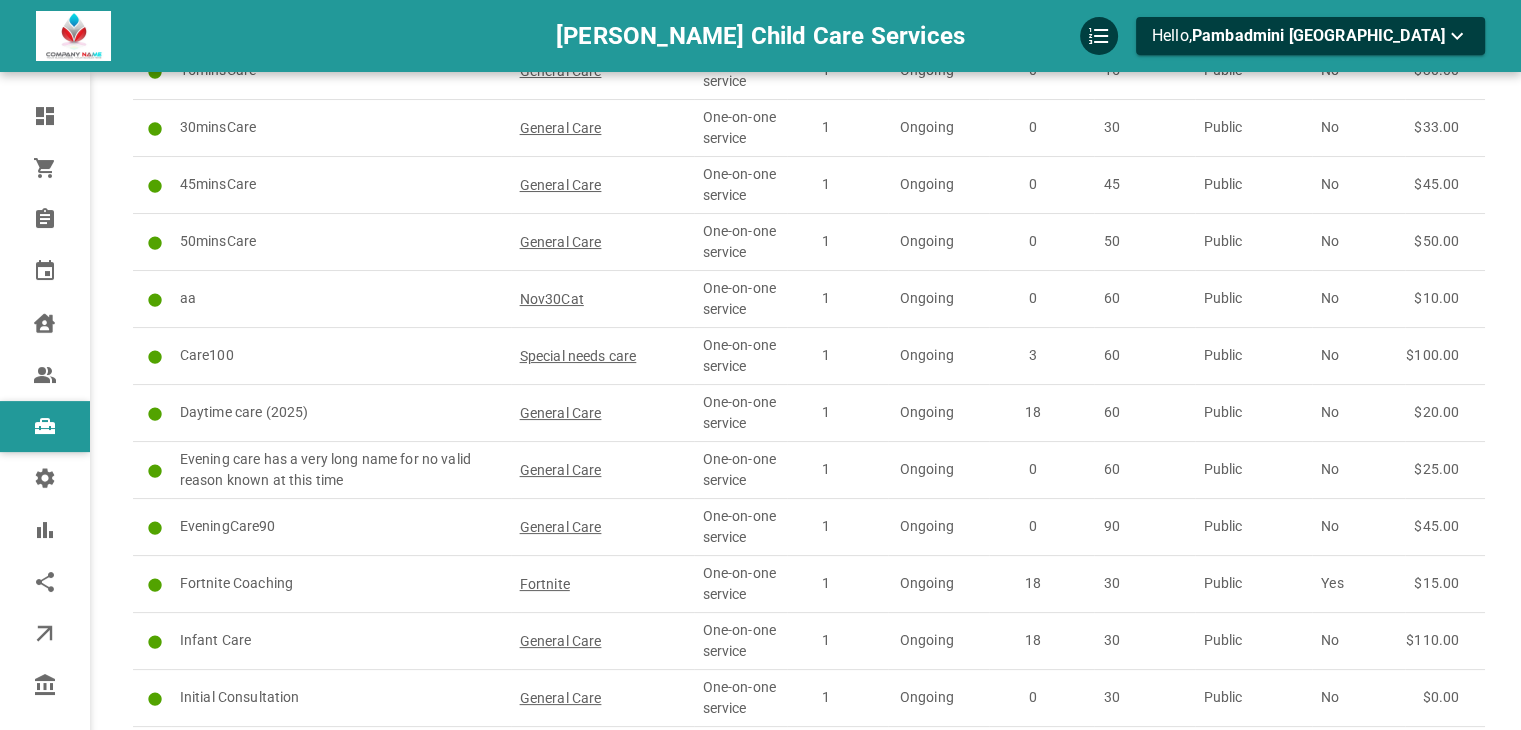 scroll, scrollTop: 0, scrollLeft: 0, axis: both 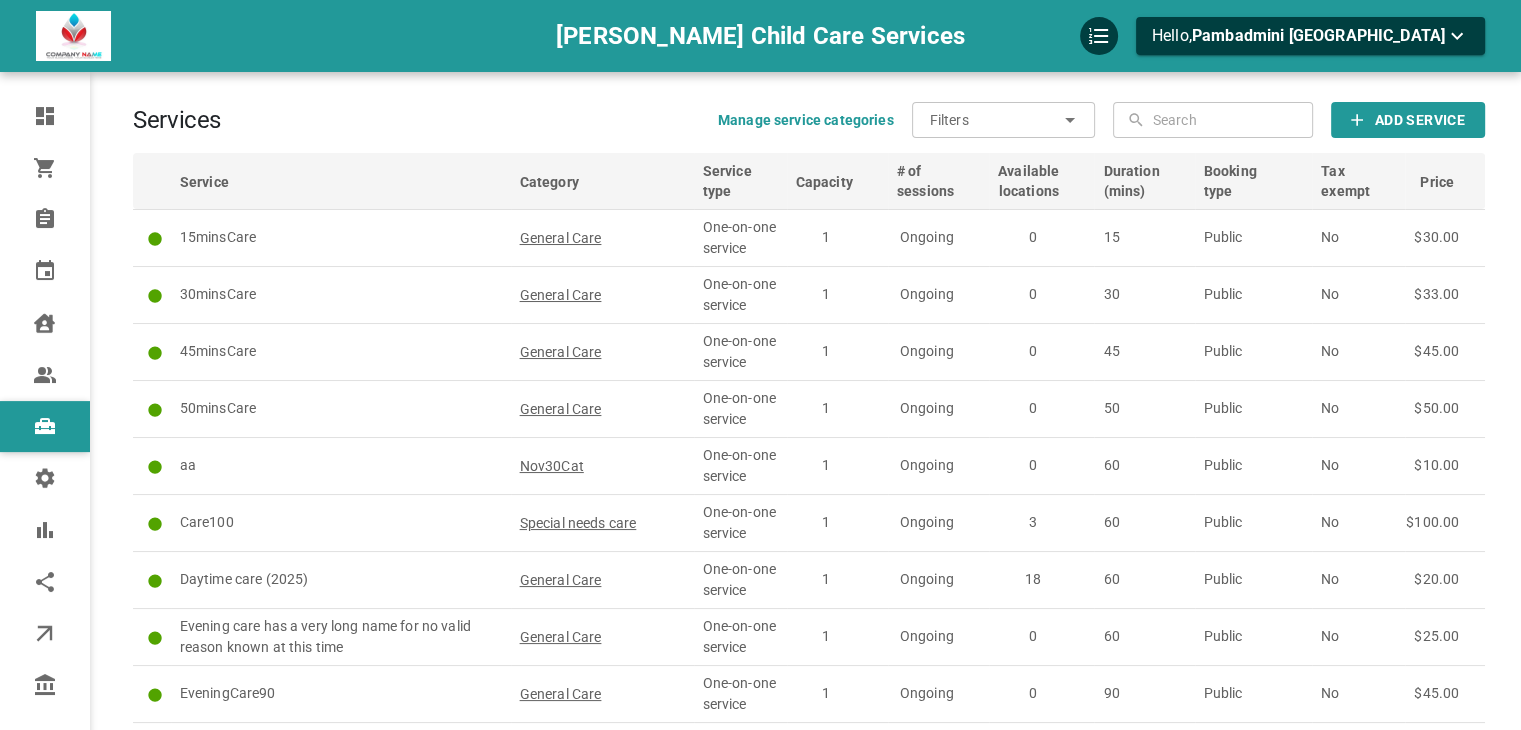 click on "Services Manage service categories Filters ​ ​ ​ ​  Add Service Service Category Service type Capacity # of sessions Available locations Duration (mins) Booking type Tax exempt Price 15minsCare General Care One-on-one service 1 Ongoing 0 15   Public No   $30.00 30minsCare General Care One-on-one service 1 Ongoing 0 30   Public No   $33.00 45minsCare General Care One-on-one service 1 Ongoing 0 45   Public No   $45.00 50minsCare General Care One-on-one service 1 Ongoing 0 50   Public No   $50.00 aa Nov30Cat One-on-one service 1 Ongoing 0 60   Public No   $10.00 Care100 Special needs care One-on-one service 1 Ongoing 3 60   Public No   $100.00 Daytime care (2025) General Care One-on-one service 1 Ongoing 18 60   Public No   $20.00 Evening care has a very long name for no valid reason known at this time General Care One-on-one service 1 Ongoing 0 60   Public No   $25.00 EveningCare90 General Care One-on-one service 1 Ongoing 0 90   Public No   $45.00 Fortnite Coaching Fortnite One-on-one service 1 Ongoing" at bounding box center [809, 874] 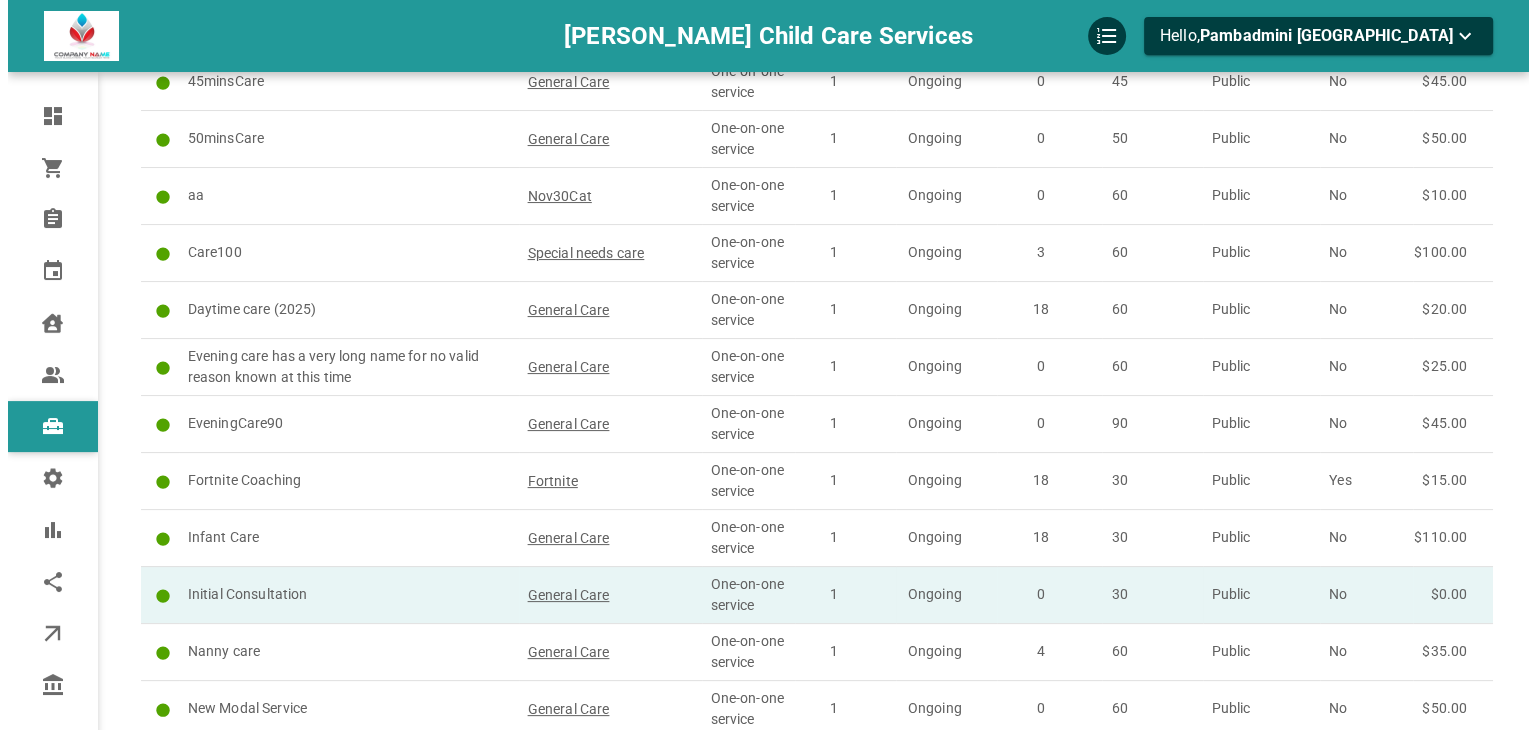 scroll, scrollTop: 400, scrollLeft: 0, axis: vertical 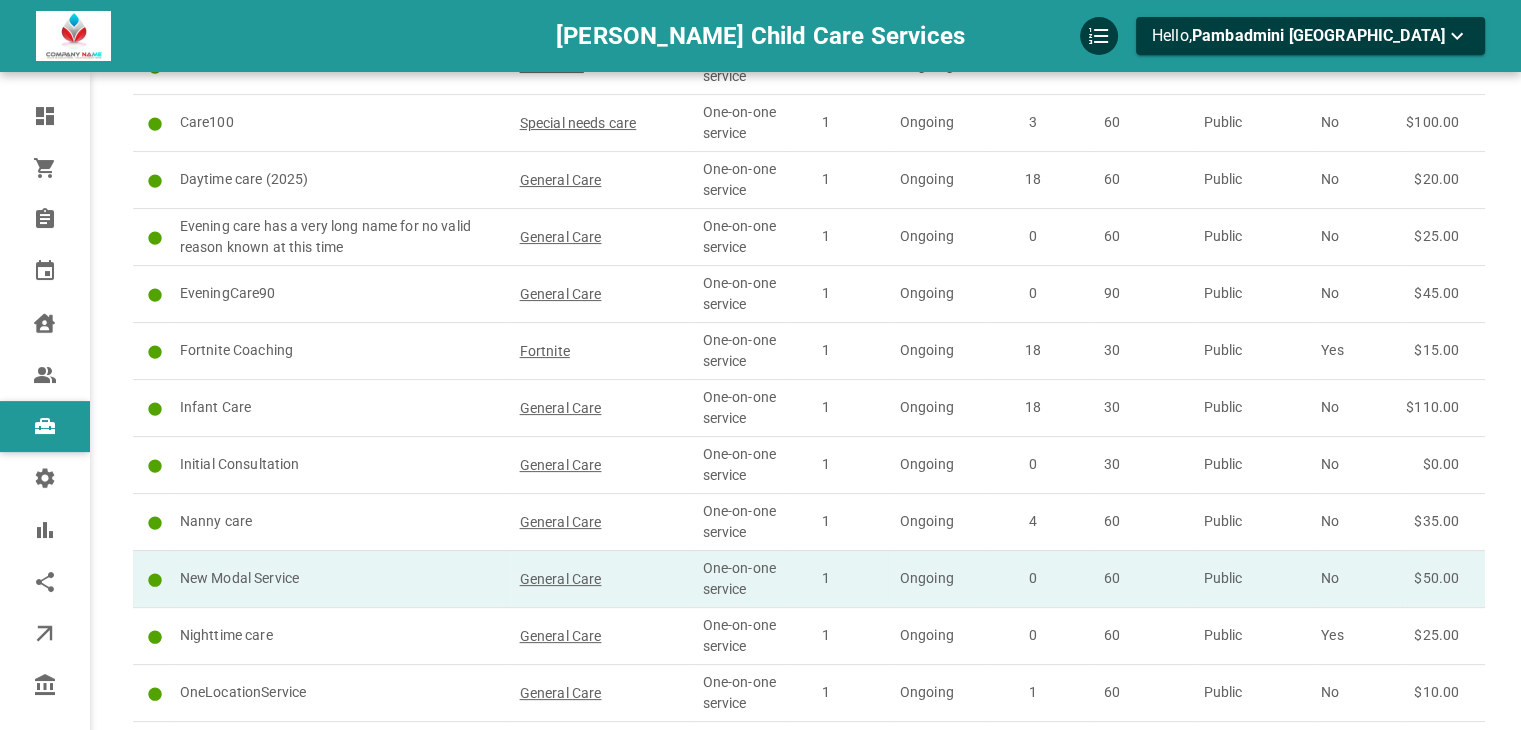click on "General Care" at bounding box center [602, 578] 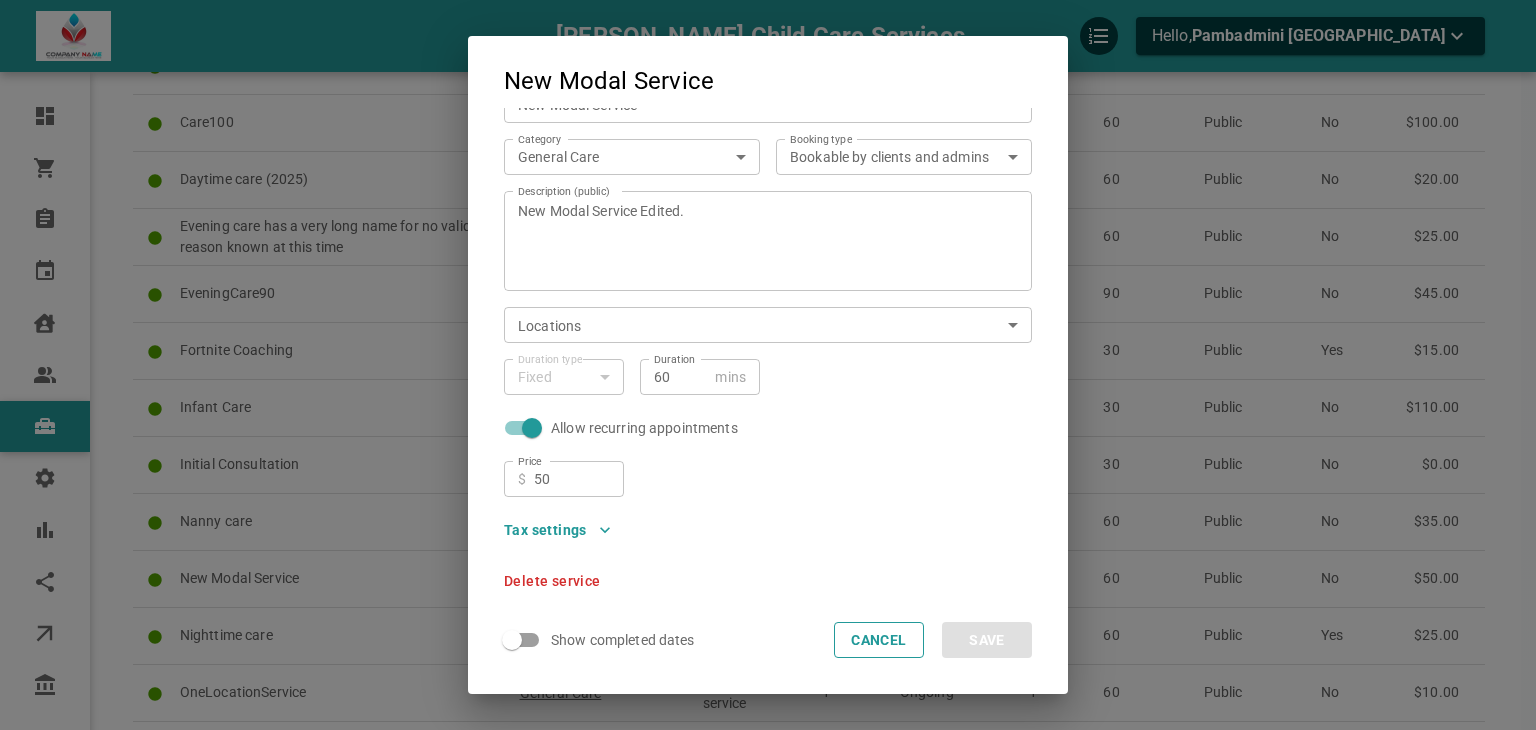scroll, scrollTop: 129, scrollLeft: 0, axis: vertical 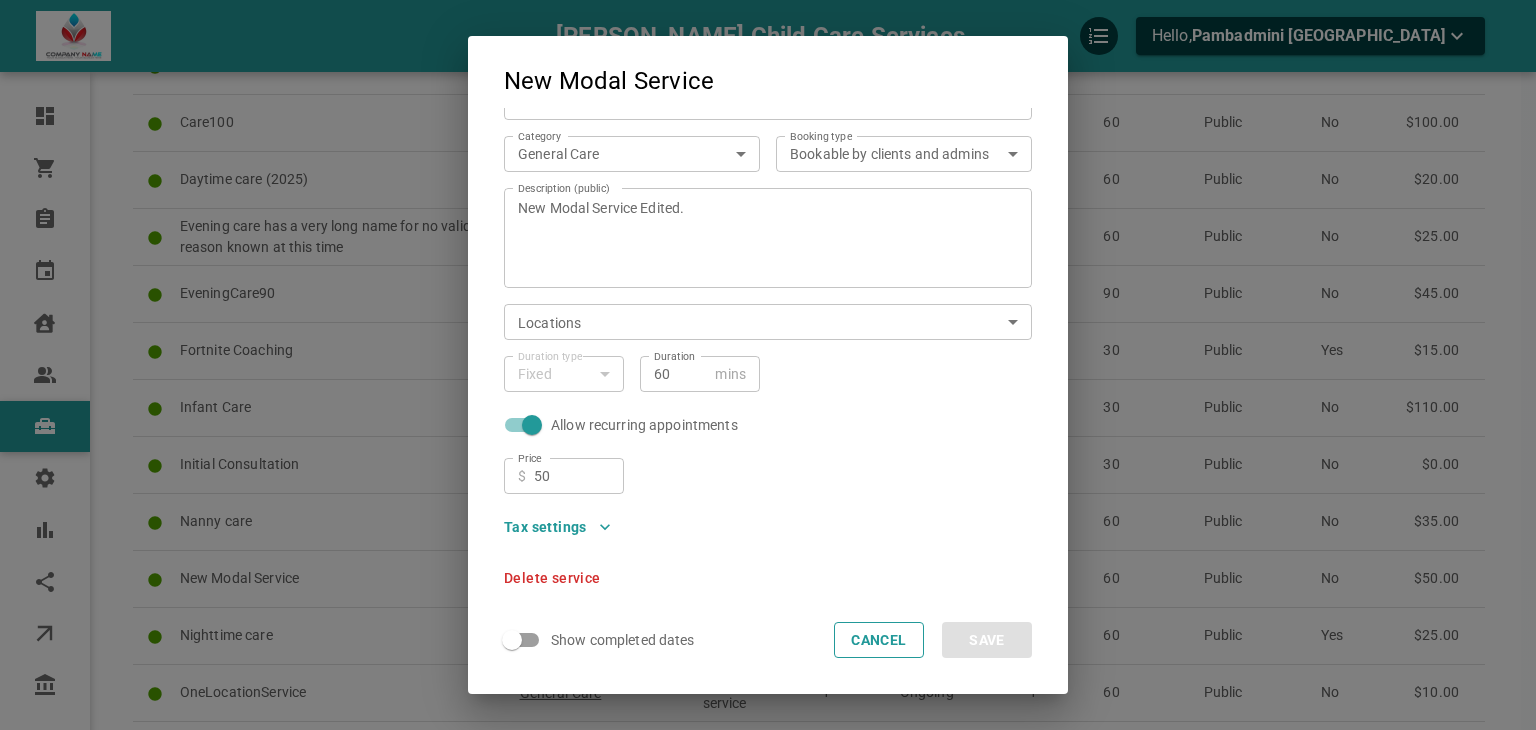 click on "Show completed dates" at bounding box center [512, 640] 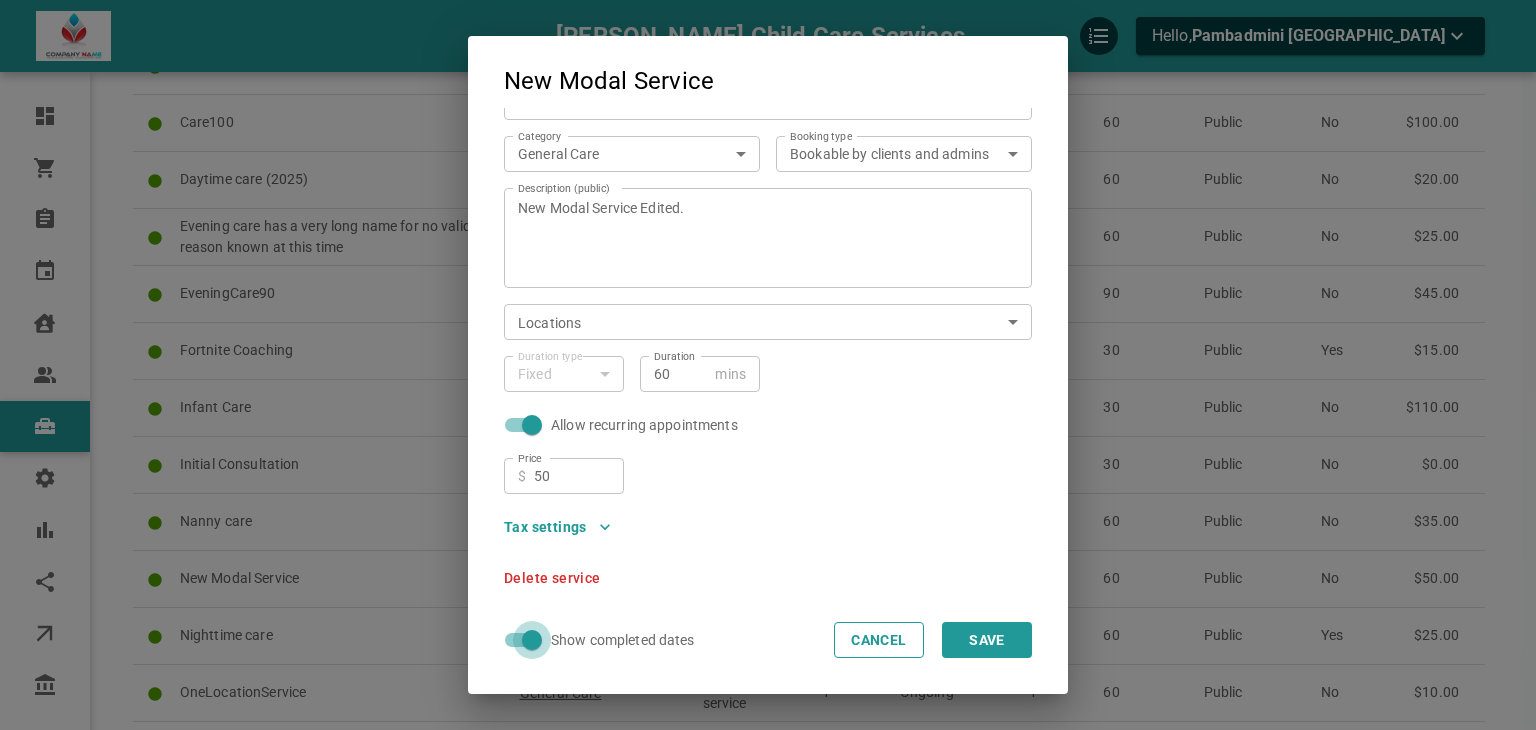 click on "Show completed dates" at bounding box center (532, 640) 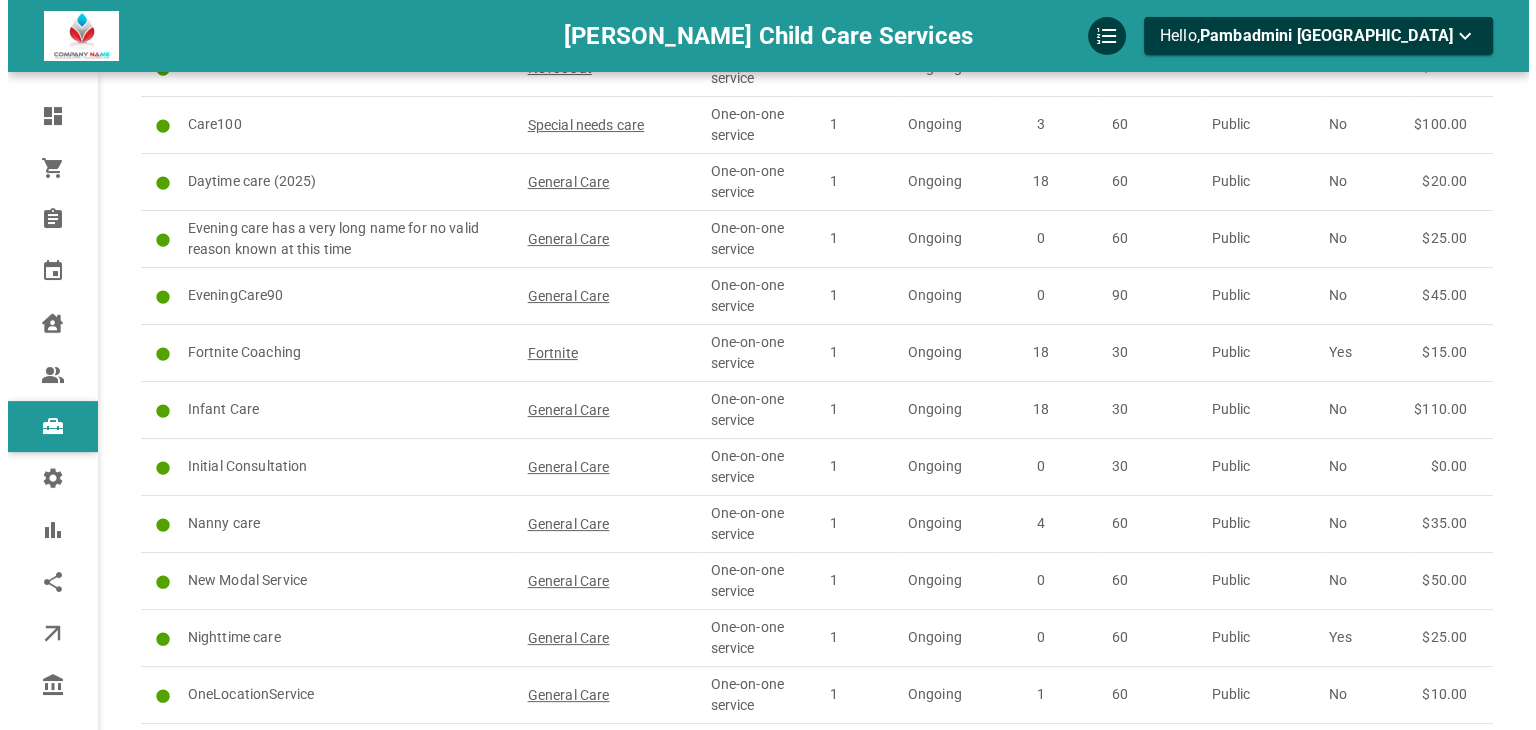 scroll, scrollTop: 400, scrollLeft: 0, axis: vertical 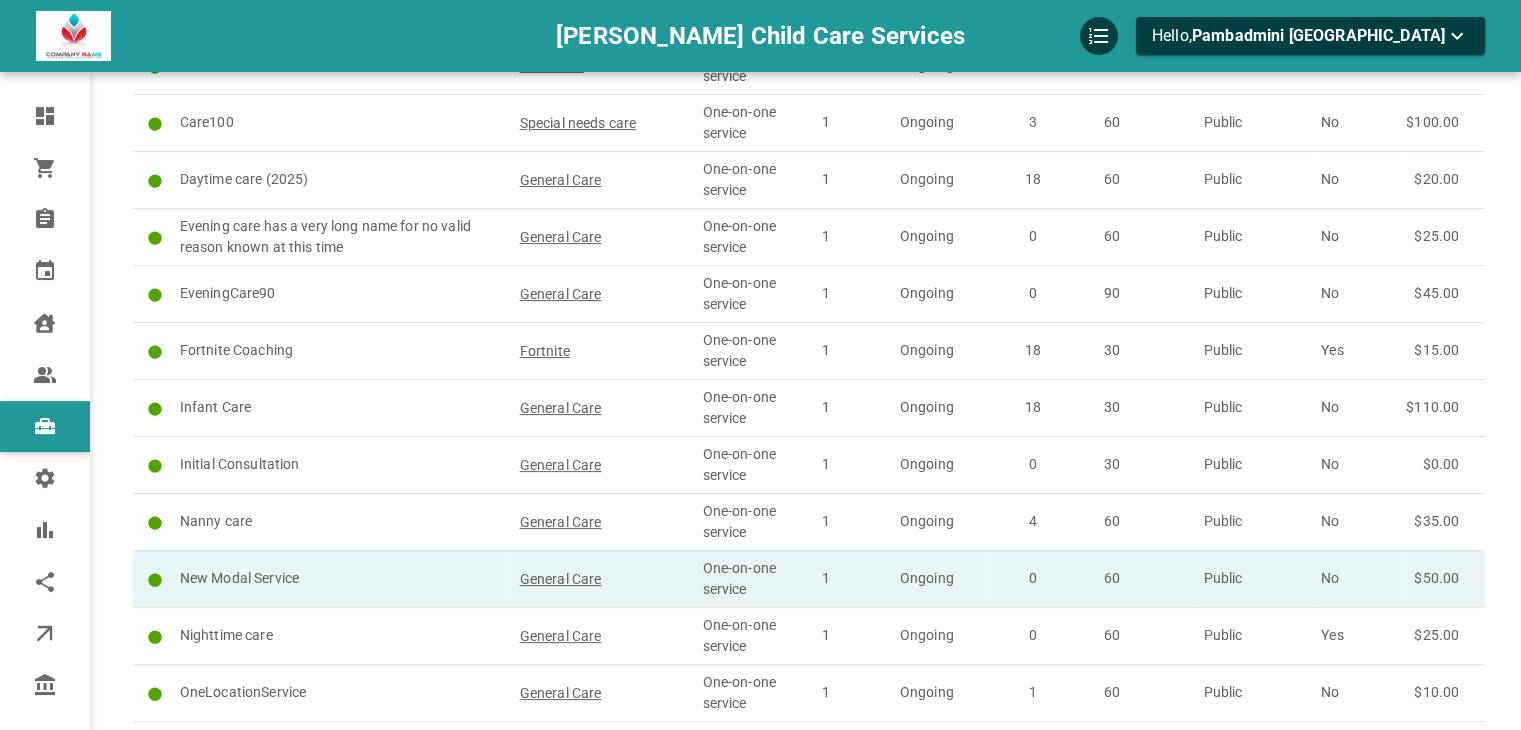 click on "New Modal Service" at bounding box center [341, 578] 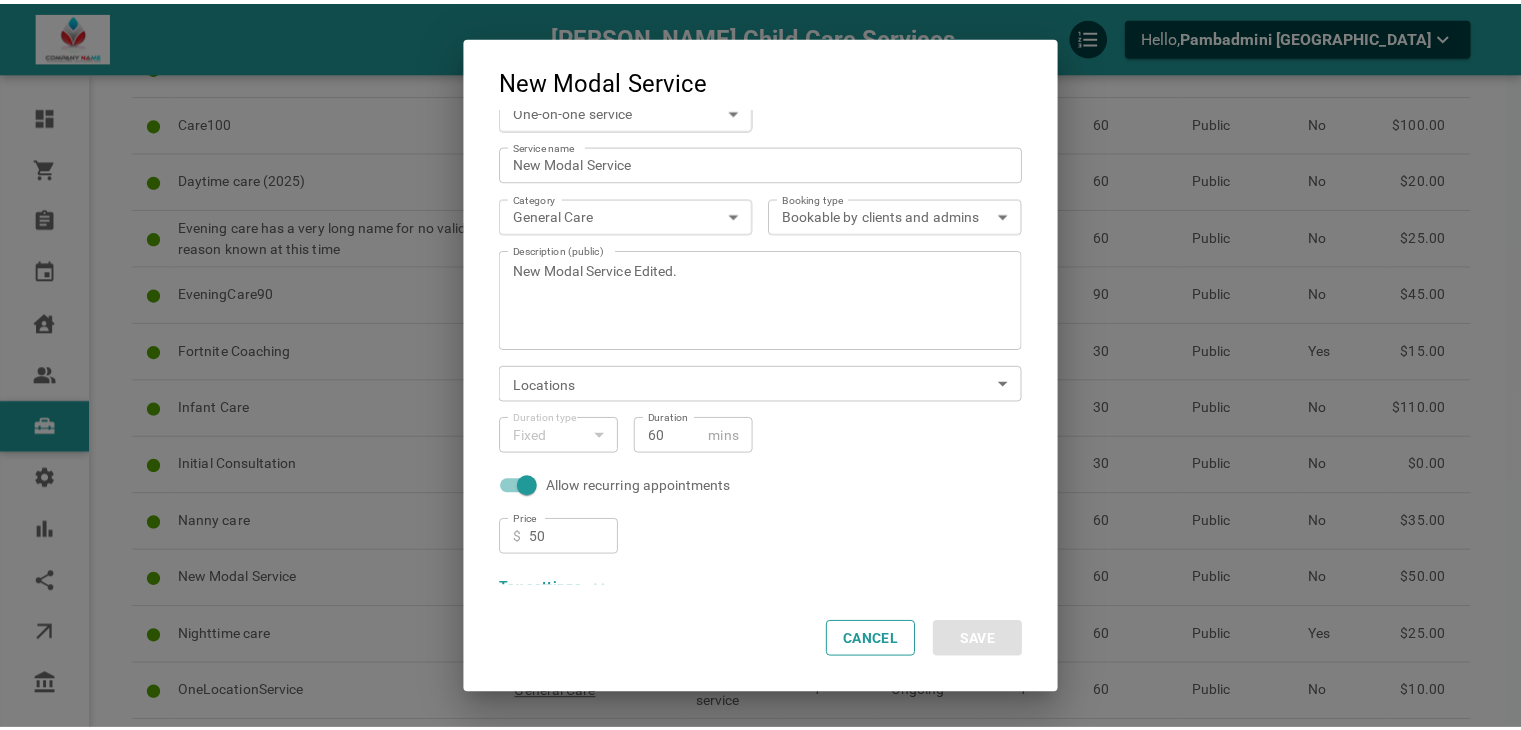scroll, scrollTop: 0, scrollLeft: 0, axis: both 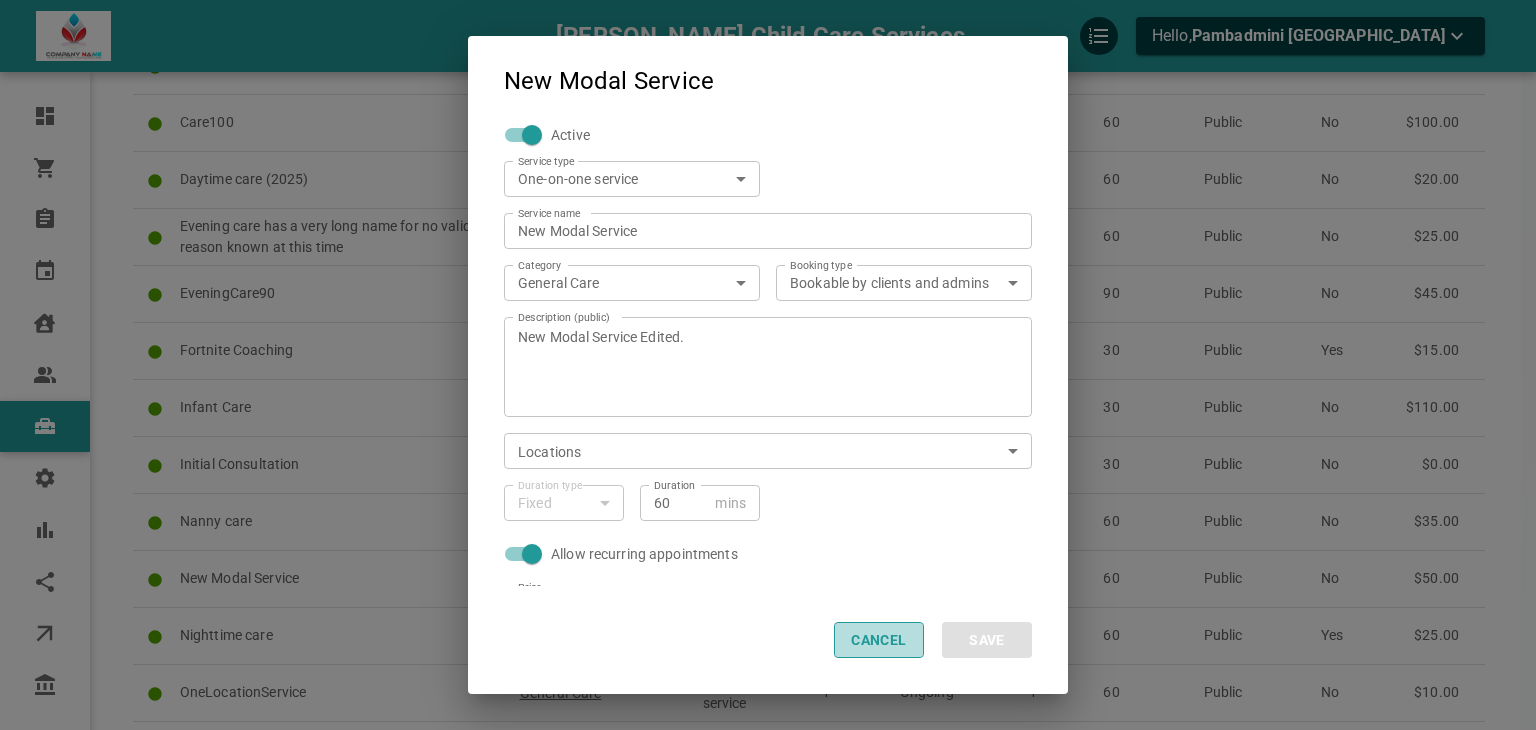 click on "Cancel" at bounding box center (879, 640) 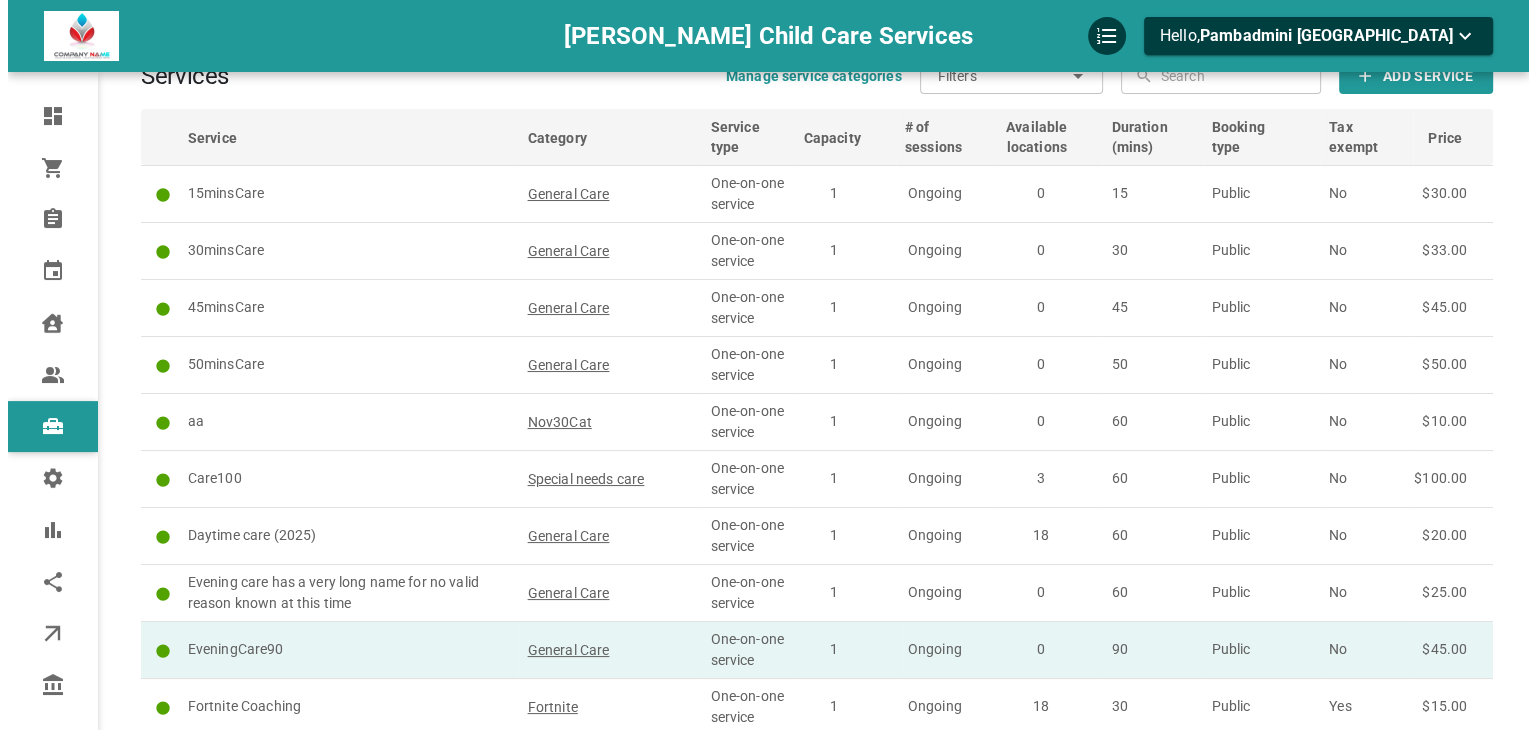 scroll, scrollTop: 0, scrollLeft: 0, axis: both 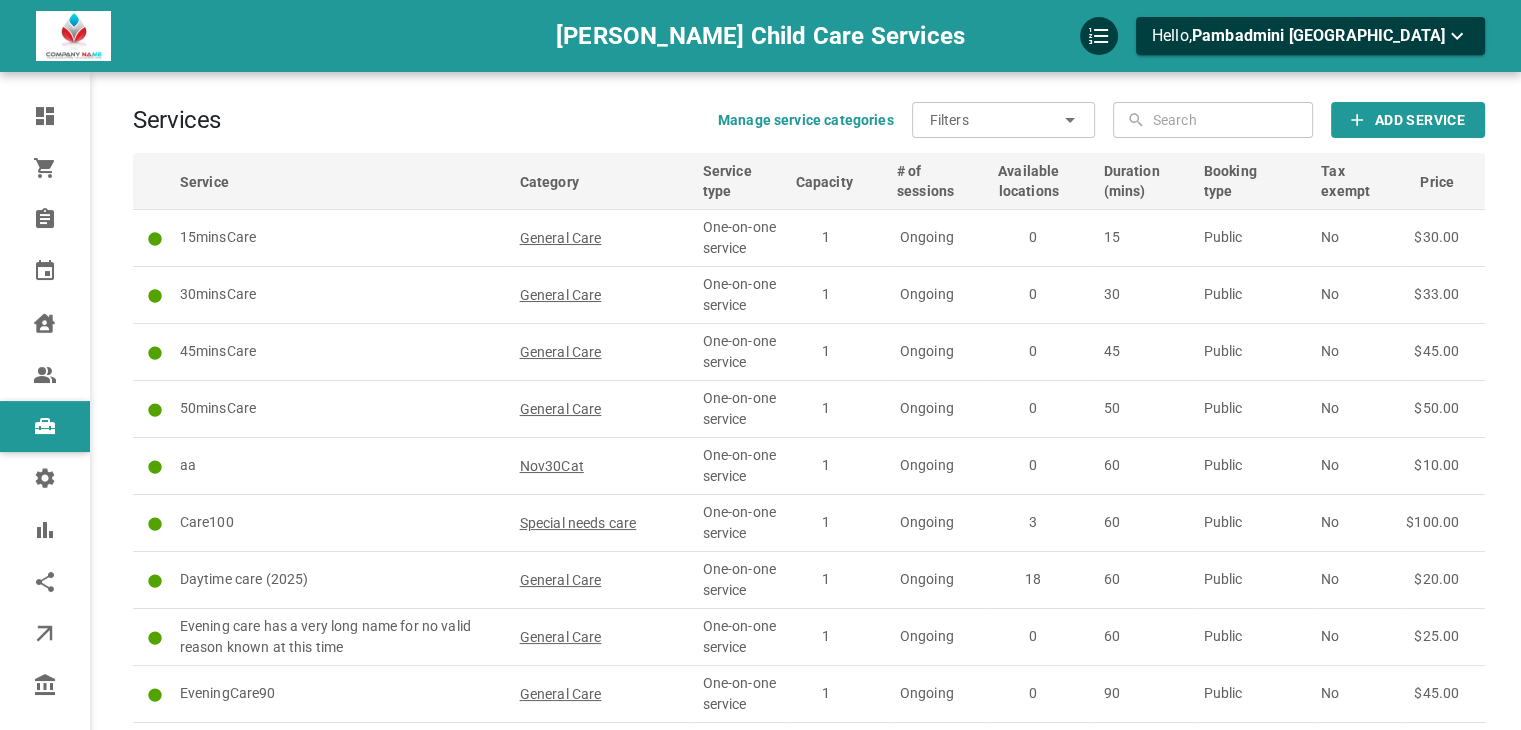click on "Services Manage service categories Filters ​ ​ ​ ​  Add Service Service Category Service type Capacity # of sessions Available locations Duration (mins) Booking type Tax exempt Price 15minsCare General Care One-on-one service 1 Ongoing 0 15   Public No   $30.00 30minsCare General Care One-on-one service 1 Ongoing 0 30   Public No   $33.00 45minsCare General Care One-on-one service 1 Ongoing 0 45   Public No   $45.00 50minsCare General Care One-on-one service 1 Ongoing 0 50   Public No   $50.00 aa Nov30Cat One-on-one service 1 Ongoing 0 60   Public No   $10.00 Care100 Special needs care One-on-one service 1 Ongoing 3 60   Public No   $100.00 Daytime care (2025) General Care One-on-one service 1 Ongoing 18 60   Public No   $20.00 Evening care has a very long name for no valid reason known at this time General Care One-on-one service 1 Ongoing 0 60   Public No   $25.00 EveningCare90 General Care One-on-one service 1 Ongoing 0 90   Public No   $45.00 Fortnite Coaching Fortnite One-on-one service 1 Ongoing" at bounding box center (809, 874) 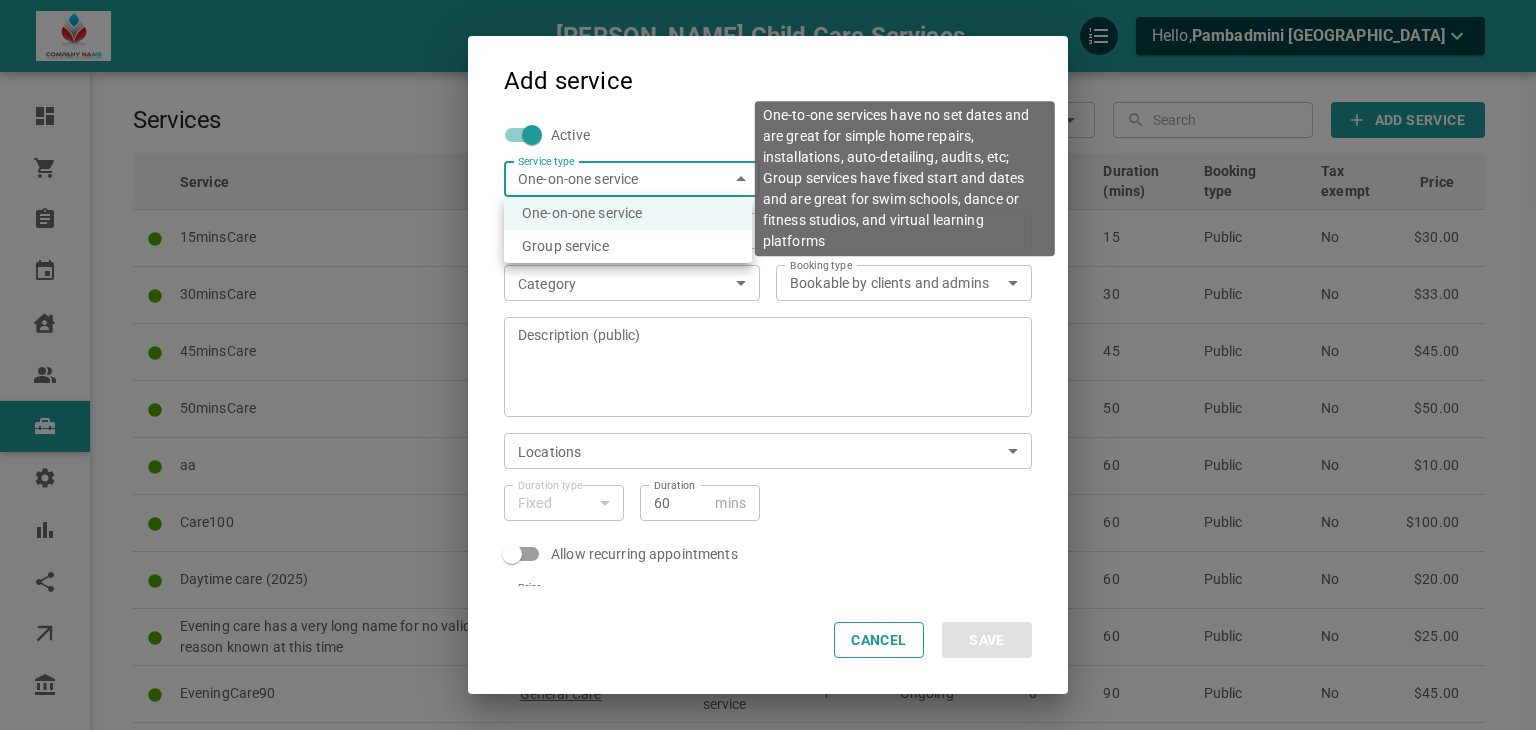 click on "[PERSON_NAME] Child Care Services Hello,  Pambadmini [GEOGRAPHIC_DATA] Dashboard Orders Bookings Calendar Clients Users Services Settings Reports Integrations Online booking Companies Services Manage service categories Filters ​ ​ ​ ​  Add Service Service Category Service type Capacity # of sessions Available locations Duration (mins) Booking type Tax exempt Price 15minsCare General Care One-on-one service 1 Ongoing 0 15   Public No   $30.00 30minsCare General Care One-on-one service 1 Ongoing 0 30   Public No   $33.00 45minsCare General Care One-on-one service 1 Ongoing 0 45   Public No   $45.00 50minsCare General Care One-on-one service 1 Ongoing 0 50   Public No   $50.00 aa Nov30Cat One-on-one service 1 Ongoing 0 60   Public No   $10.00 Care100 Special needs care One-on-one service 1 Ongoing 3 60   Public No   $100.00 Daytime care (2025) General Care One-on-one service 1 Ongoing 18 60   Public No   $20.00 General Care One-on-one service 1 Ongoing 0 60   Public No   1" at bounding box center [768, 905] 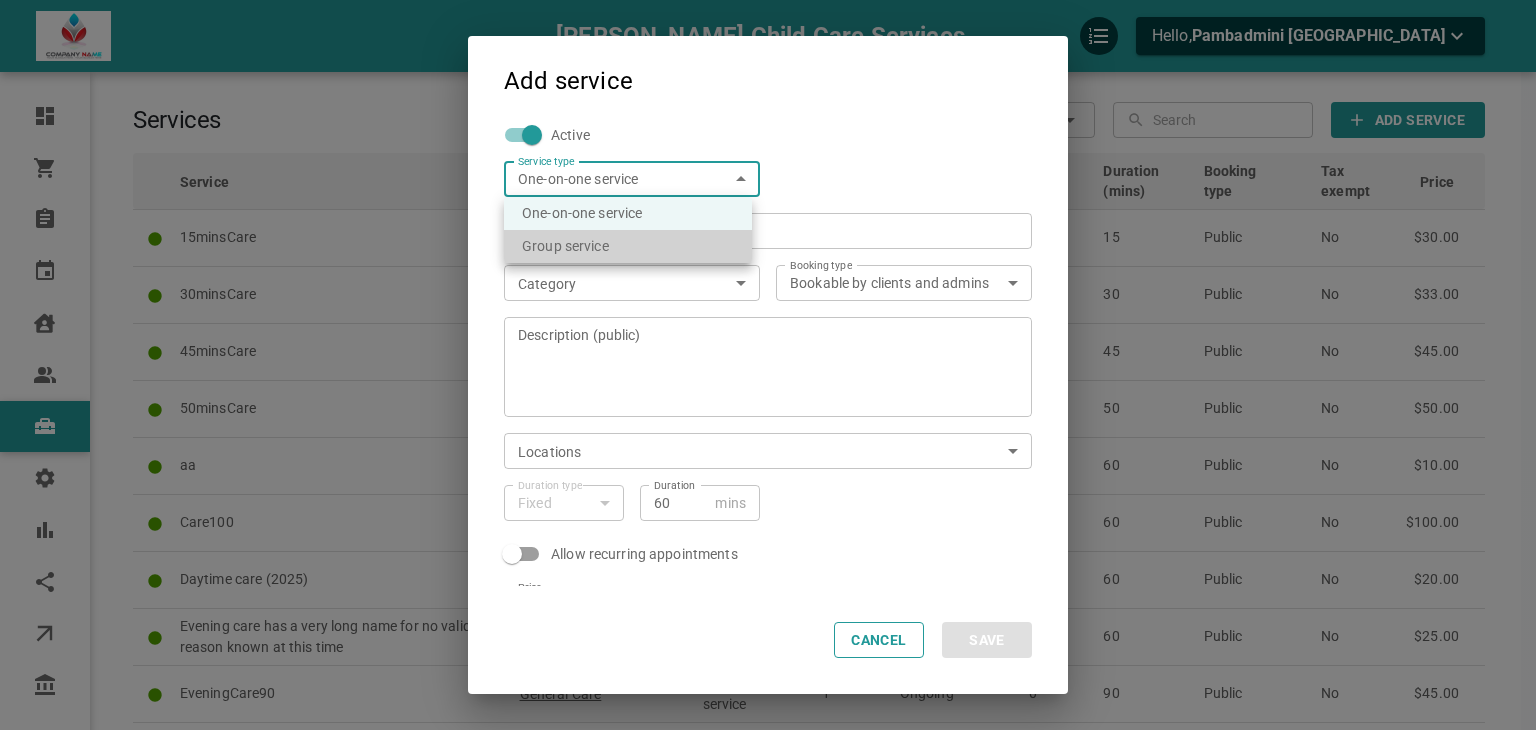 click on "Group service" at bounding box center (628, 246) 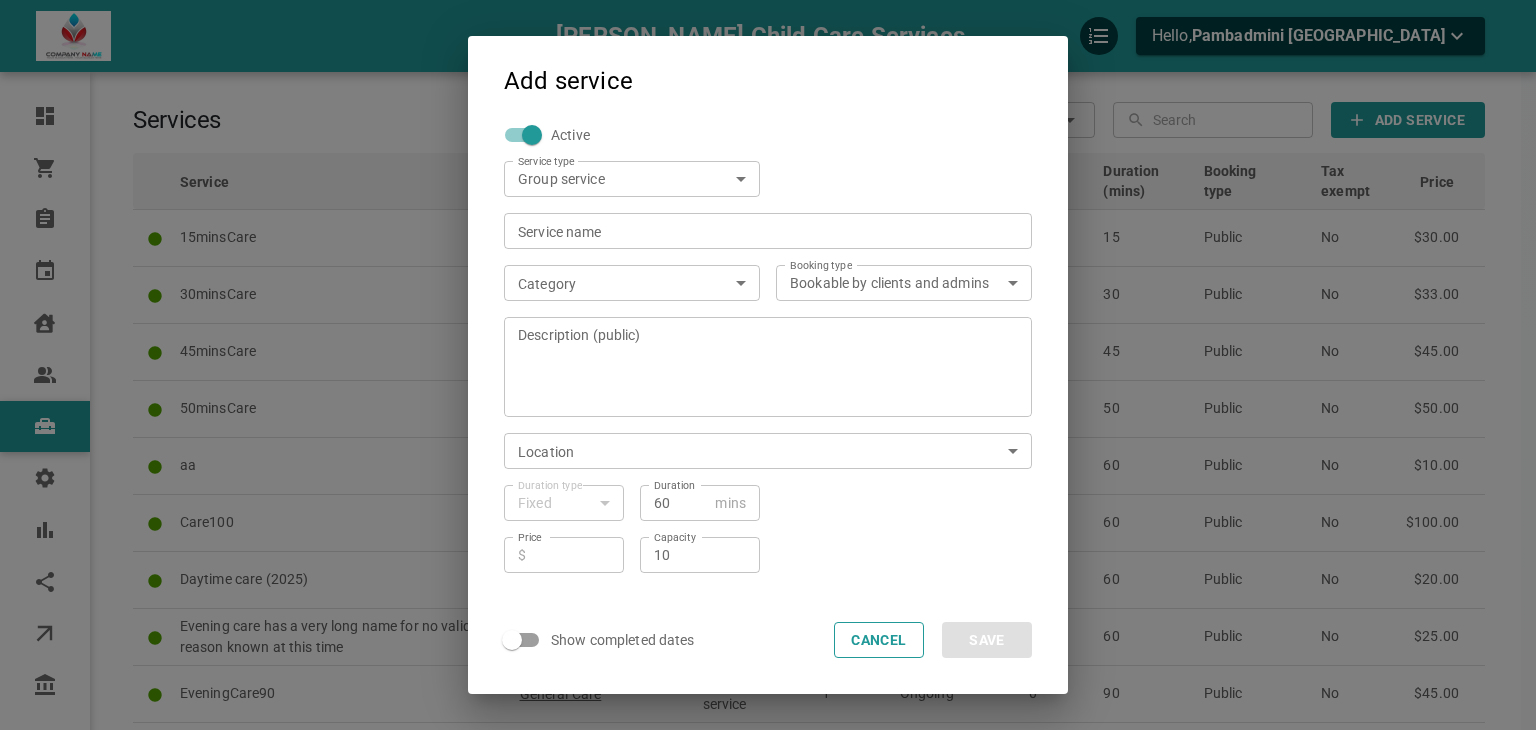 click on "Service name" at bounding box center (768, 231) 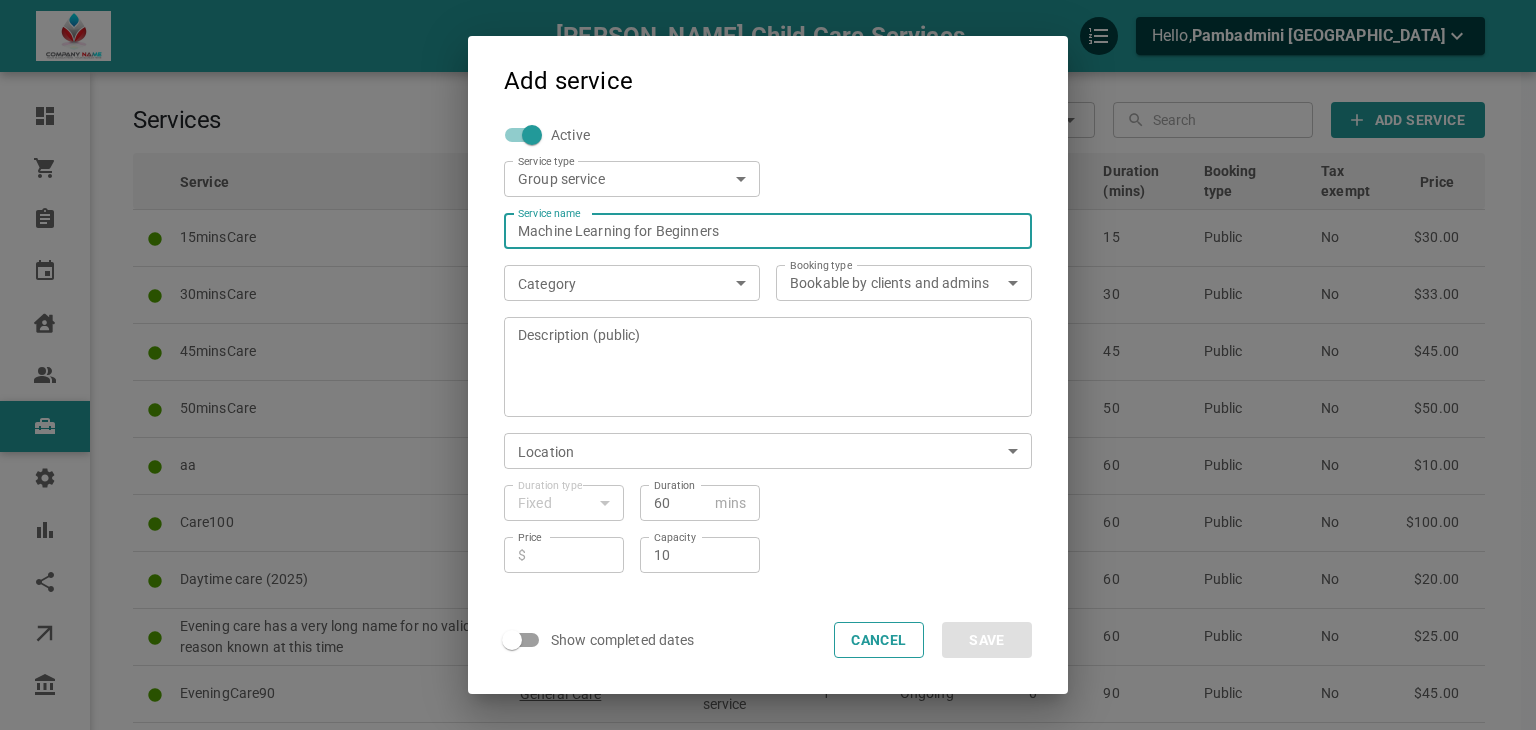 click on "Machine Learning for Beginners" at bounding box center (768, 231) 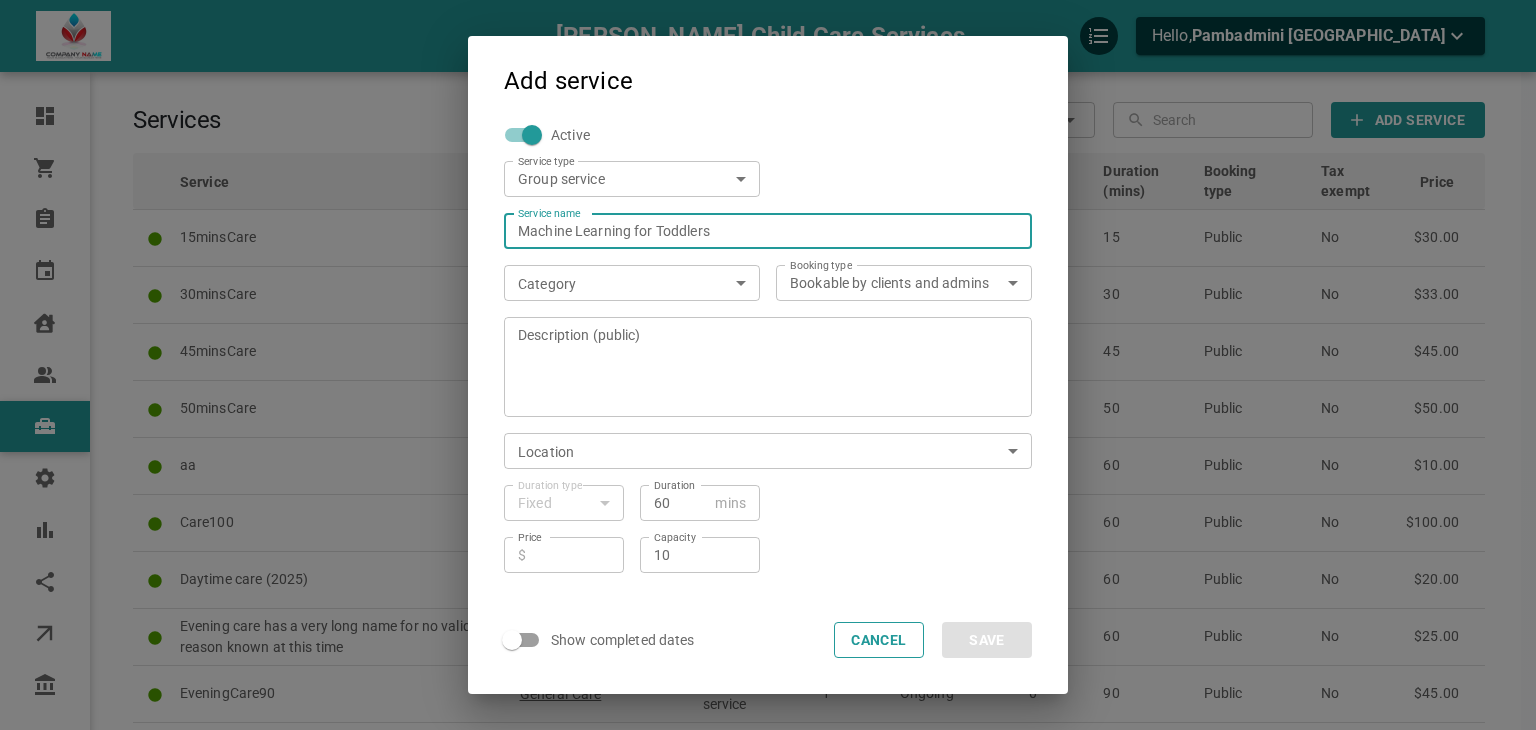 type on "Machine Learning for Toddlers" 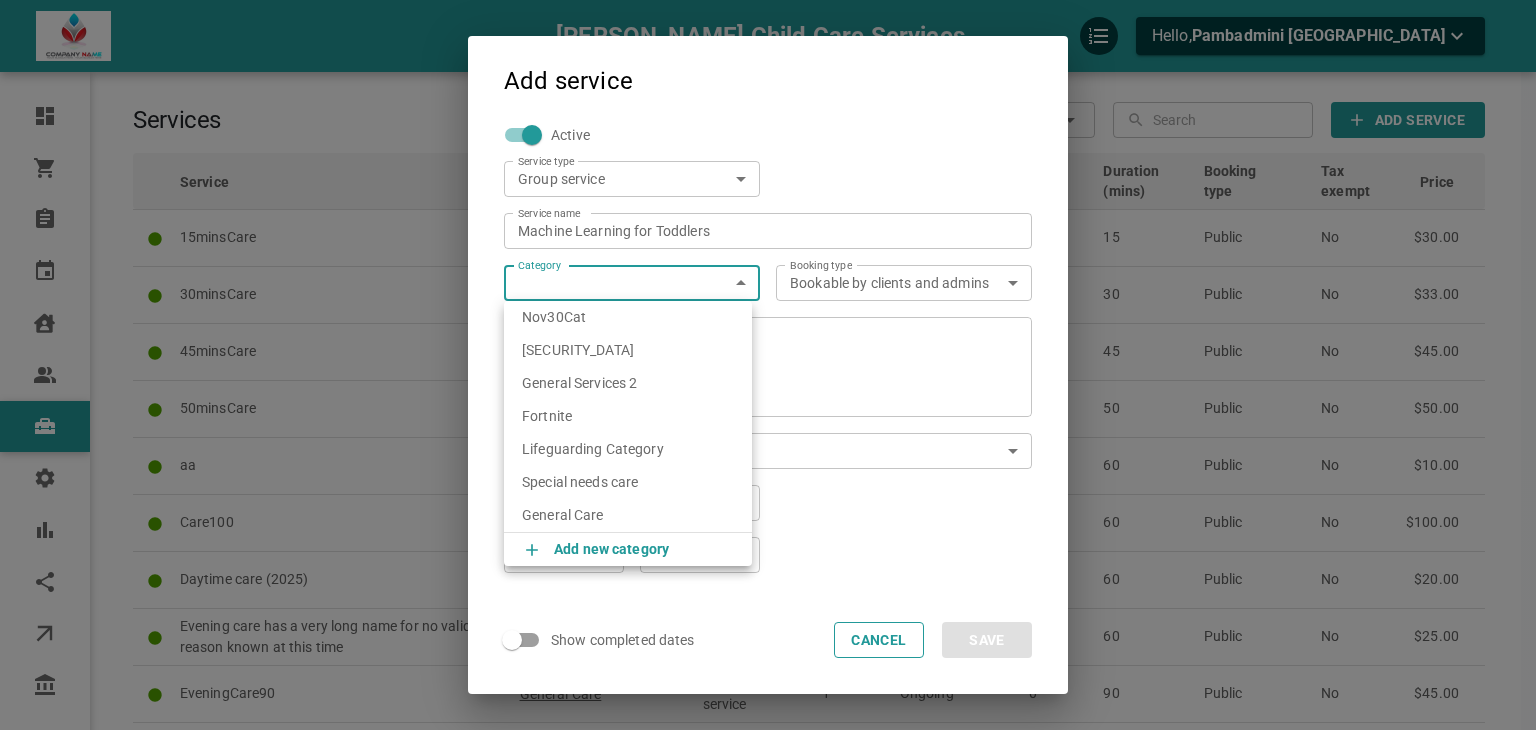 click on "[PERSON_NAME] Child Care Services Hello,  Pambadmini [GEOGRAPHIC_DATA] Dashboard Orders Bookings Calendar Clients Users Services Settings Reports Integrations Online booking Companies Services Manage service categories Filters ​ ​ ​ ​  Add Service Service Category Service type Capacity # of sessions Available locations Duration (mins) Booking type Tax exempt Price 15minsCare General Care One-on-one service 1 Ongoing 0 15   Public No   $30.00 30minsCare General Care One-on-one service 1 Ongoing 0 30   Public No   $33.00 45minsCare General Care One-on-one service 1 Ongoing 0 45   Public No   $45.00 50minsCare General Care One-on-one service 1 Ongoing 0 50   Public No   $50.00 aa Nov30Cat One-on-one service 1 Ongoing 0 60   Public No   $10.00 Care100 Special needs care One-on-one service 1 Ongoing 3 60   Public No   $100.00 Daytime care (2025) General Care One-on-one service 1 Ongoing 18 60   Public No   $20.00 General Care One-on-one service 1 Ongoing 0 60   Public No   1" at bounding box center [768, 905] 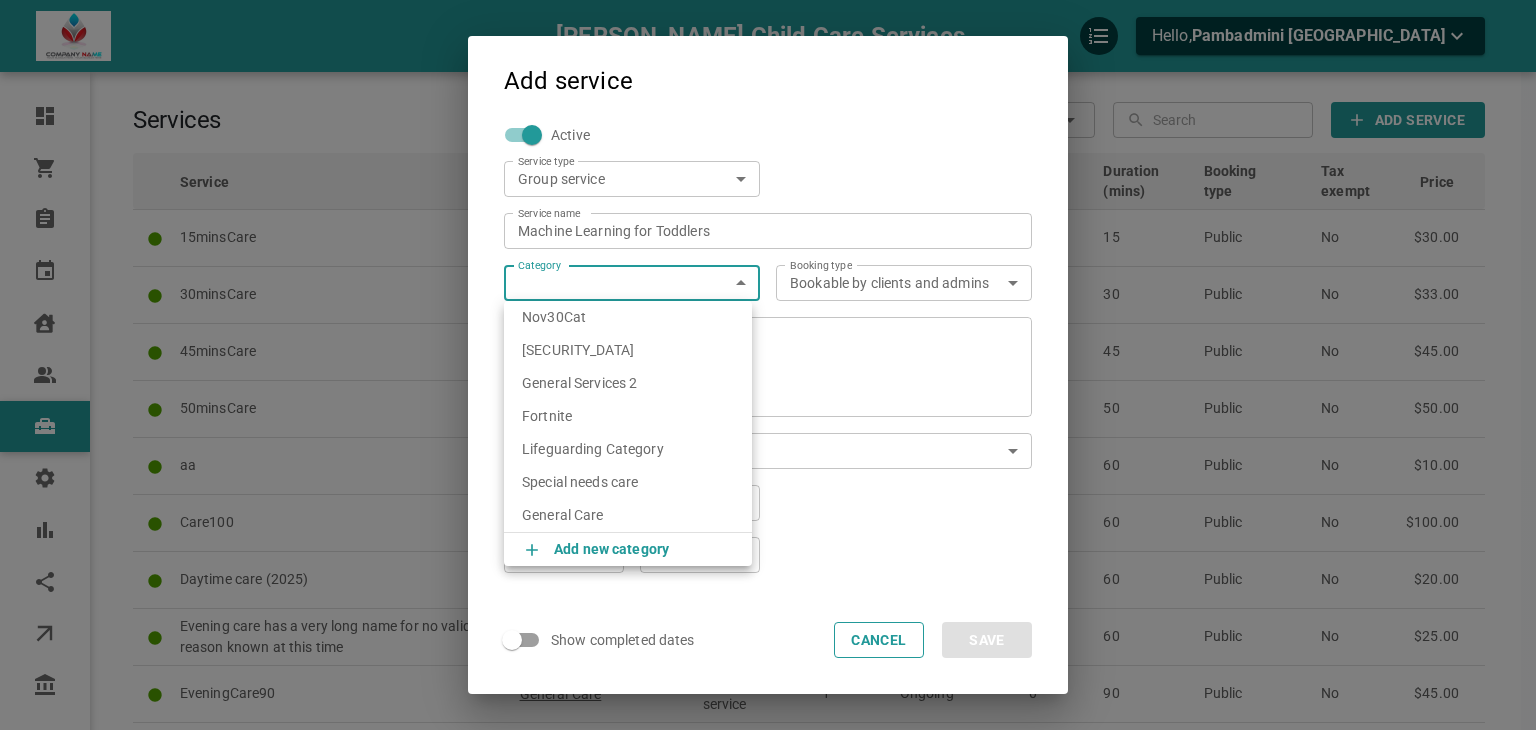 click on "Add new category" at bounding box center (628, 549) 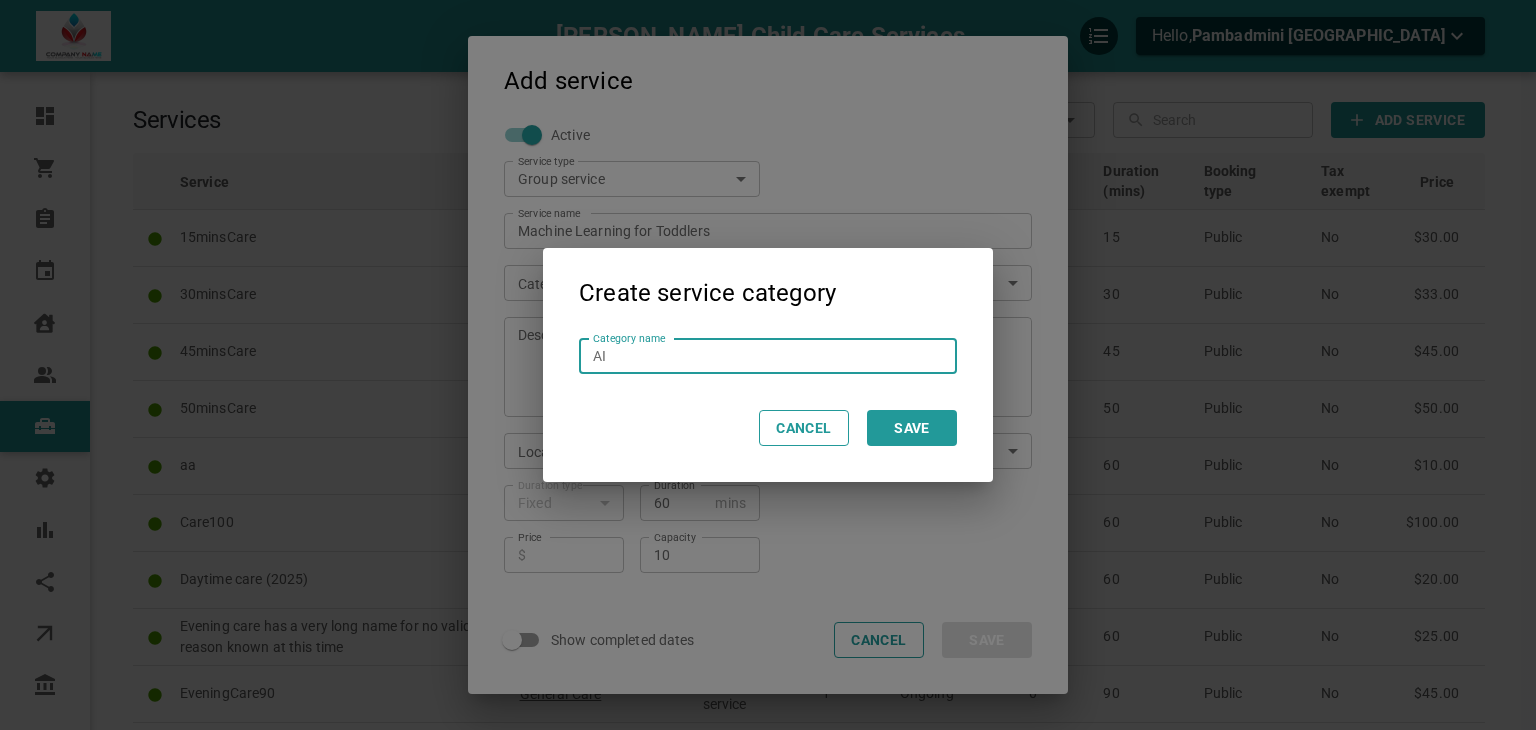 type on "AI" 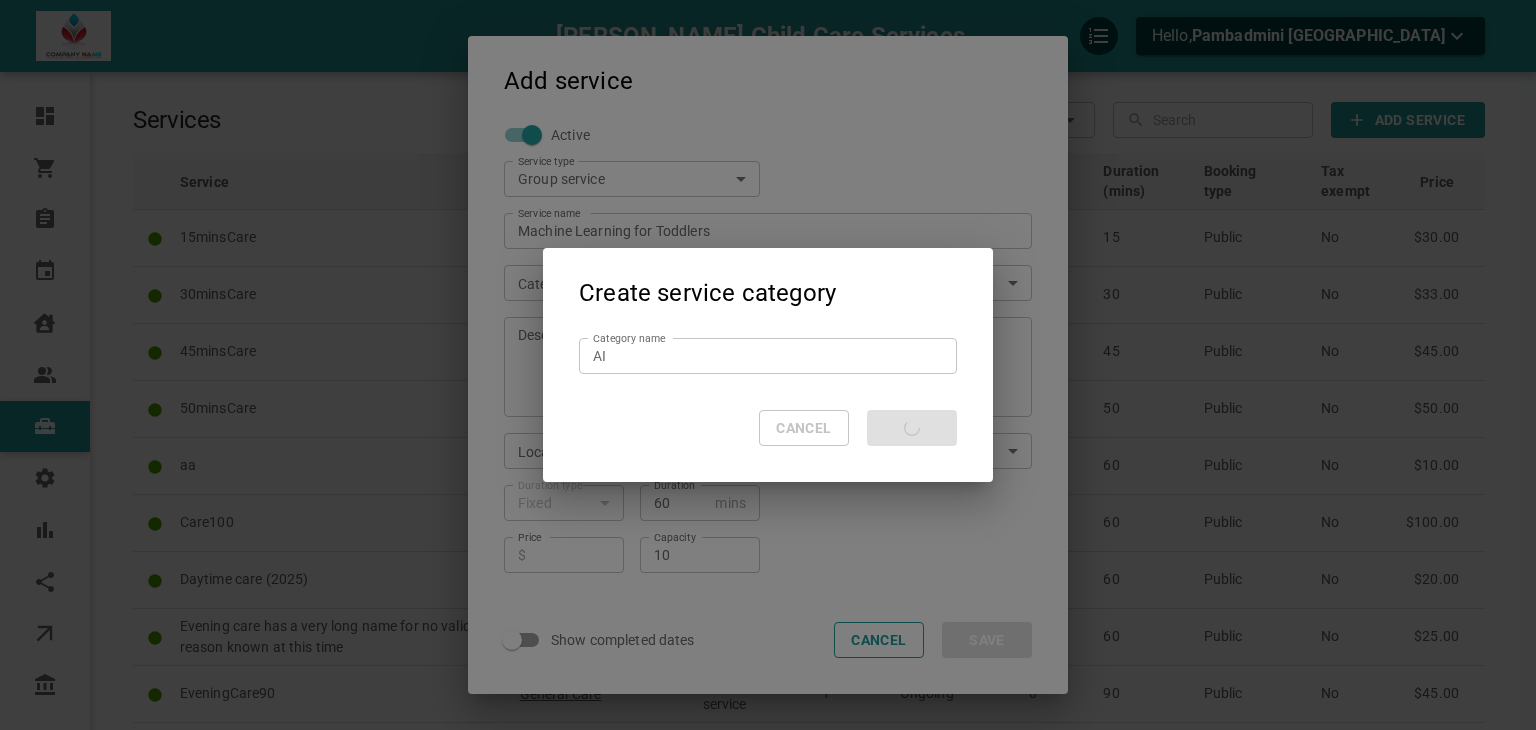 type on "AI" 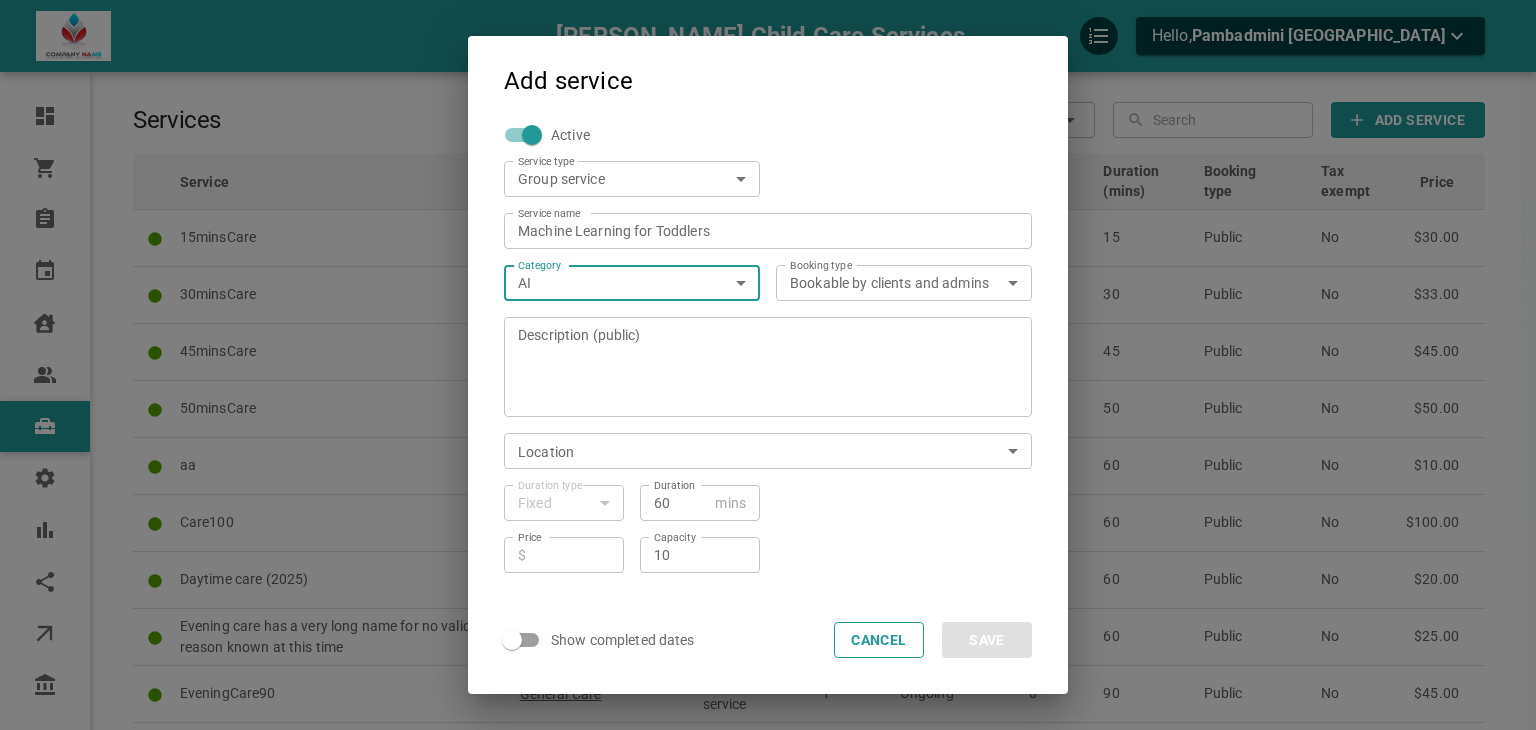 click on "Description (public)" at bounding box center (768, 367) 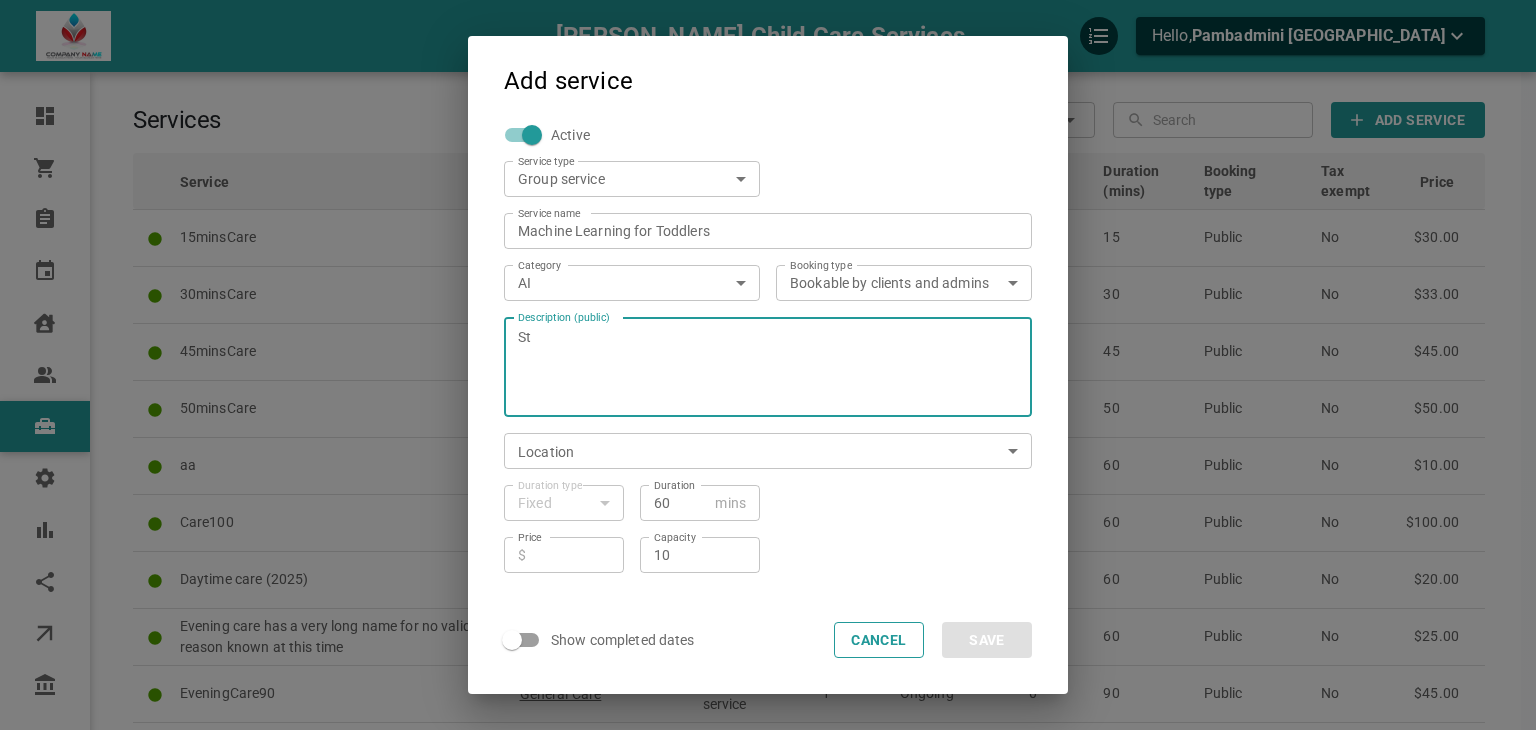 type on "S" 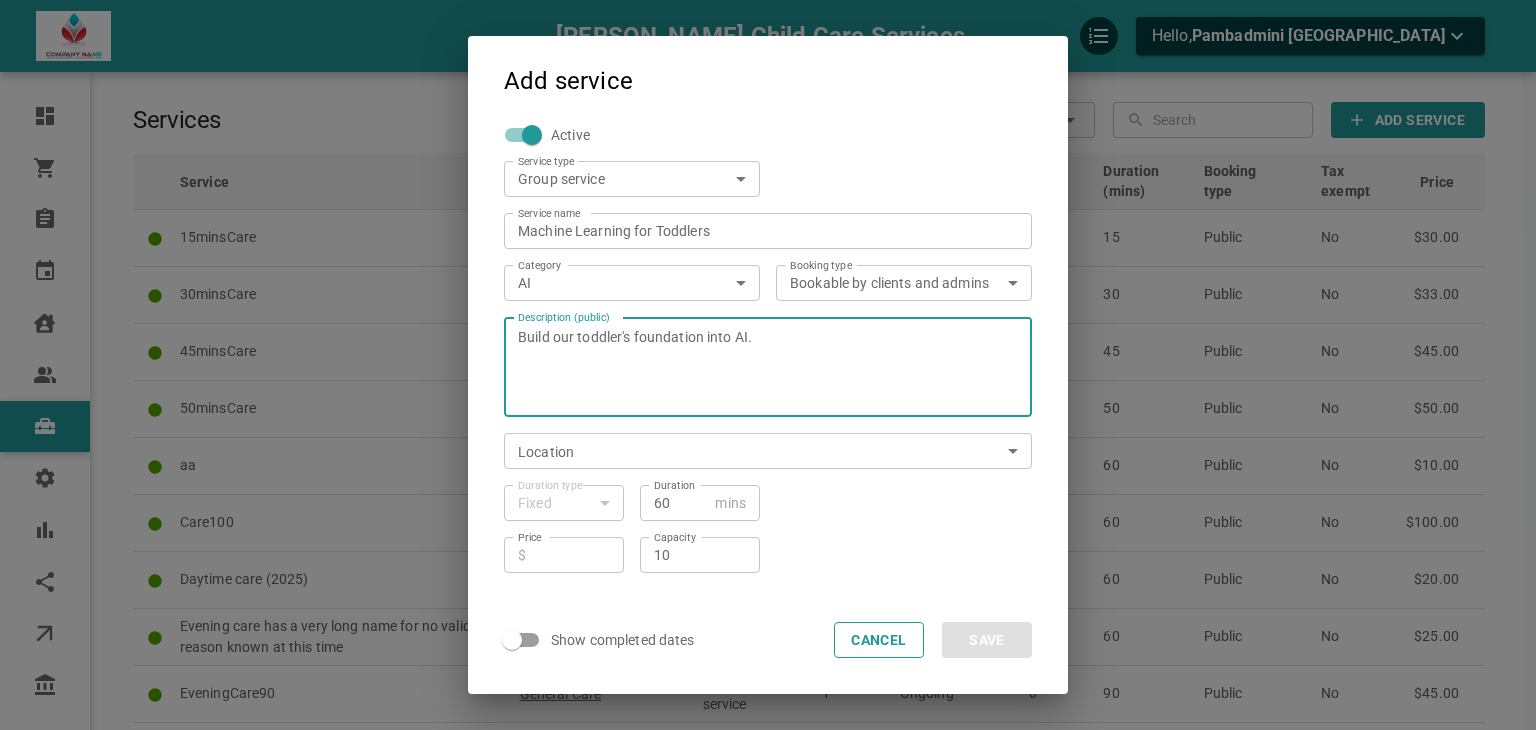 type on "Build our toddler's foundation into AI." 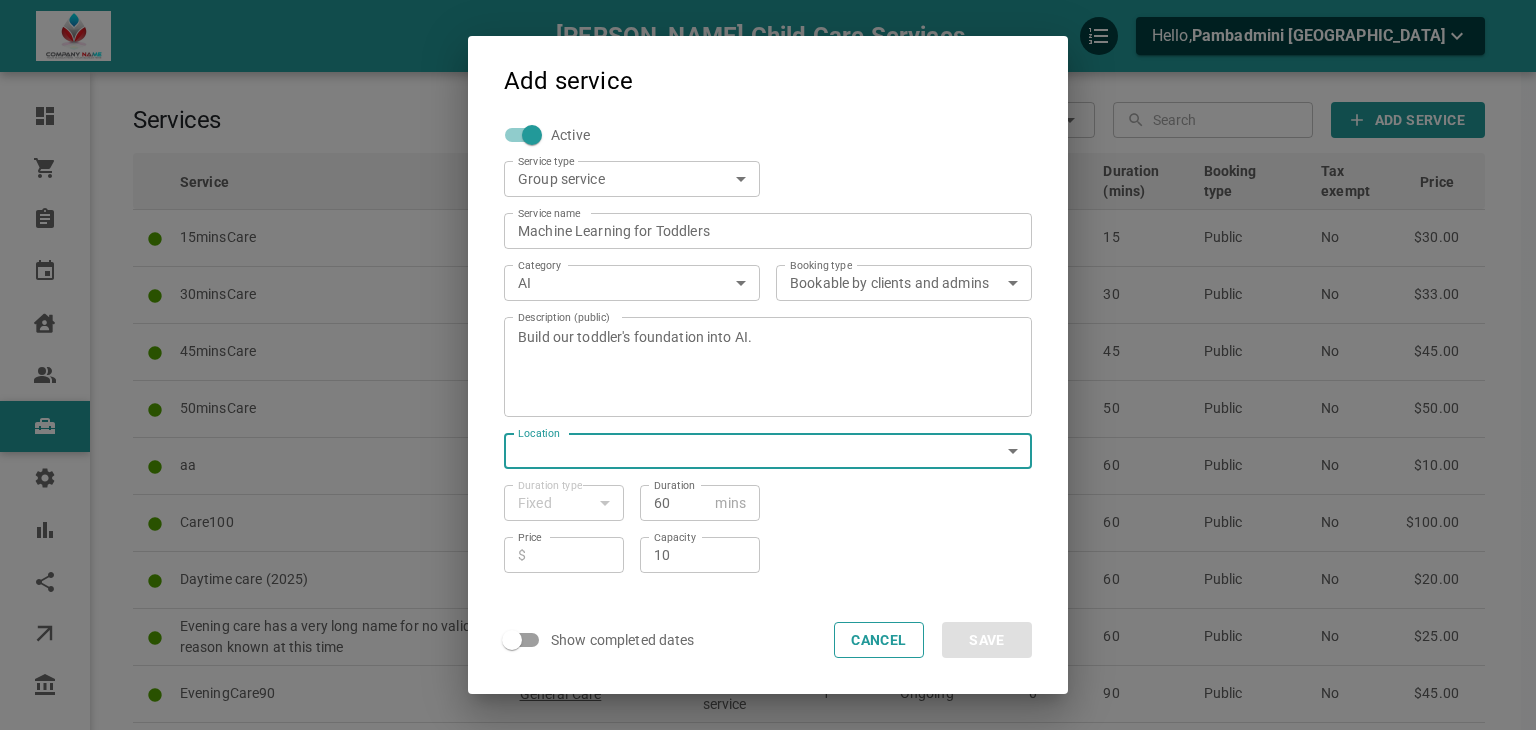 click on "[PERSON_NAME] Child Care Services Hello,  Pambadmini [GEOGRAPHIC_DATA] Dashboard Orders Bookings Calendar Clients Users Services Settings Reports Integrations Online booking Companies Services Manage service categories Filters ​ ​ ​ ​  Add Service Service Category Service type Capacity # of sessions Available locations Duration (mins) Booking type Tax exempt Price 15minsCare General Care One-on-one service 1 Ongoing 0 15   Public No   $30.00 30minsCare General Care One-on-one service 1 Ongoing 0 30   Public No   $33.00 45minsCare General Care One-on-one service 1 Ongoing 0 45   Public No   $45.00 50minsCare General Care One-on-one service 1 Ongoing 0 50   Public No   $50.00 aa Nov30Cat One-on-one service 1 Ongoing 0 60   Public No   $10.00 Care100 Special needs care One-on-one service 1 Ongoing 3 60   Public No   $100.00 Daytime care (2025) General Care One-on-one service 1 Ongoing 18 60   Public No   $20.00 General Care One-on-one service 1 Ongoing 0 60   Public No   1" at bounding box center (768, 905) 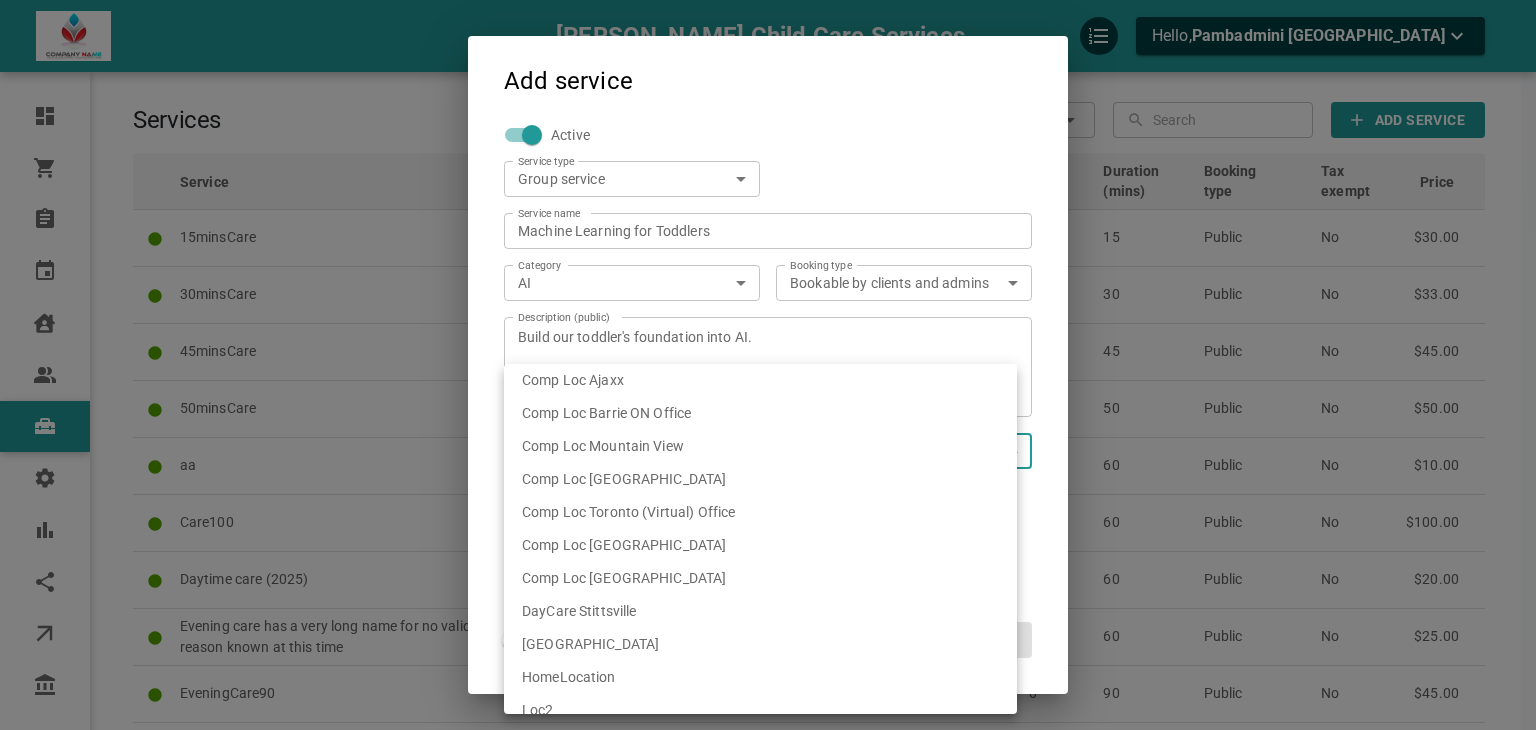click on "Comp Loc [GEOGRAPHIC_DATA]" at bounding box center (760, 479) 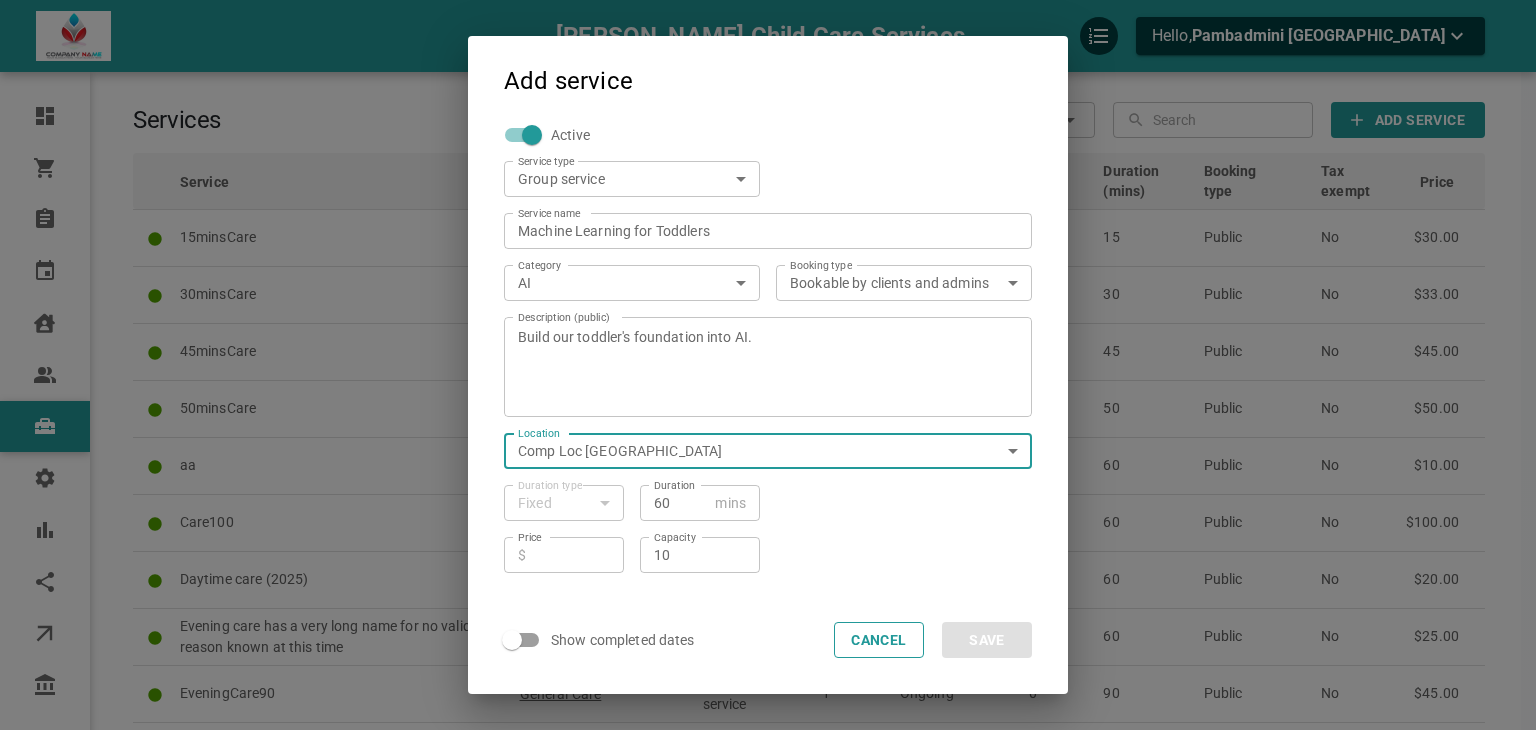 scroll, scrollTop: 100, scrollLeft: 0, axis: vertical 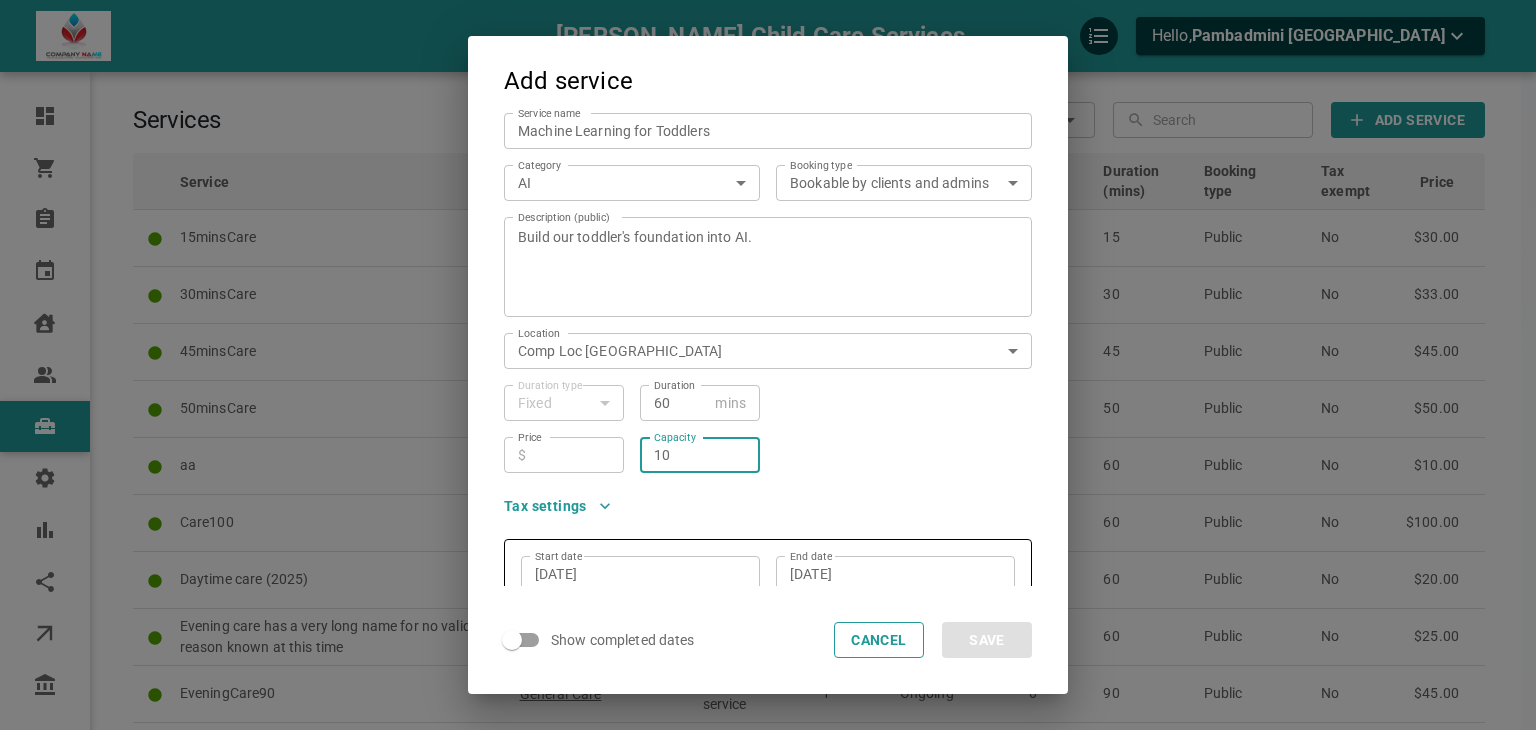drag, startPoint x: 667, startPoint y: 457, endPoint x: 550, endPoint y: 457, distance: 117 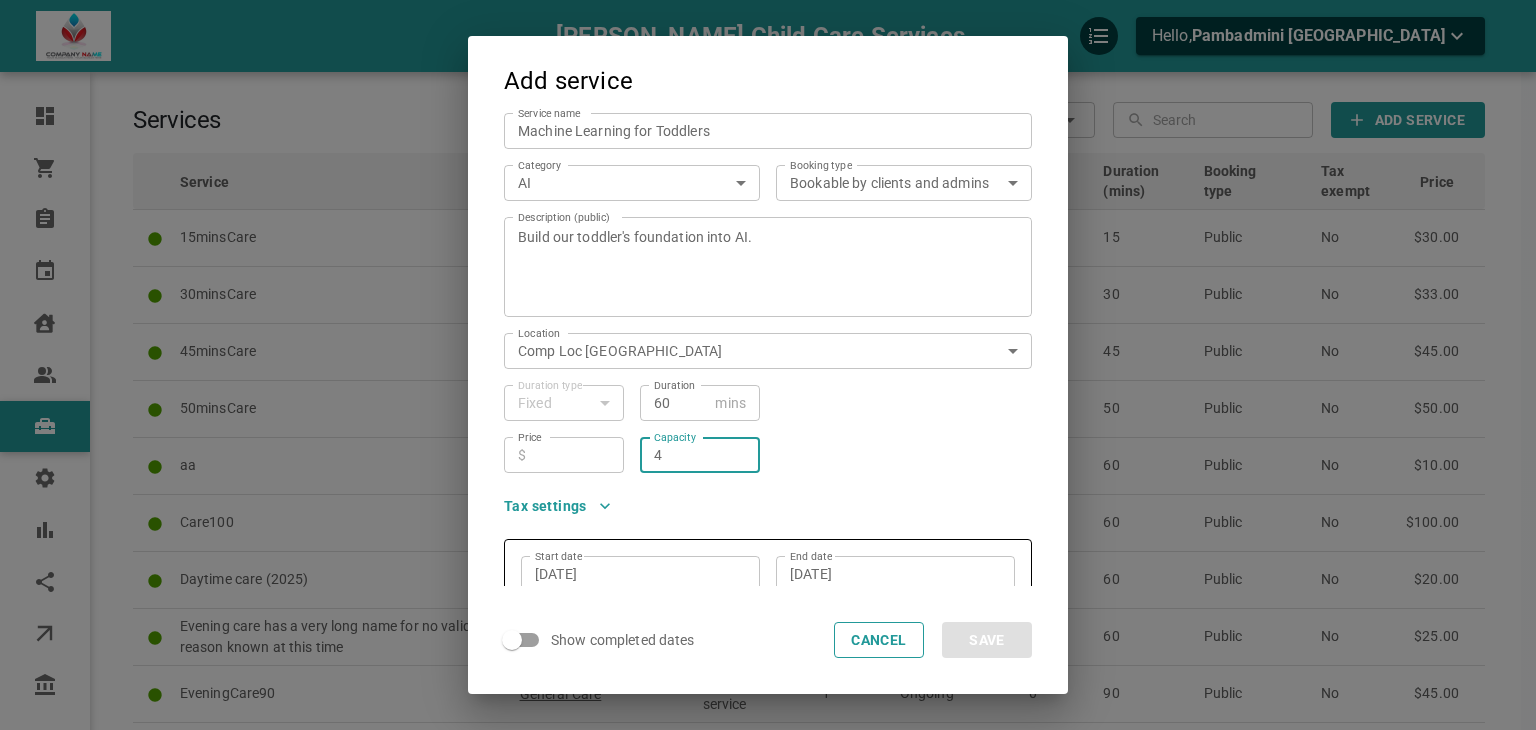 type on "4" 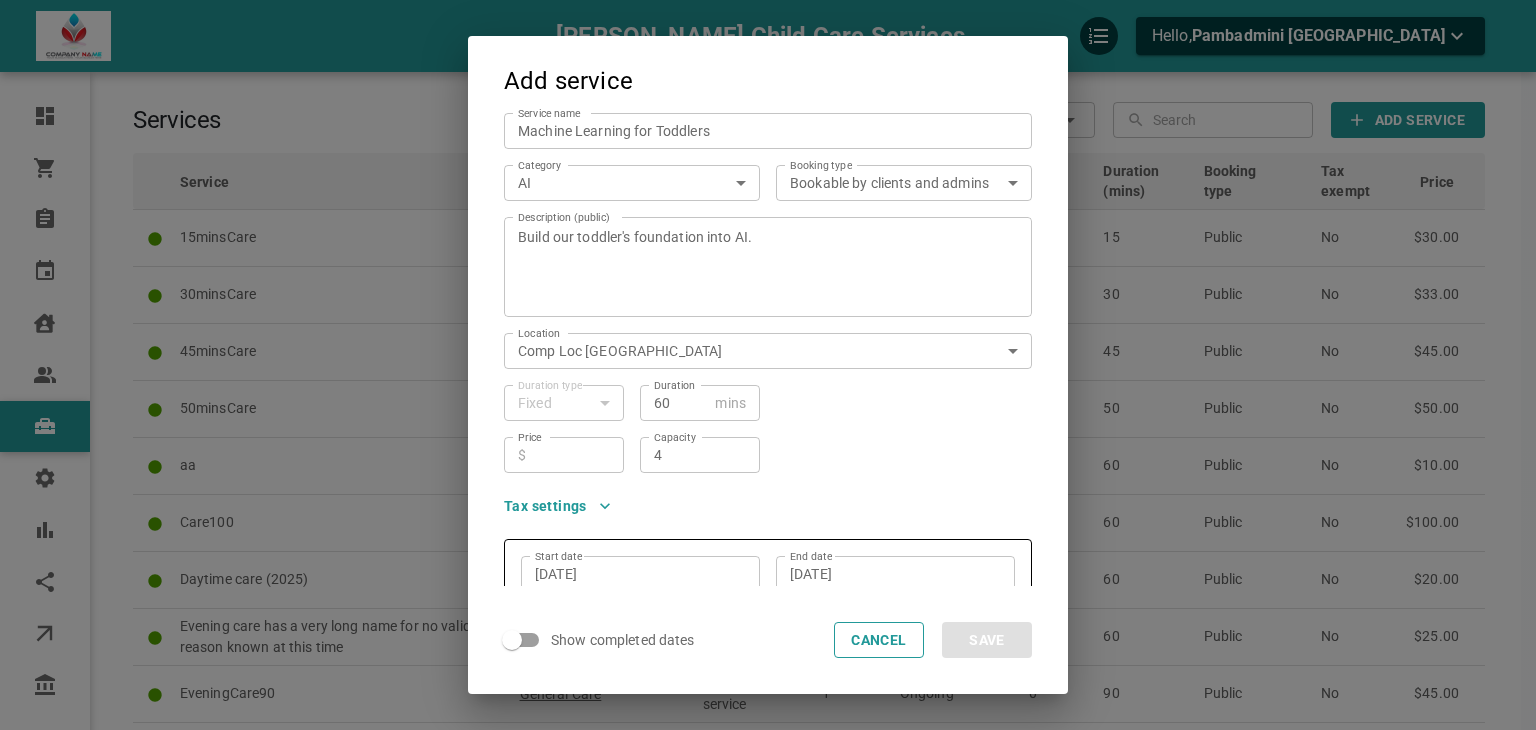 click on "Price ​ $ Price Capacity 4 Capacity" at bounding box center (760, 447) 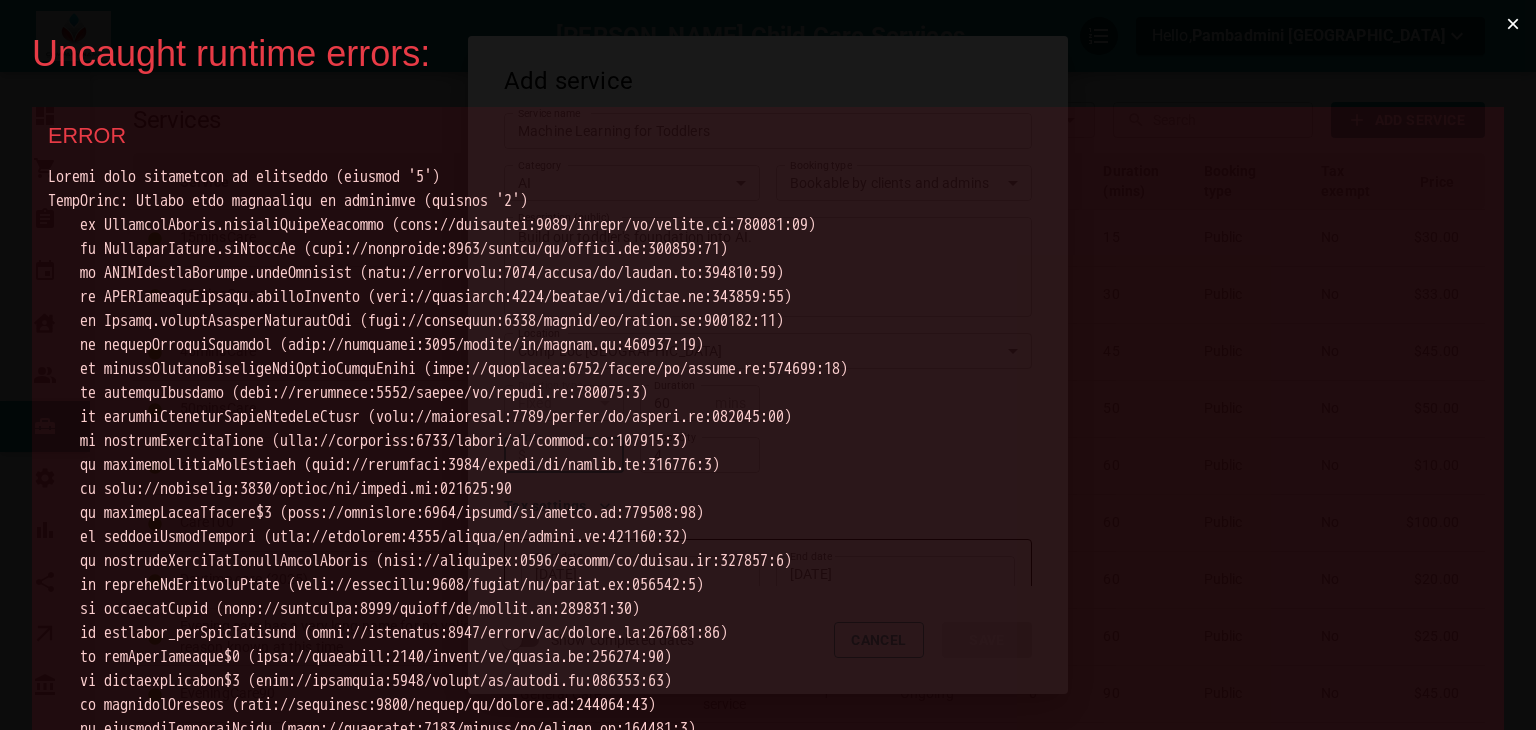 scroll, scrollTop: 0, scrollLeft: 0, axis: both 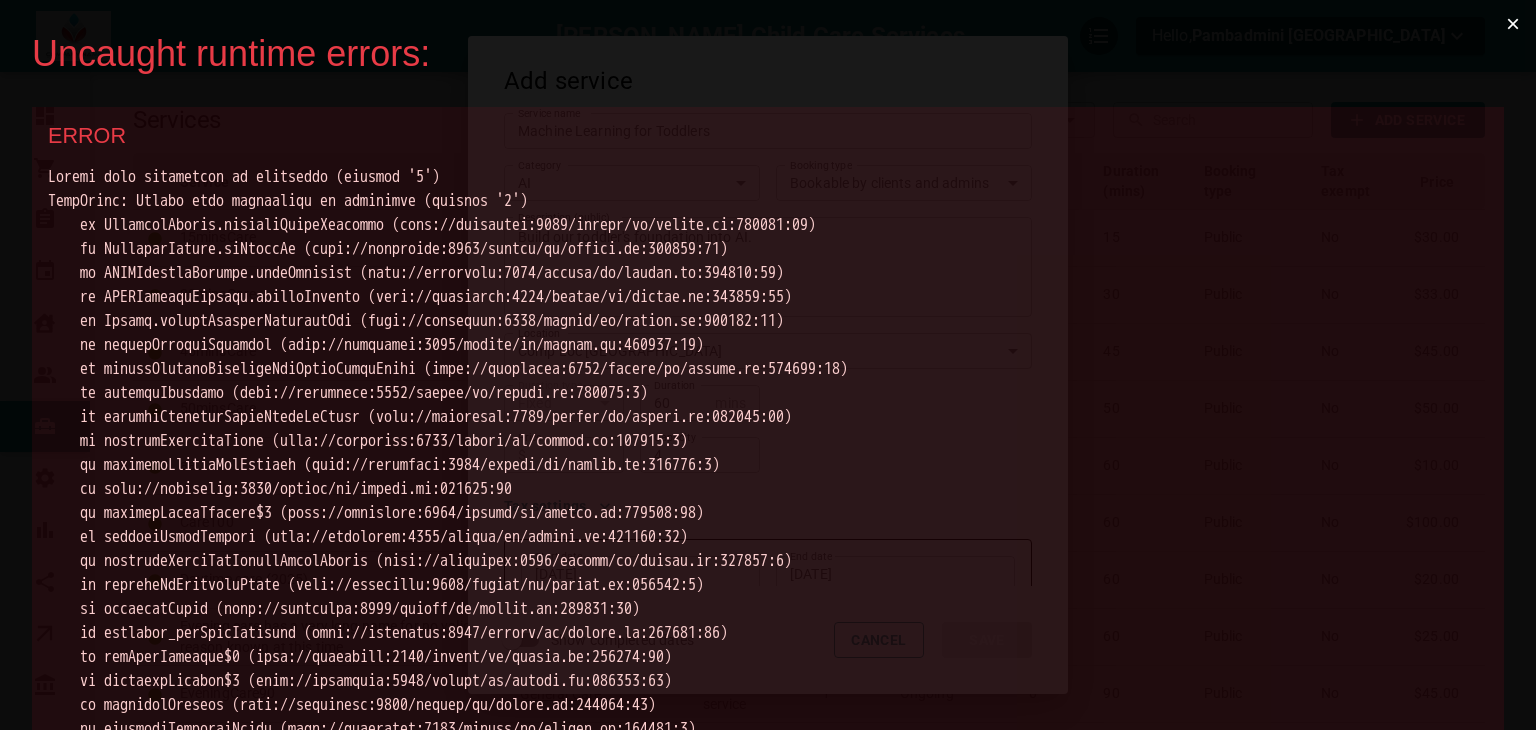click on "×" at bounding box center (1513, 24) 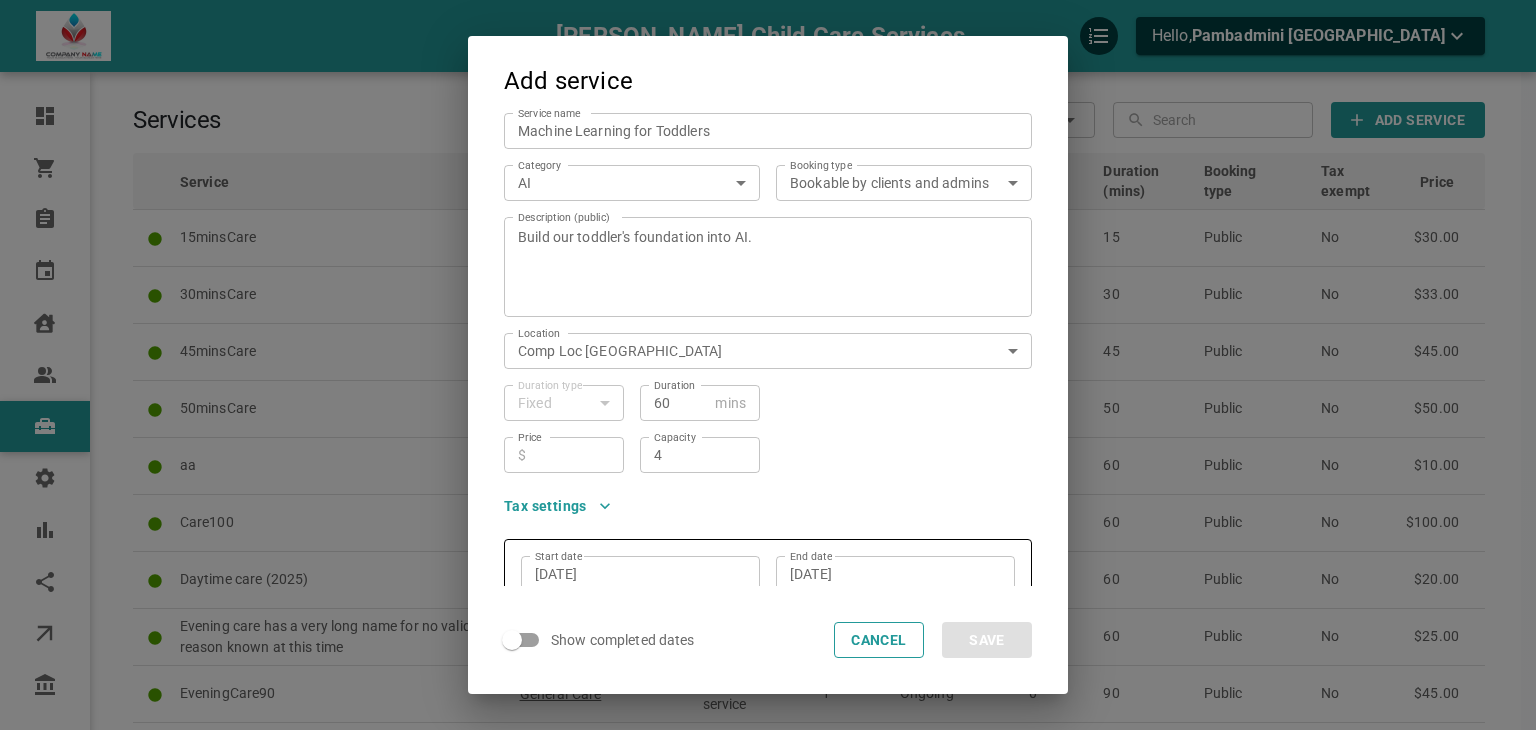 click on "Price" at bounding box center (572, 455) 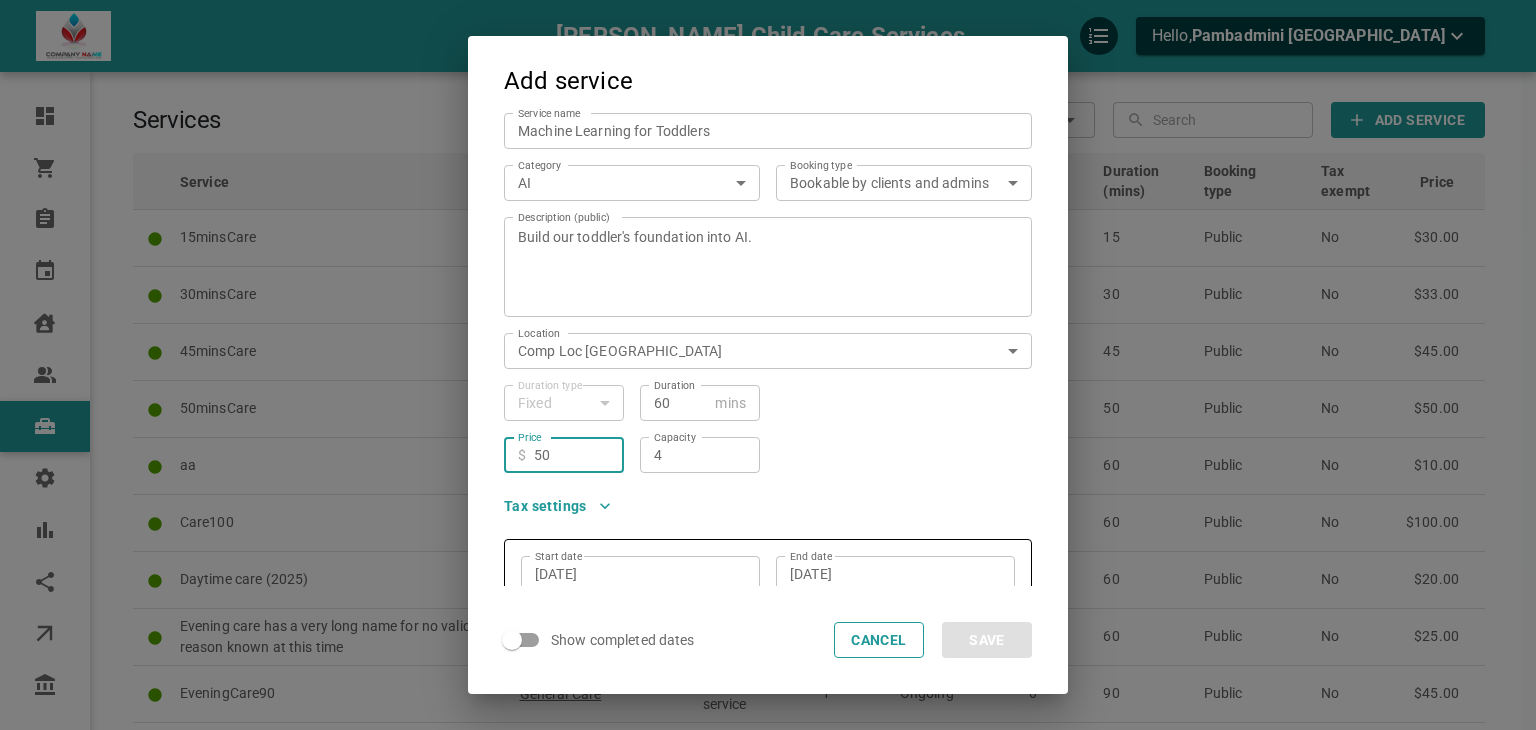 drag, startPoint x: 557, startPoint y: 459, endPoint x: 514, endPoint y: 459, distance: 43 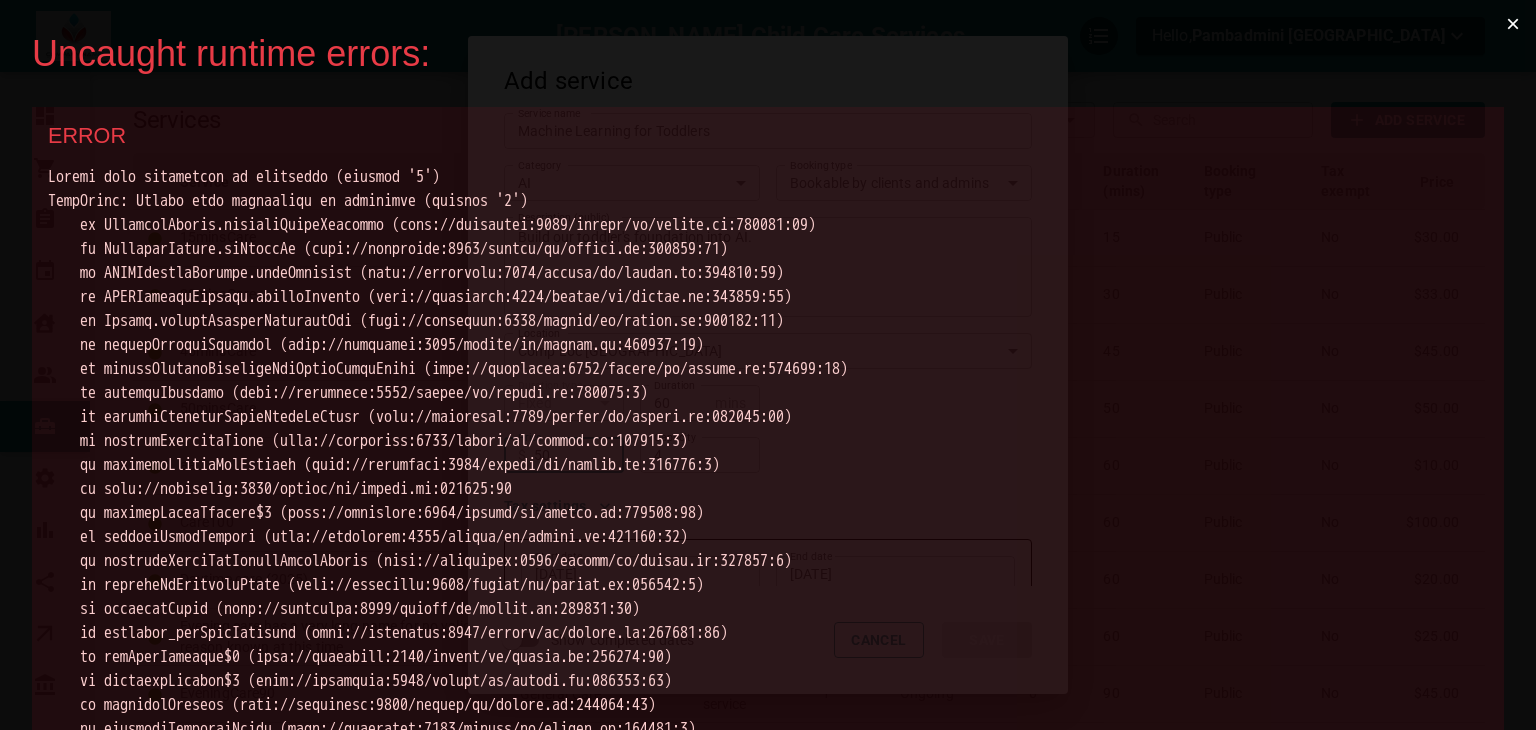 scroll, scrollTop: 0, scrollLeft: 0, axis: both 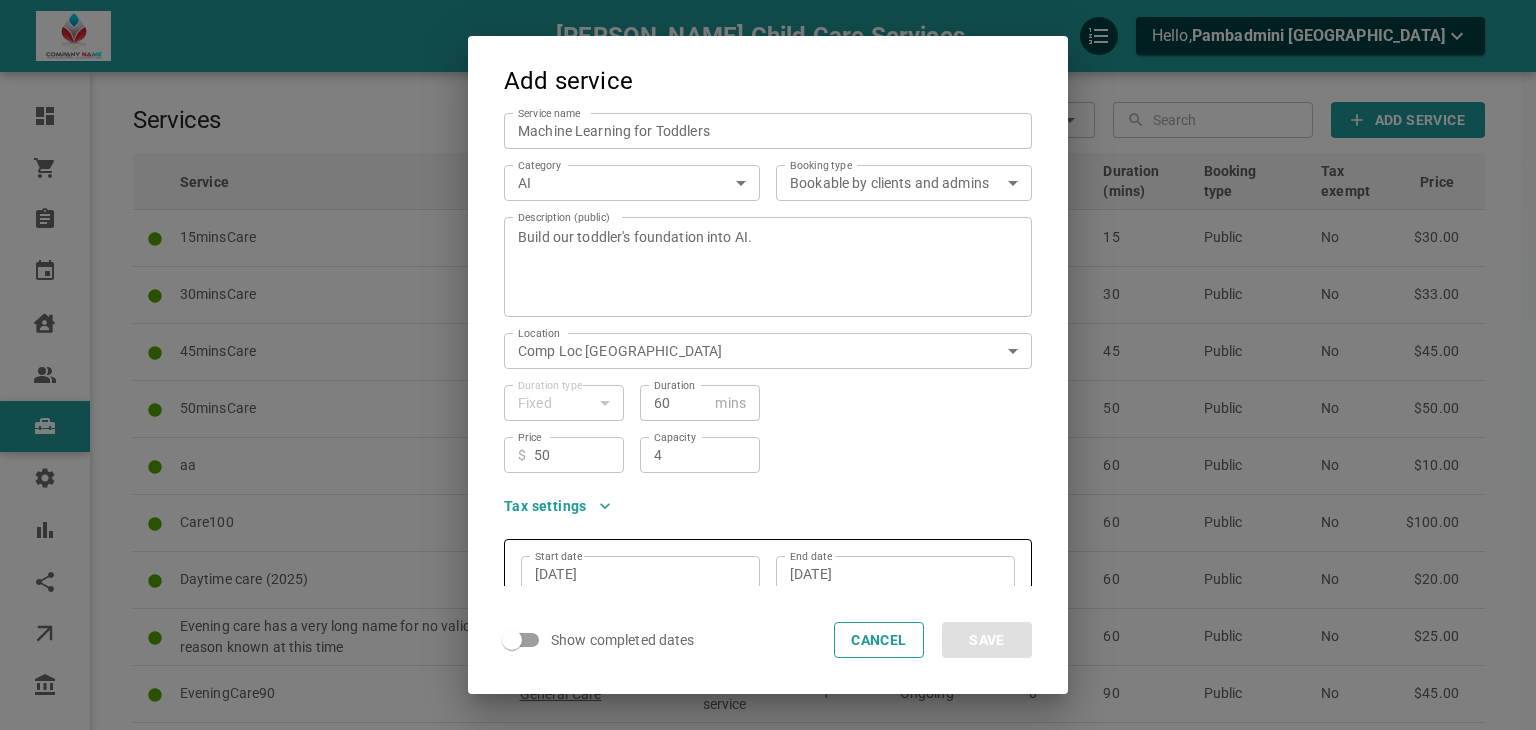 click on "50" at bounding box center [572, 455] 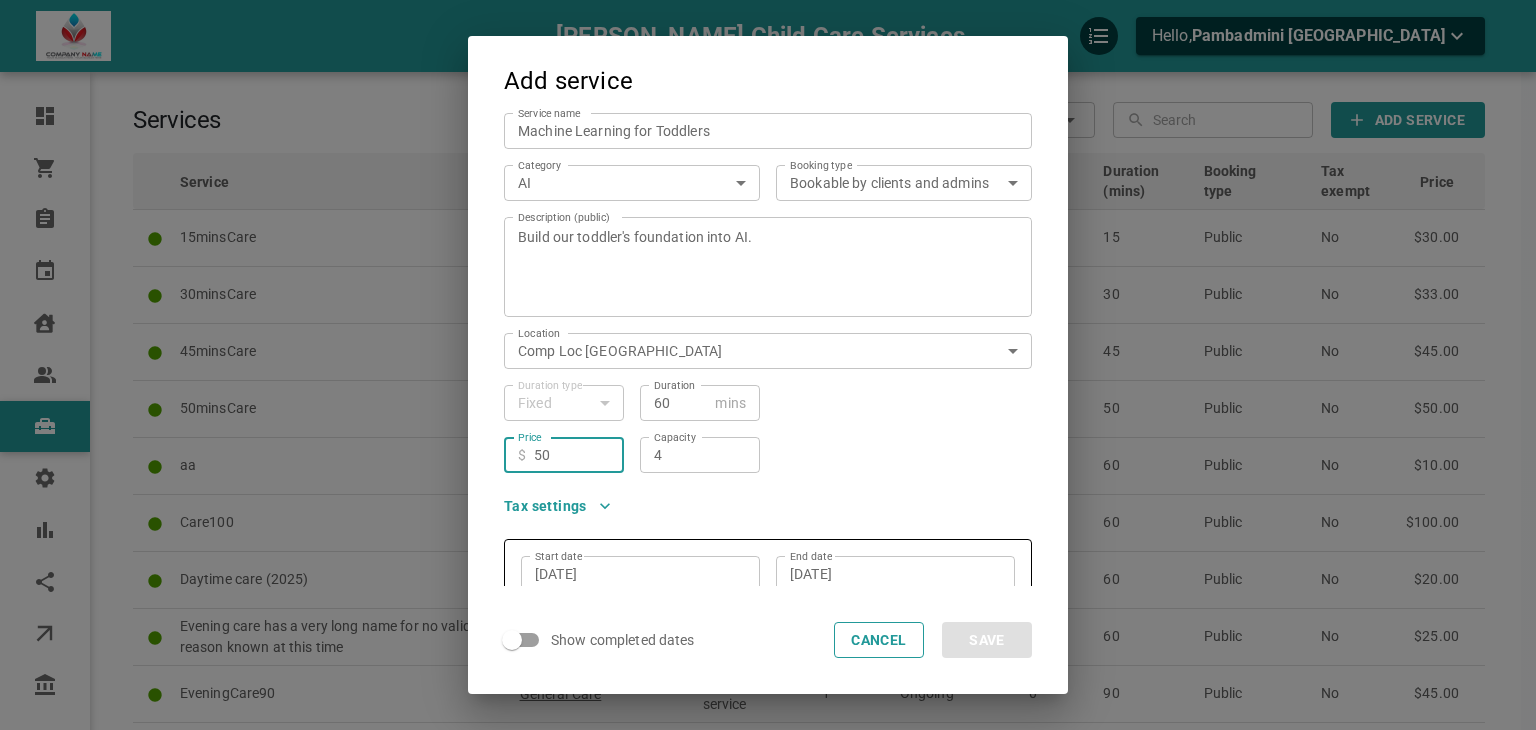click on "50" at bounding box center (572, 455) 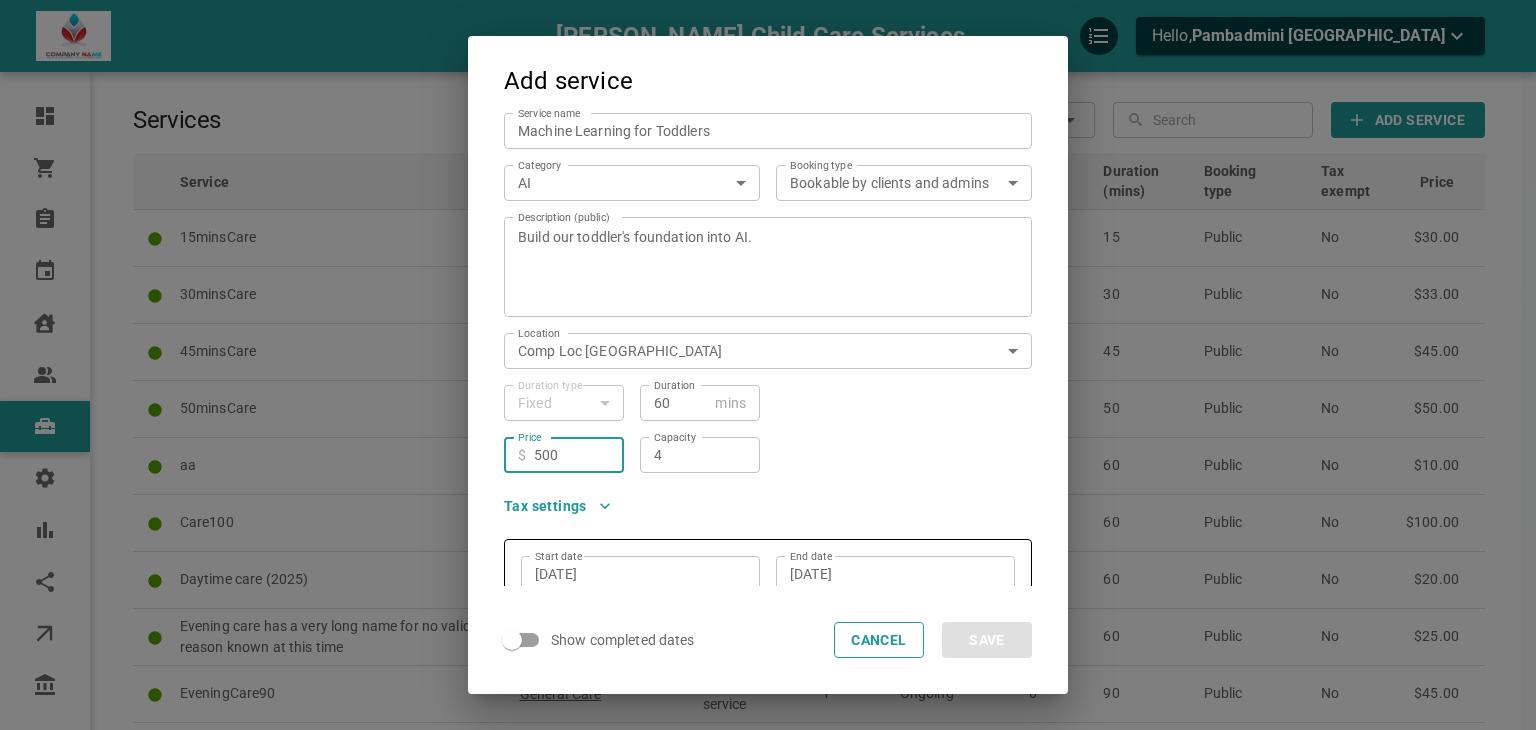 type on "500" 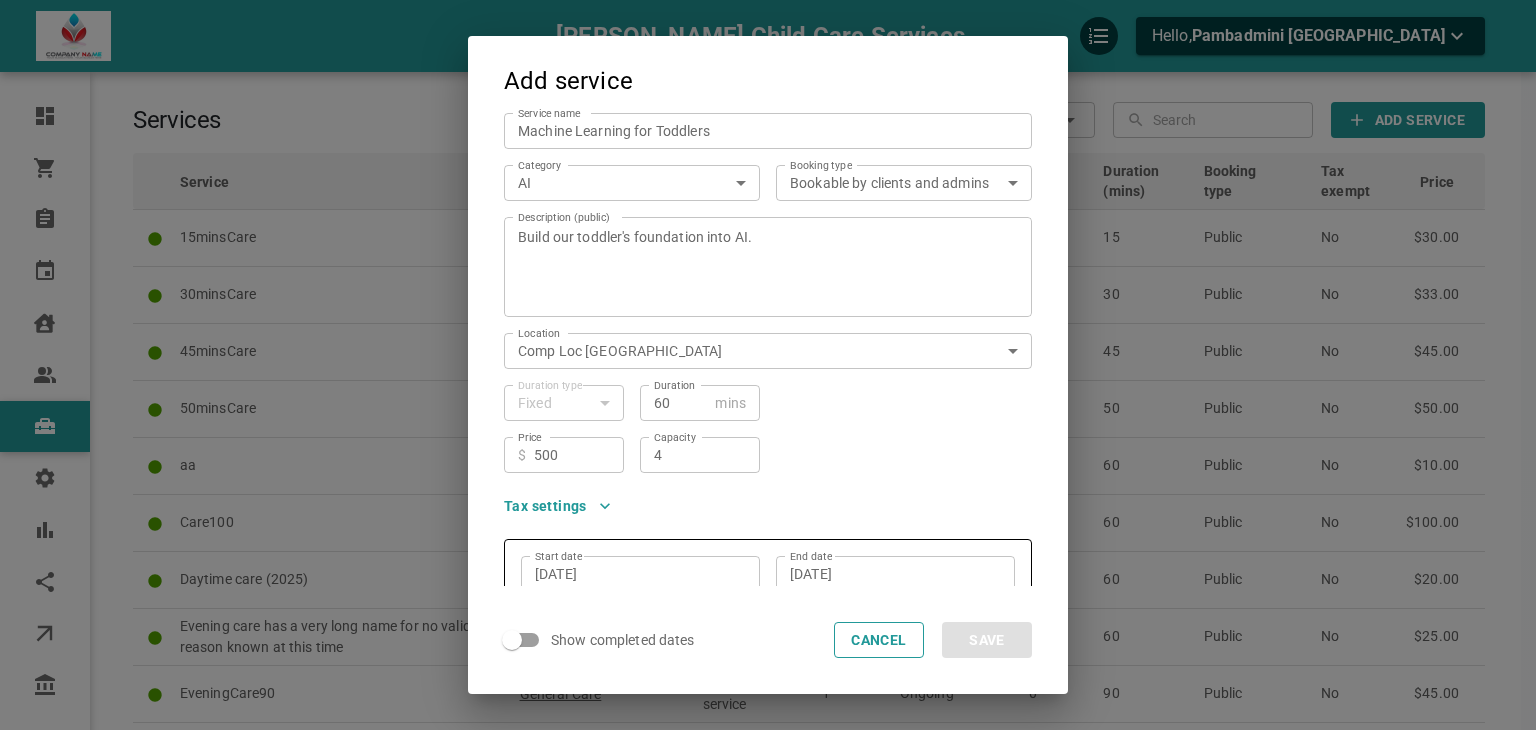 click on "​ $ 500 Price" at bounding box center [564, 455] 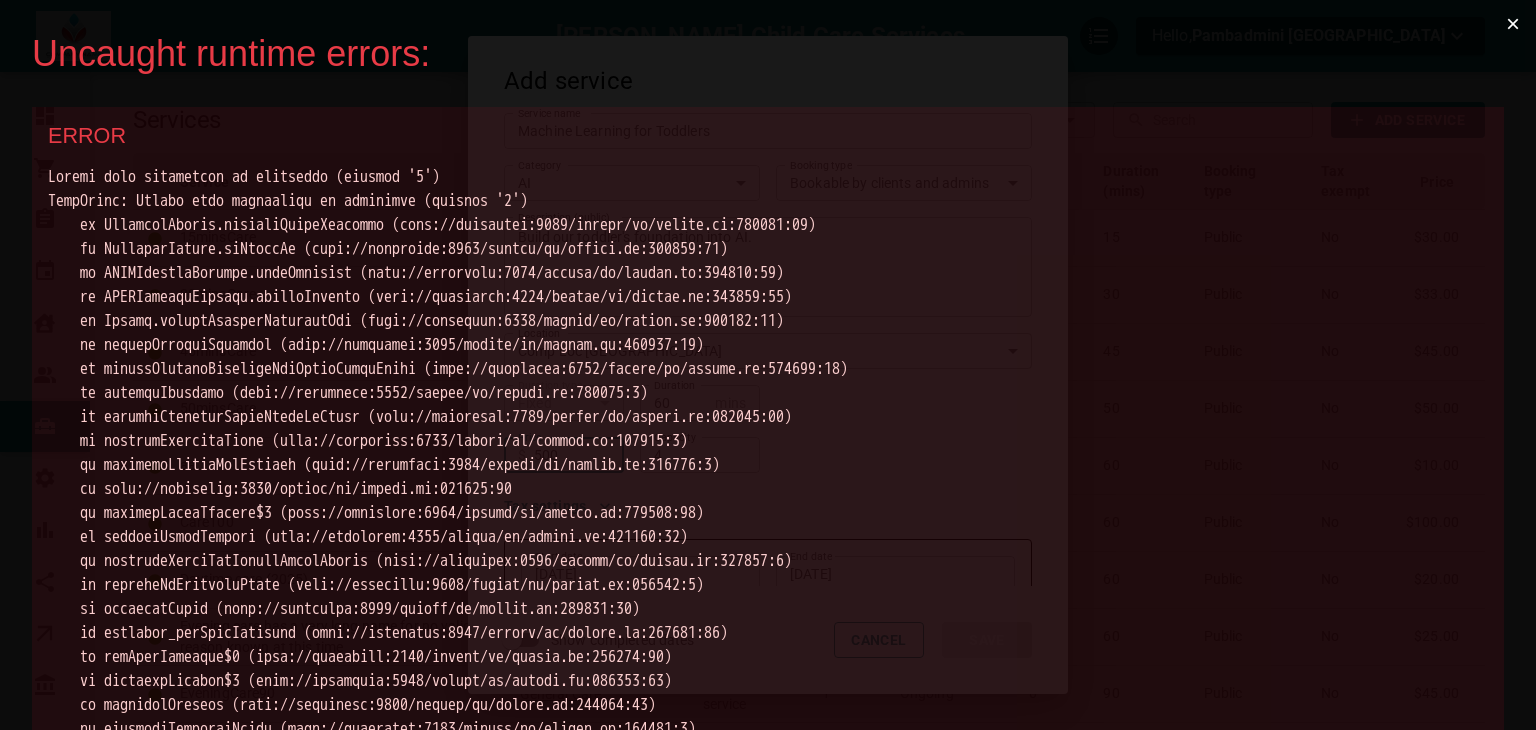 scroll, scrollTop: 0, scrollLeft: 0, axis: both 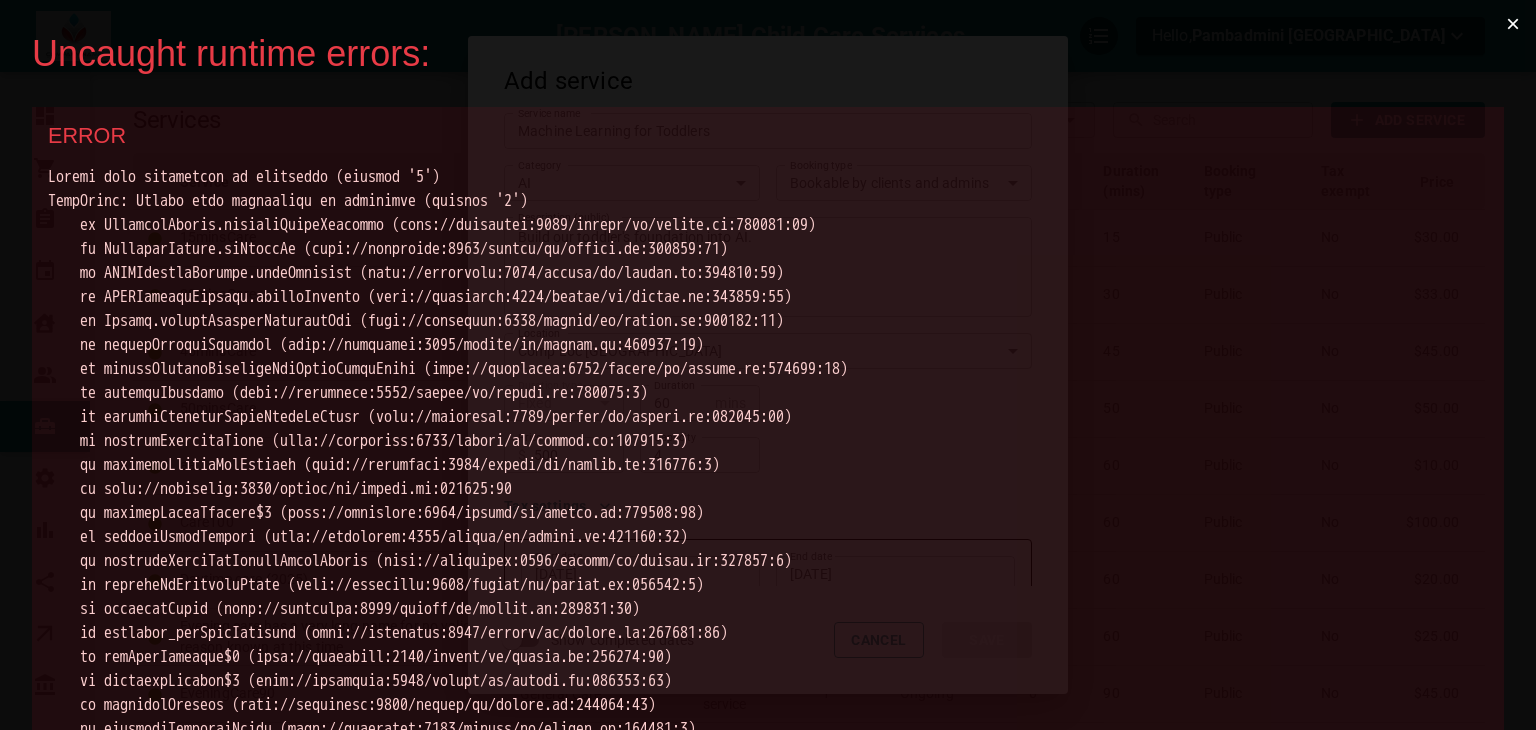 click at bounding box center [768, 465] 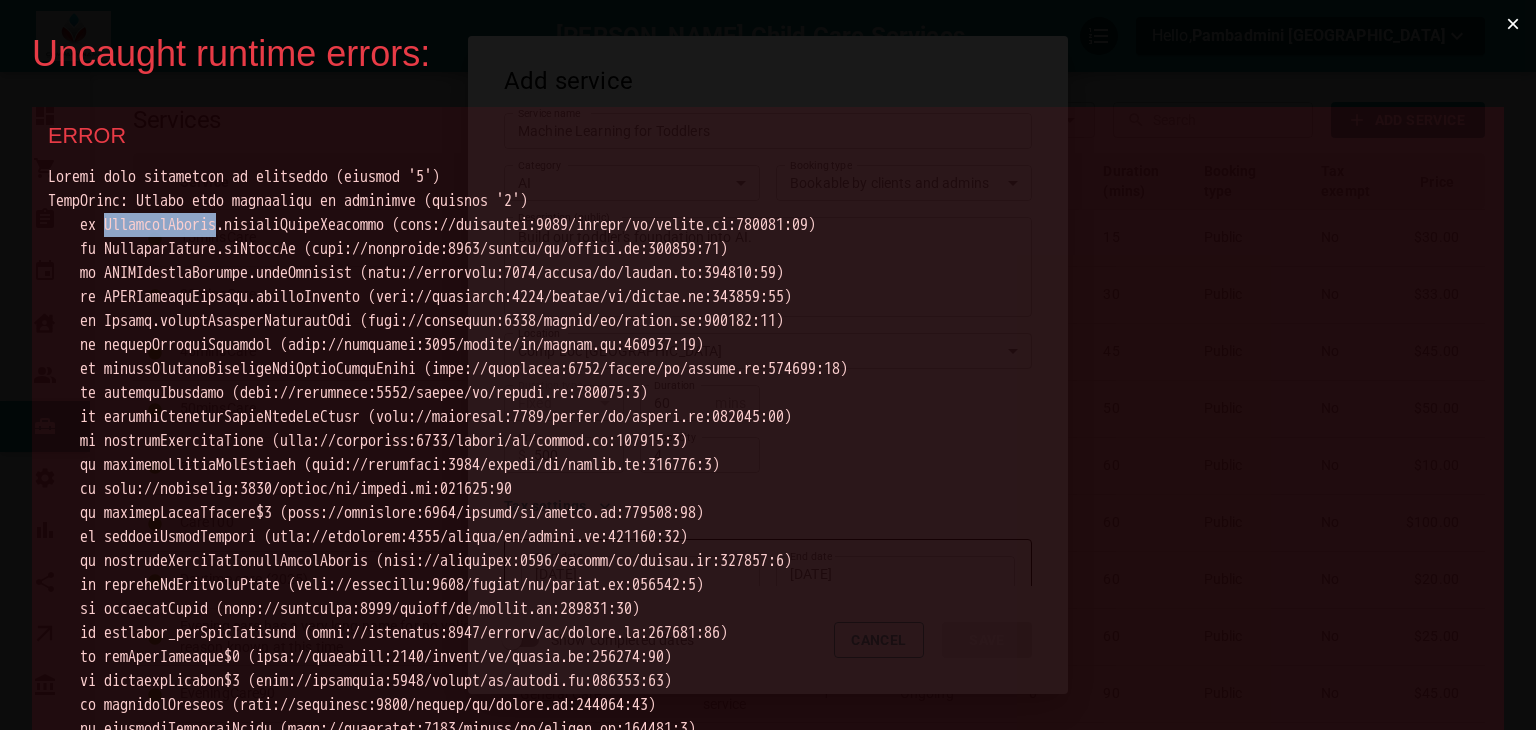 click at bounding box center [768, 465] 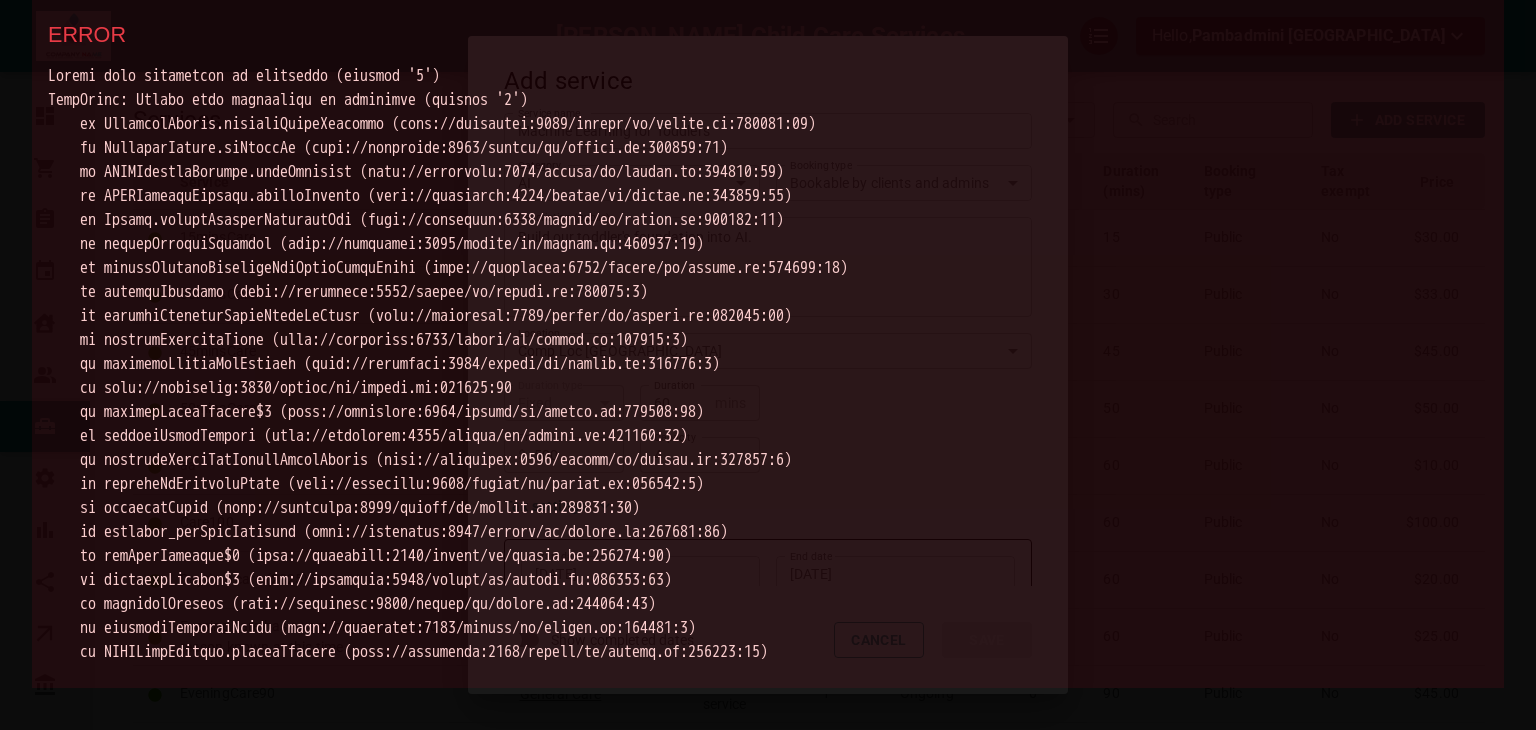 scroll, scrollTop: 800, scrollLeft: 0, axis: vertical 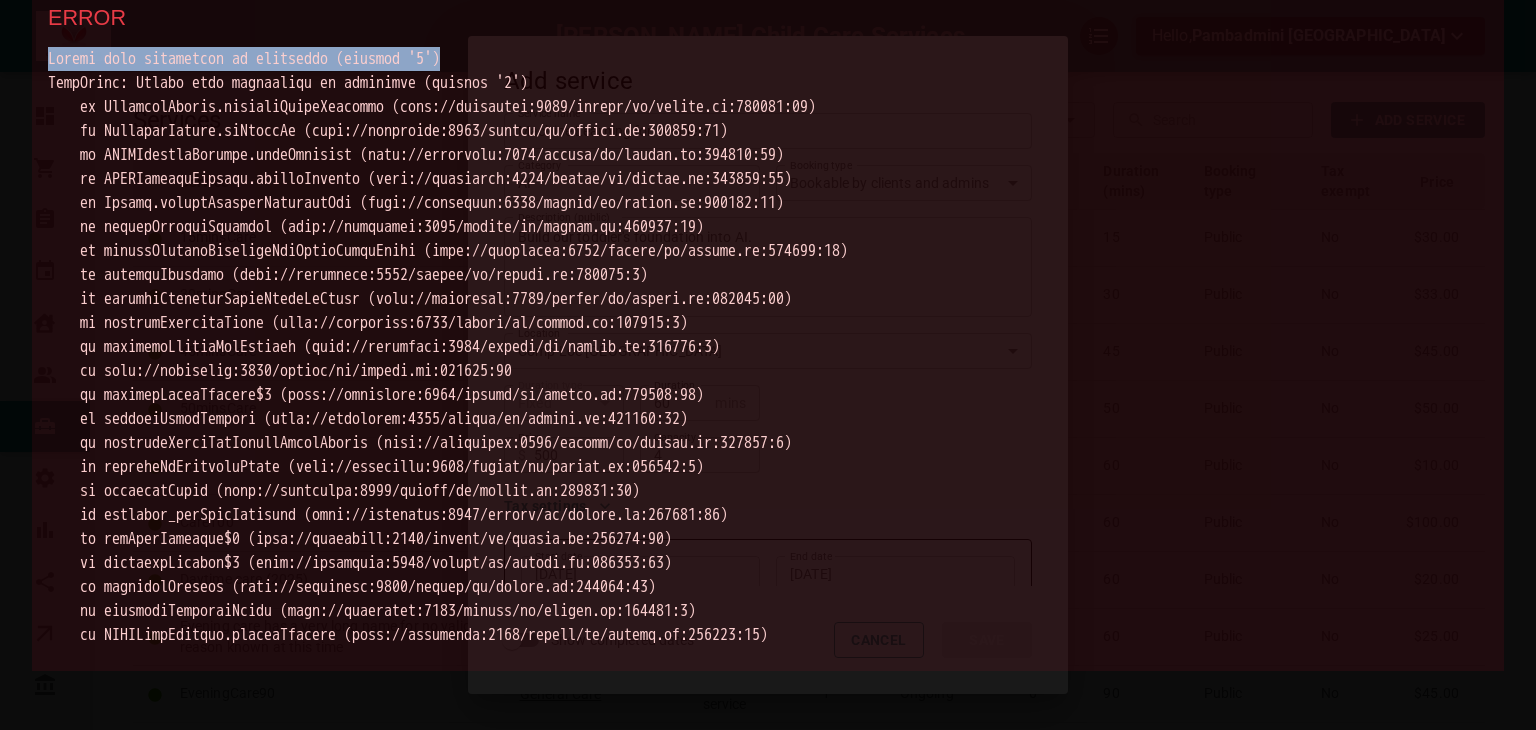 drag, startPoint x: 48, startPoint y: 61, endPoint x: 498, endPoint y: 41, distance: 450.4442 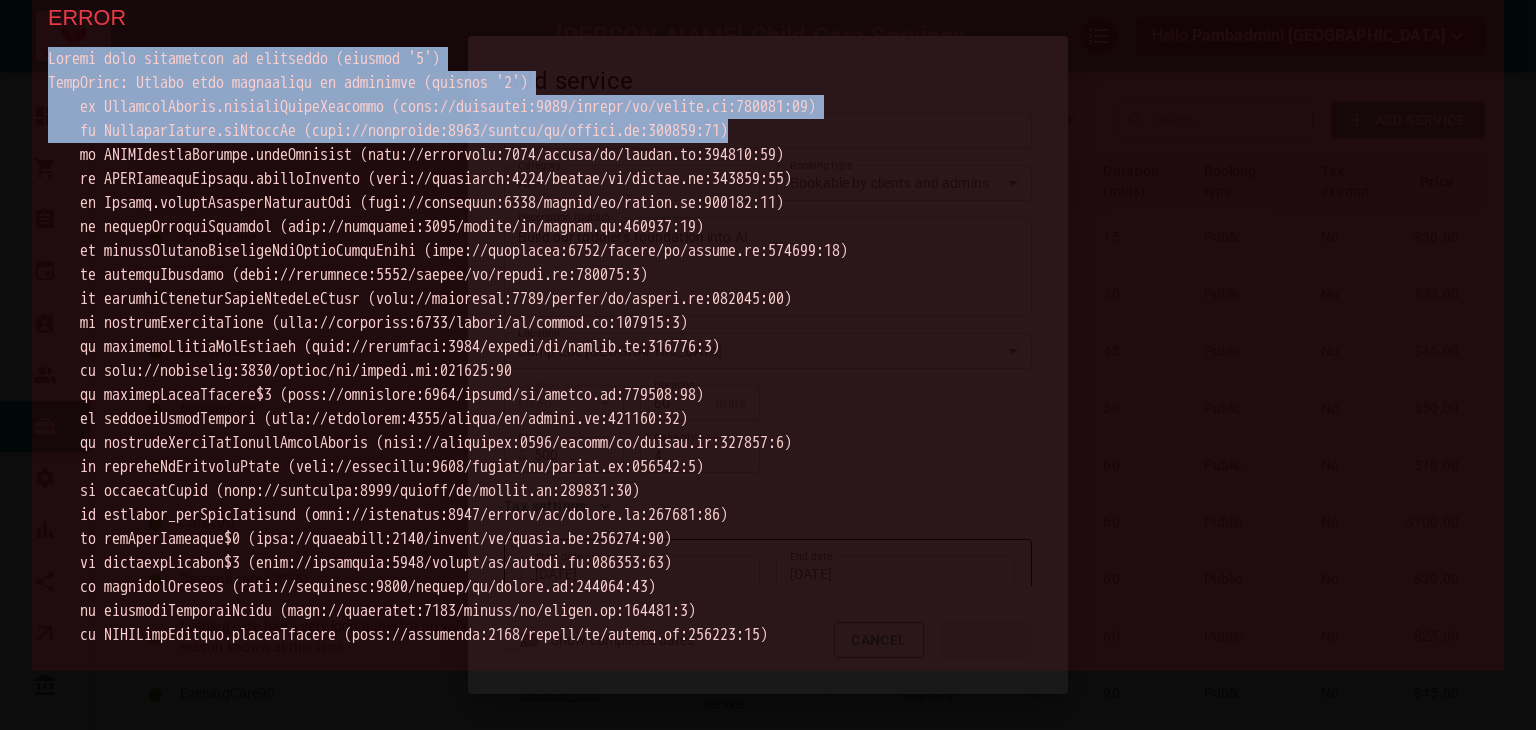 click at bounding box center (768, 347) 